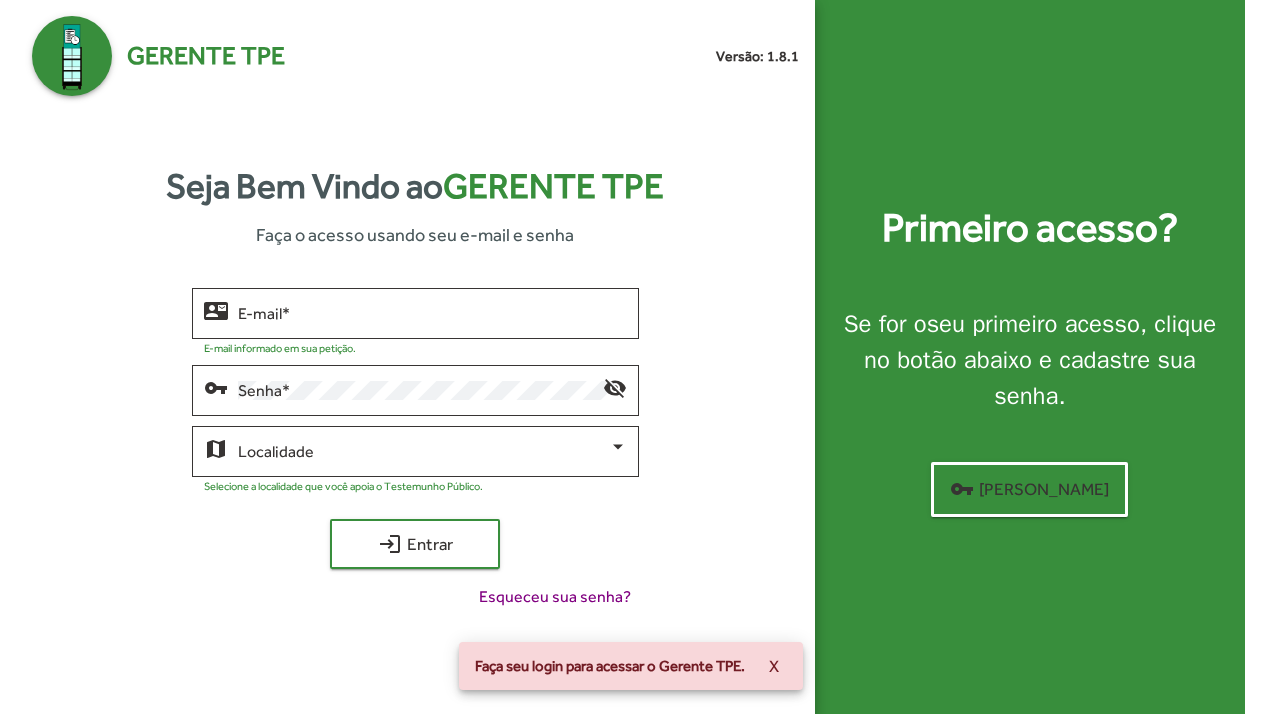 scroll, scrollTop: 0, scrollLeft: 0, axis: both 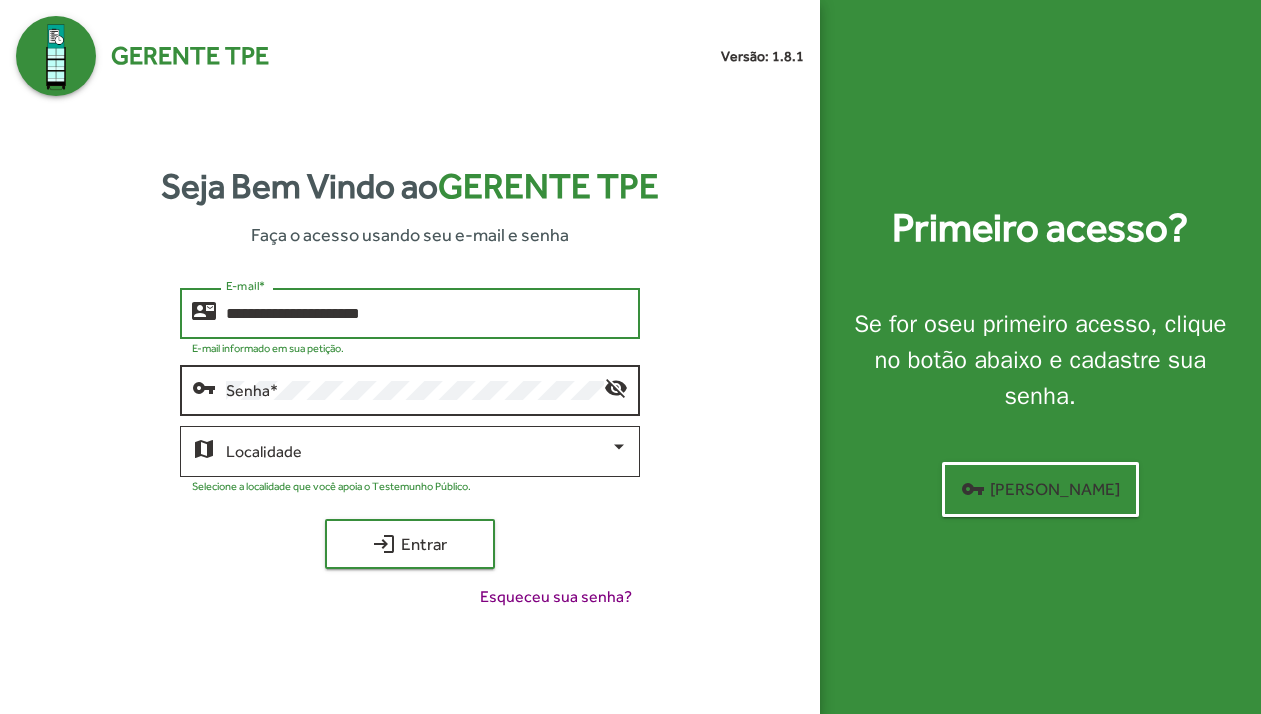 type on "**********" 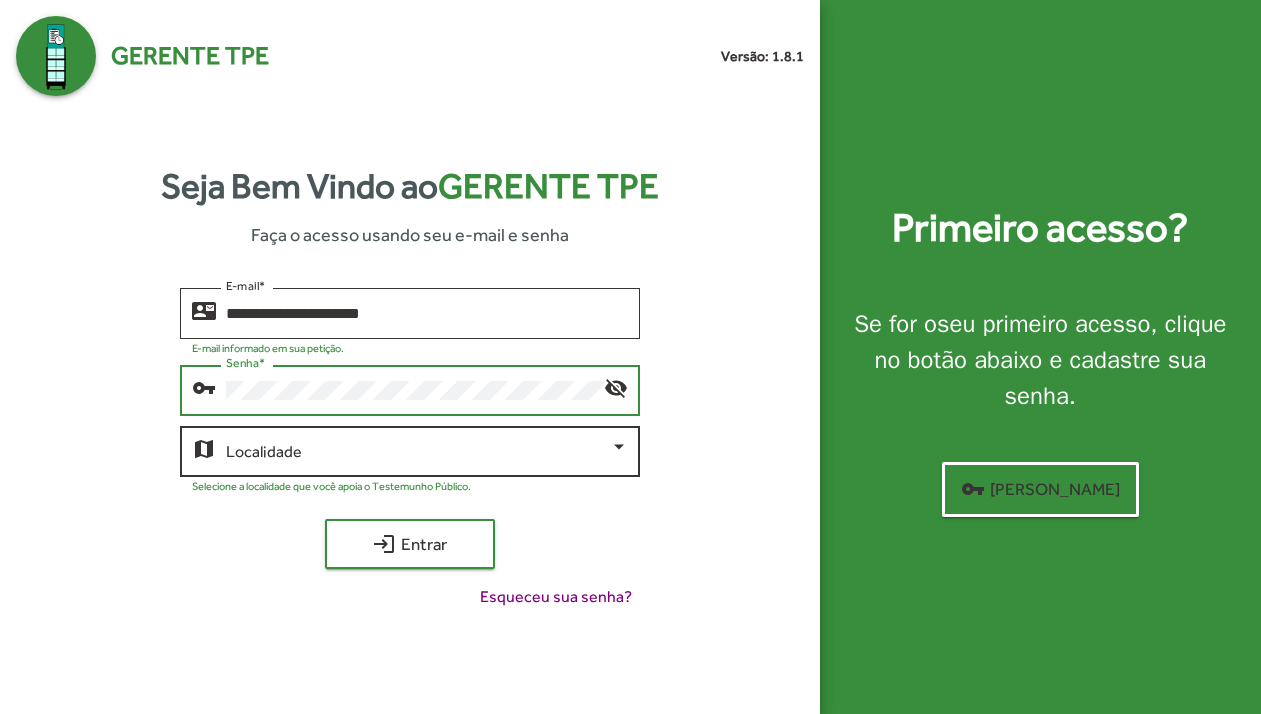 click at bounding box center [417, 452] 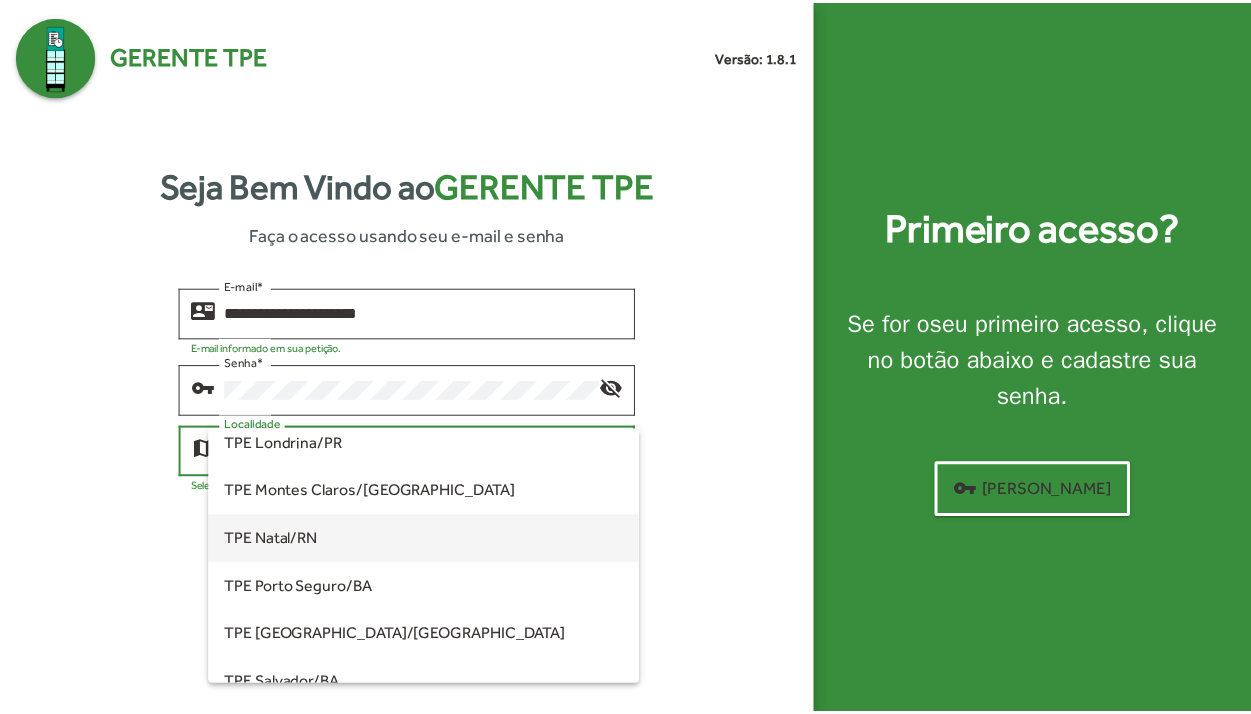 scroll, scrollTop: 356, scrollLeft: 0, axis: vertical 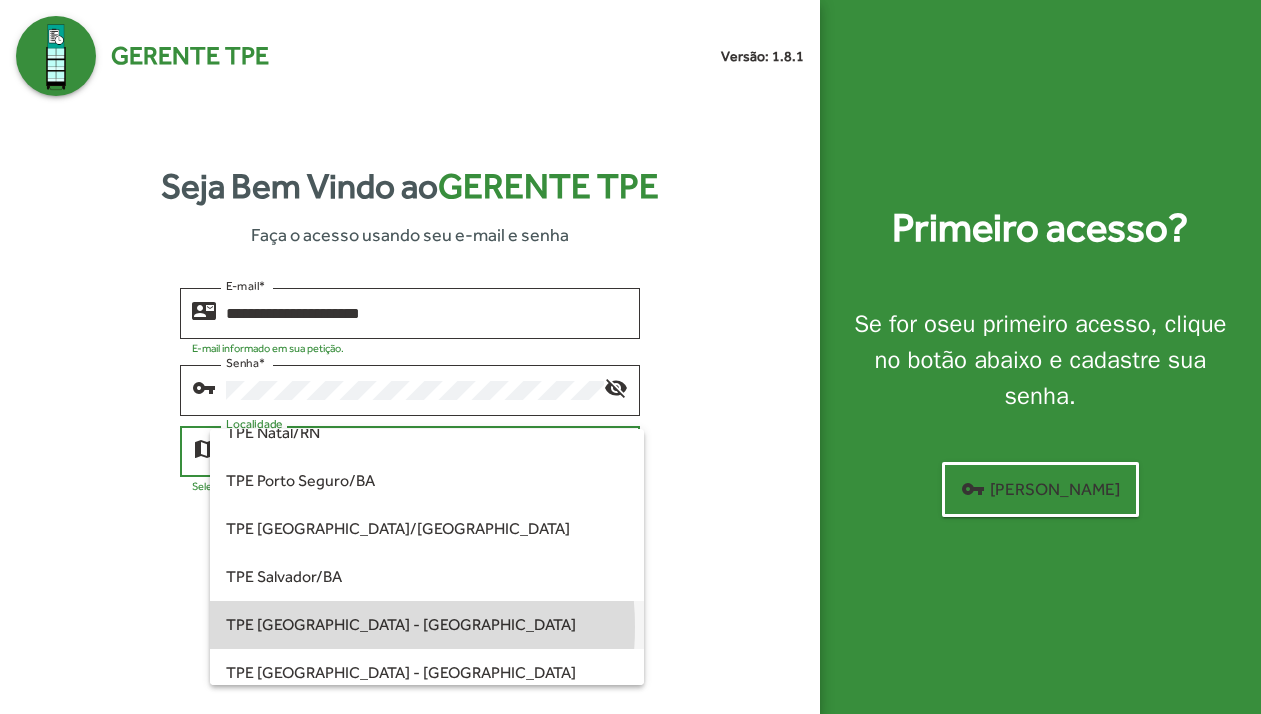 click on "TPE [GEOGRAPHIC_DATA] - [GEOGRAPHIC_DATA]" at bounding box center (426, 625) 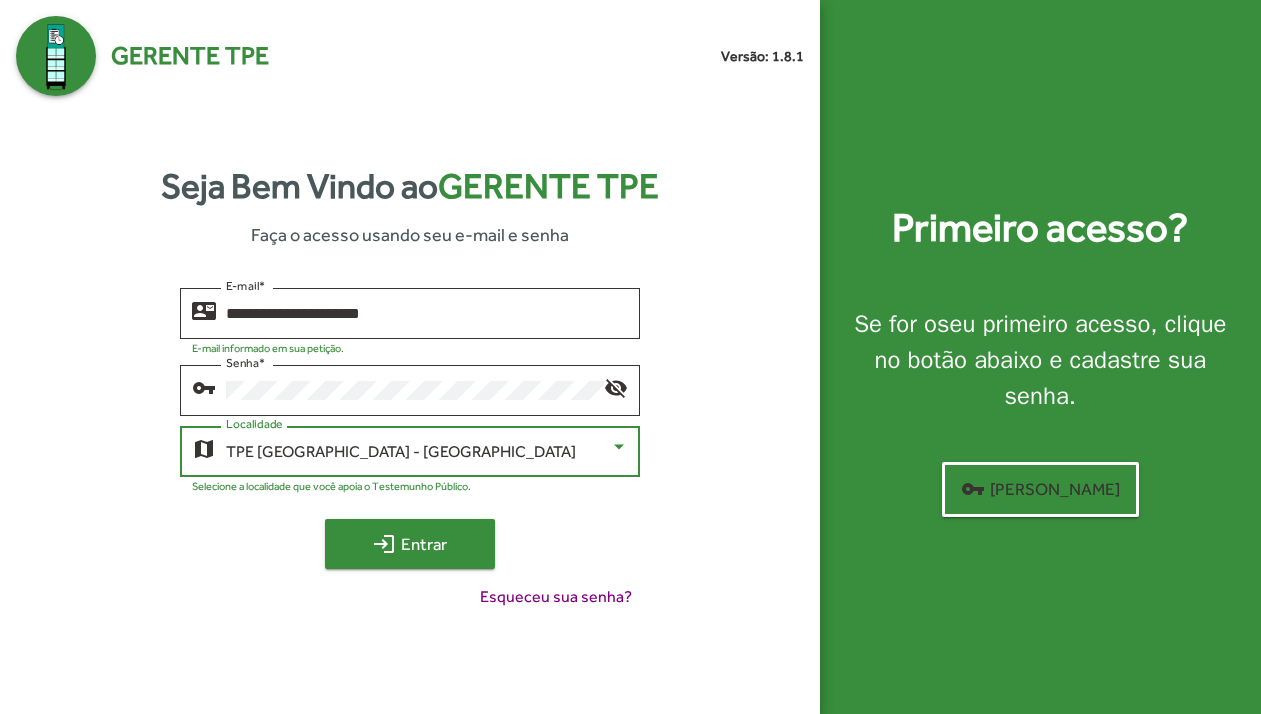 click on "login  Entrar" 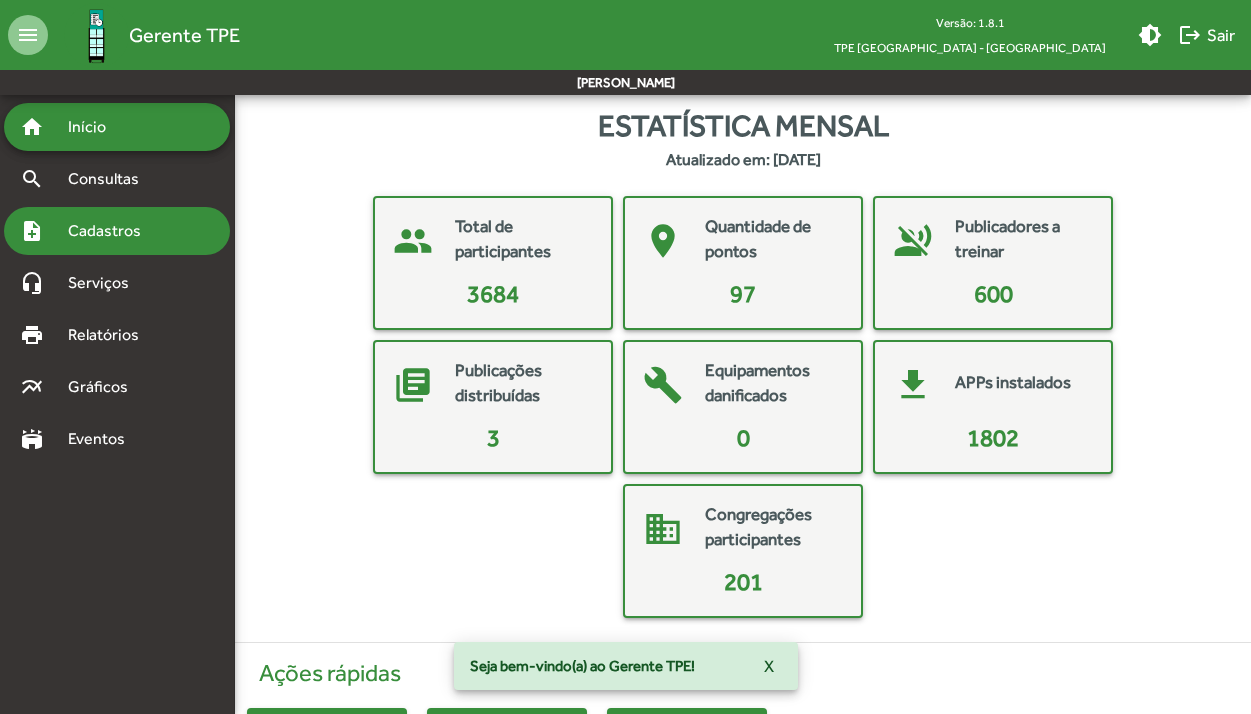 click on "note_add Cadastros" at bounding box center [117, 231] 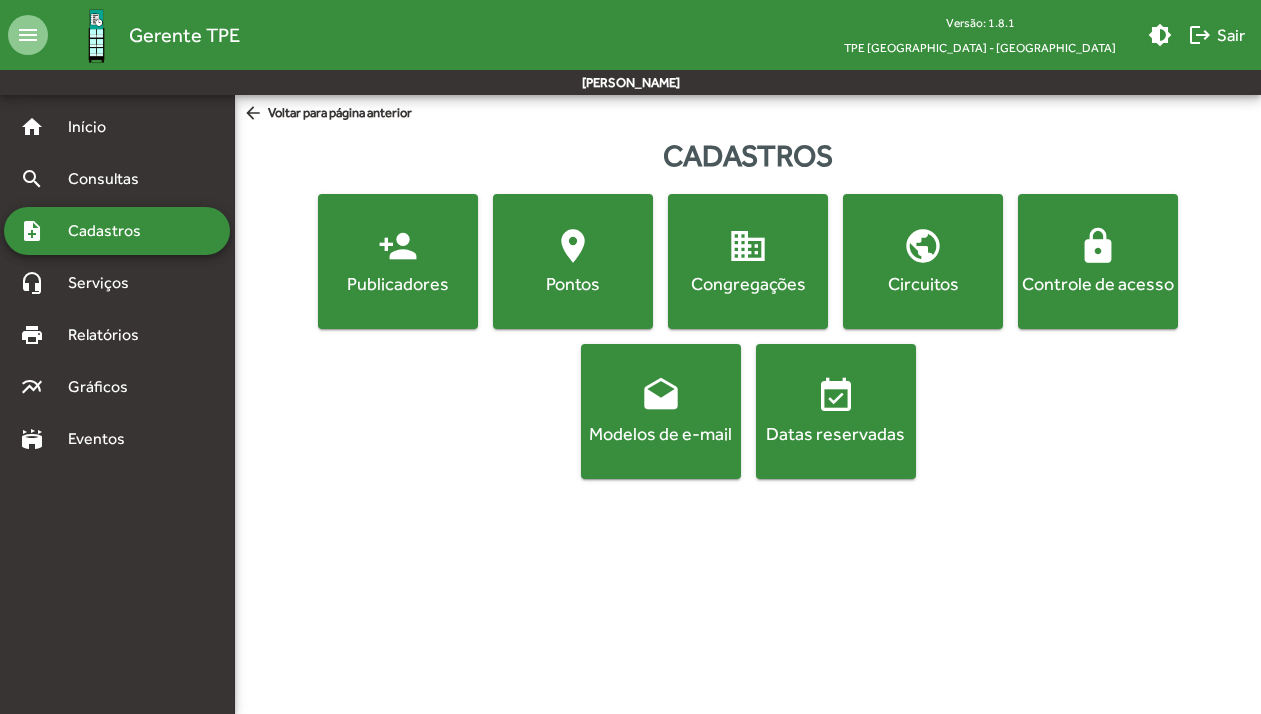 click on "Pontos" 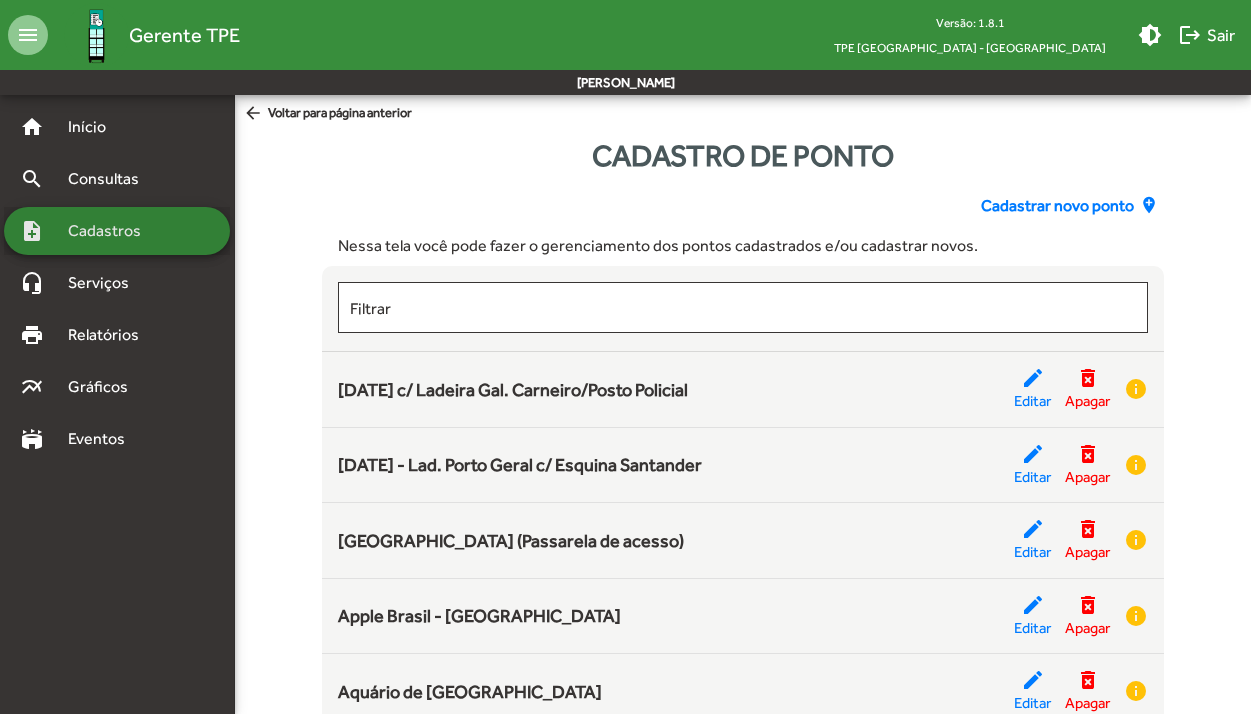 click on "Cadastros" at bounding box center (111, 231) 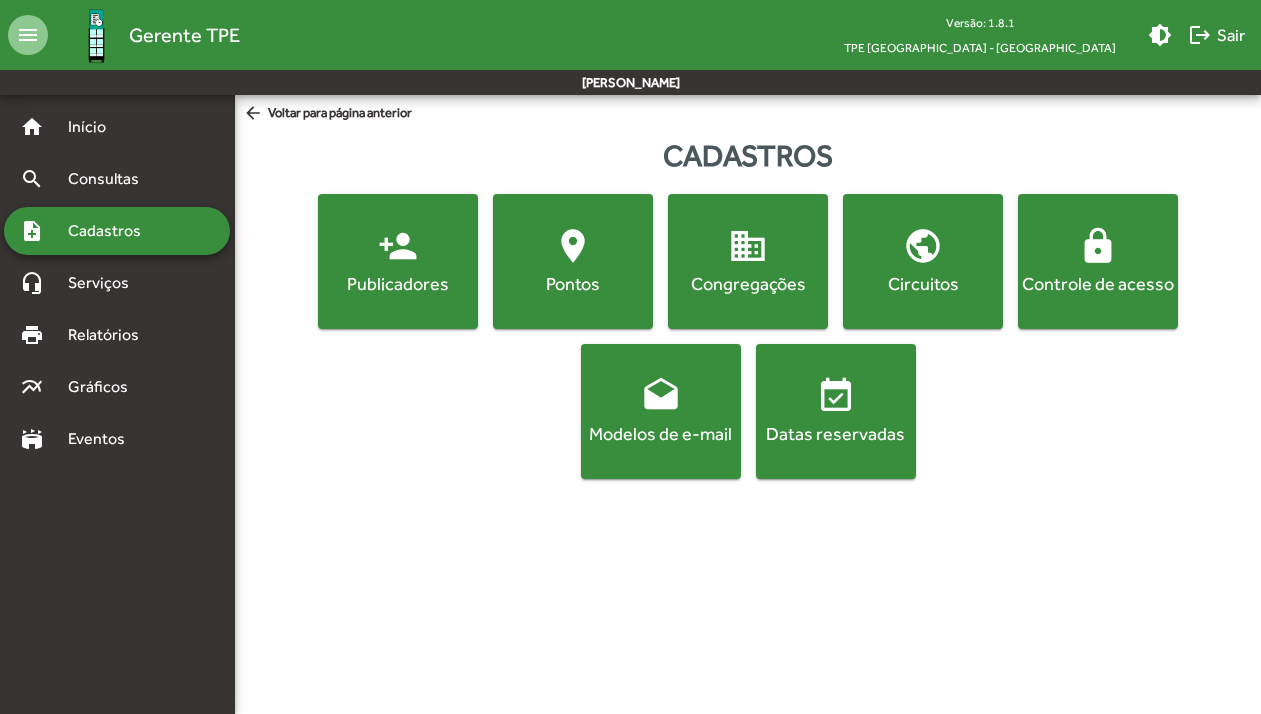 click on "lock  Controle de acesso" 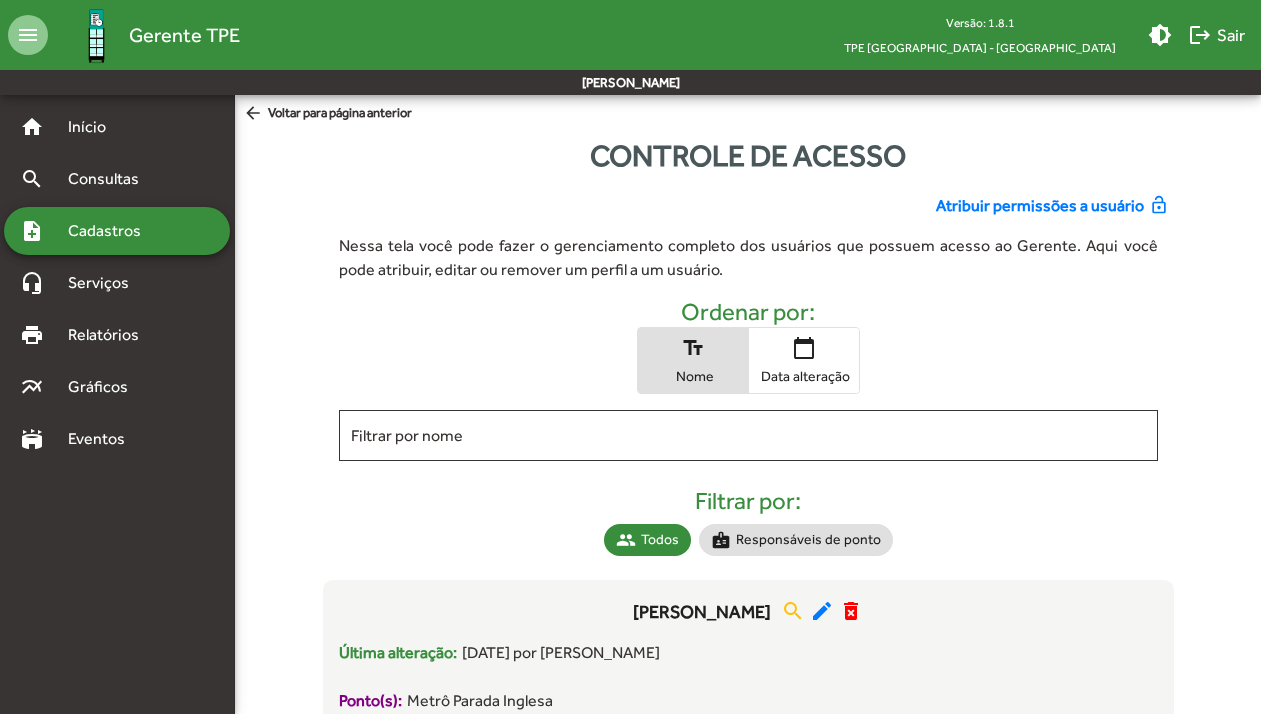click on "Atribuir permissões a usuário" 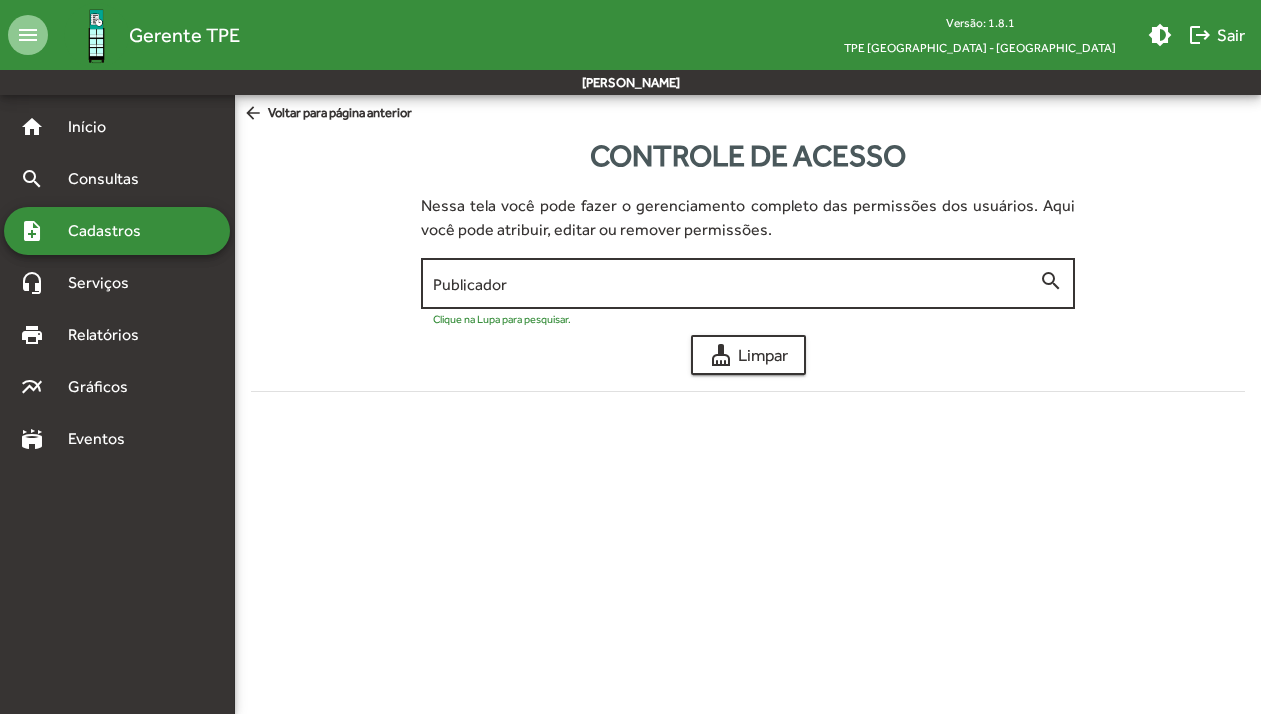 click on "Publicador" at bounding box center (736, 284) 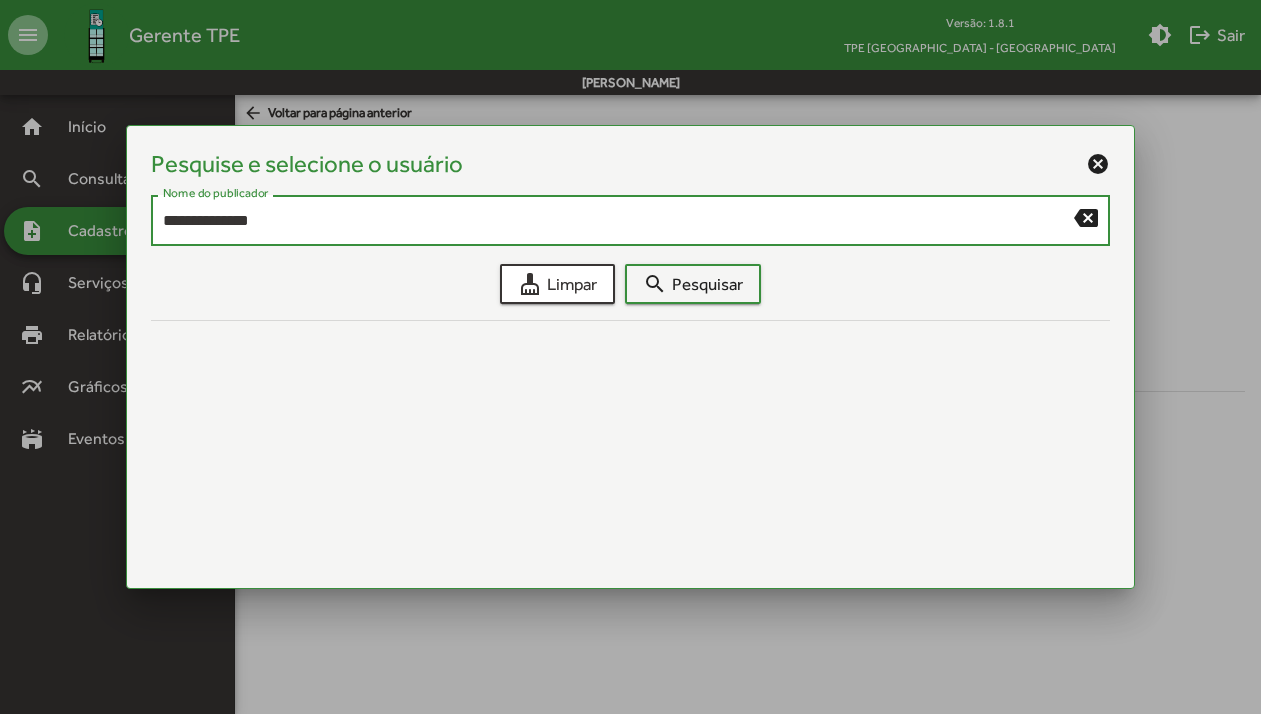 type on "**********" 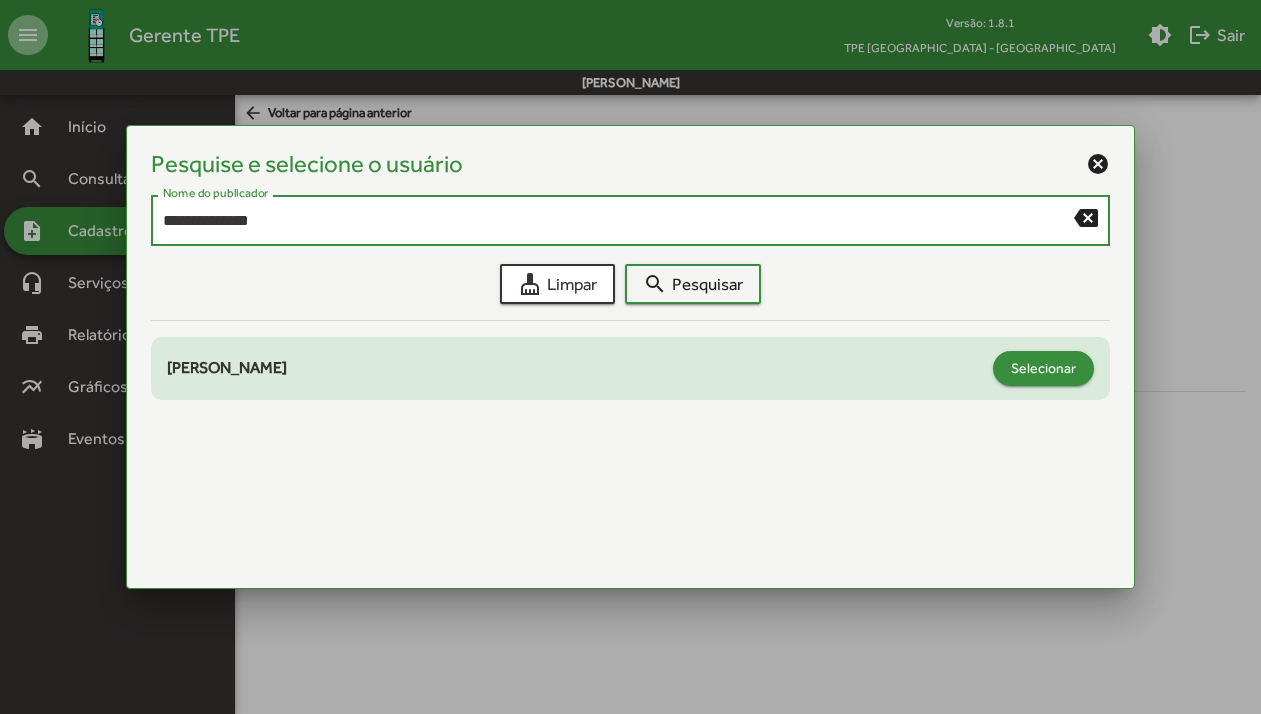 click on "Selecionar" 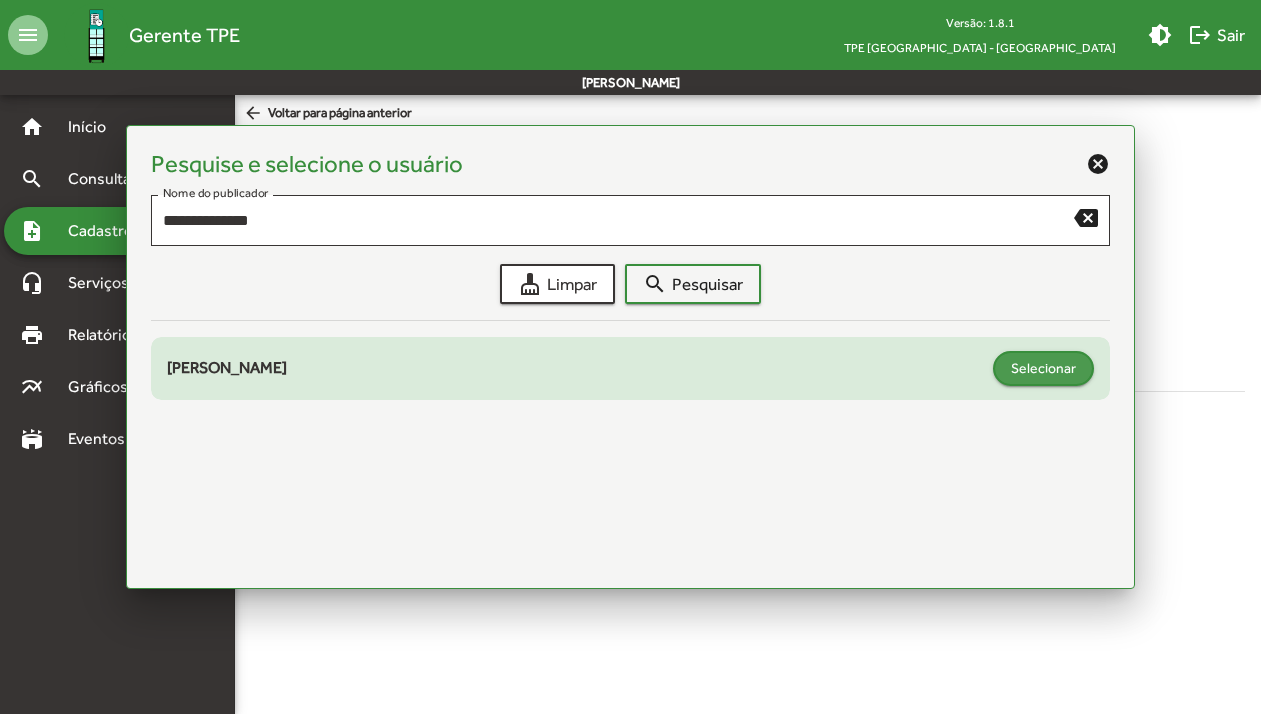 type on "**********" 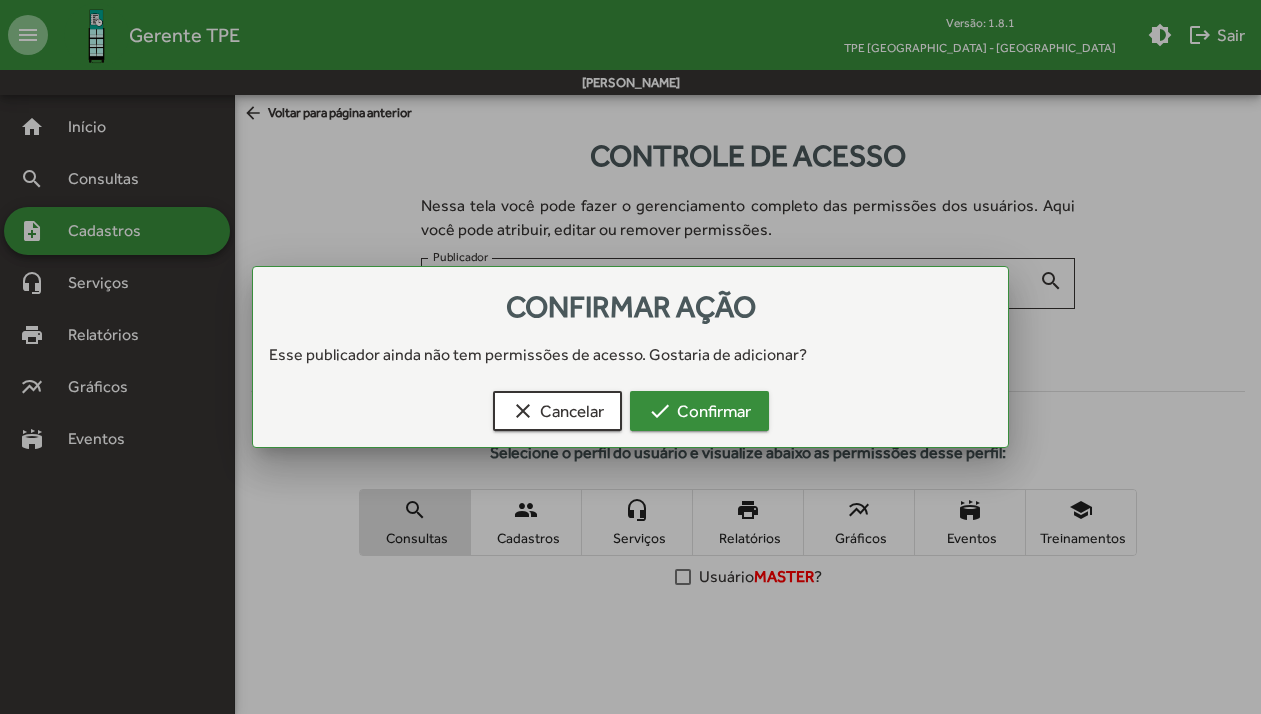 click on "check  Confirmar" at bounding box center [699, 411] 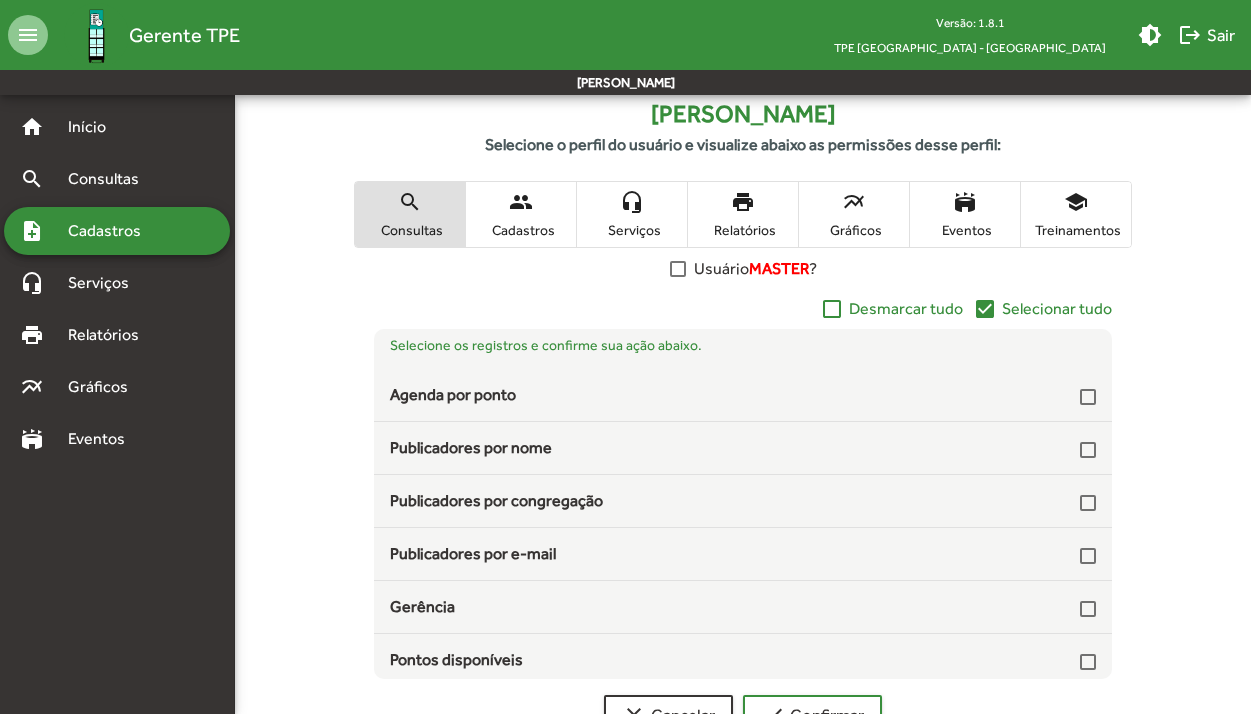 scroll, scrollTop: 312, scrollLeft: 0, axis: vertical 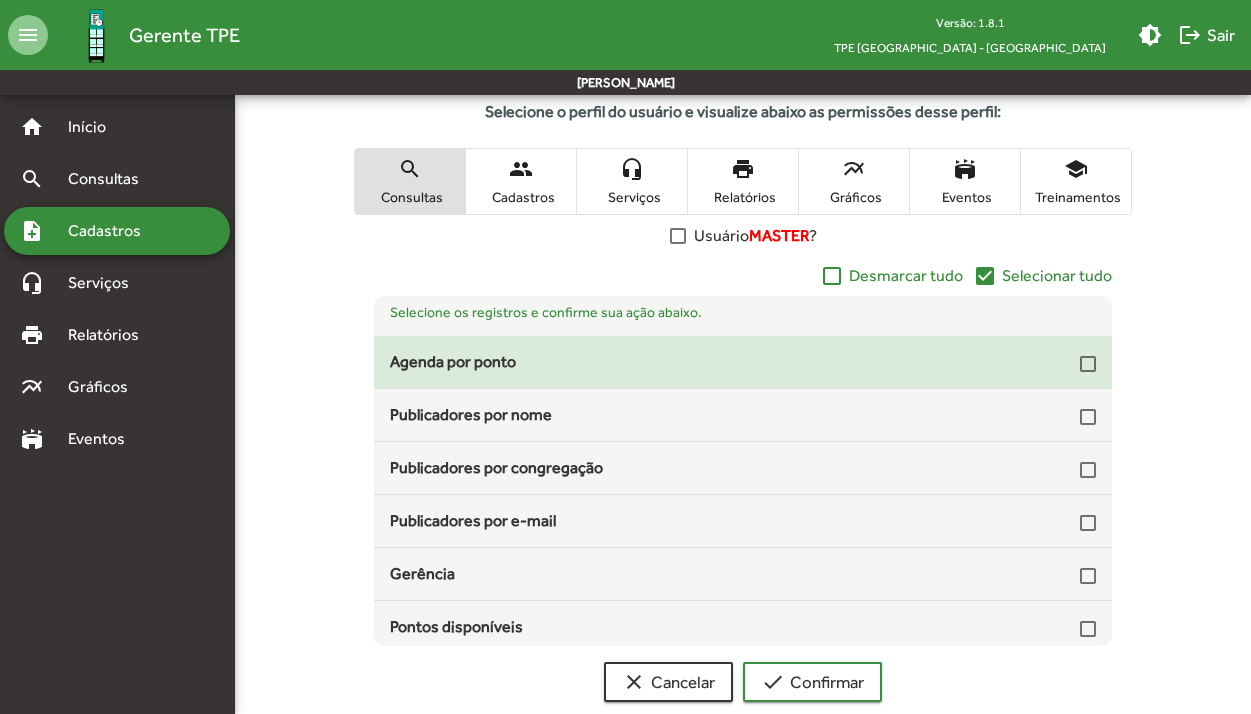 click at bounding box center (1088, 364) 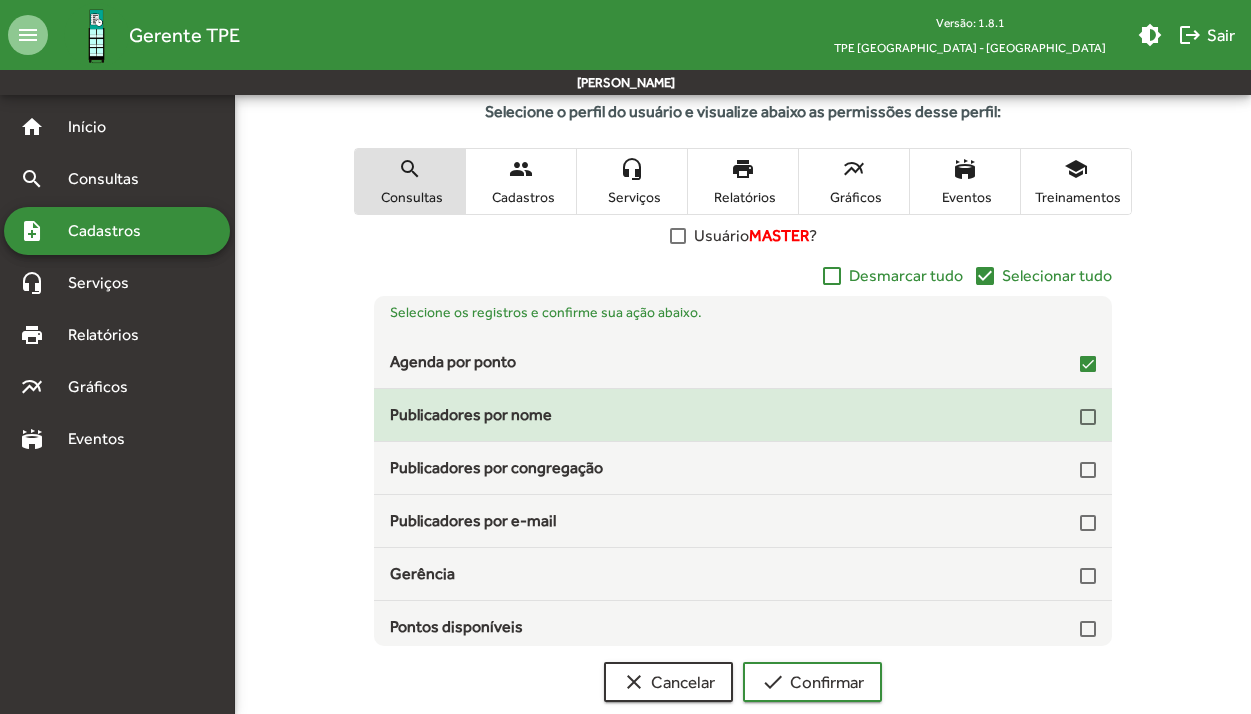 click at bounding box center (1088, 417) 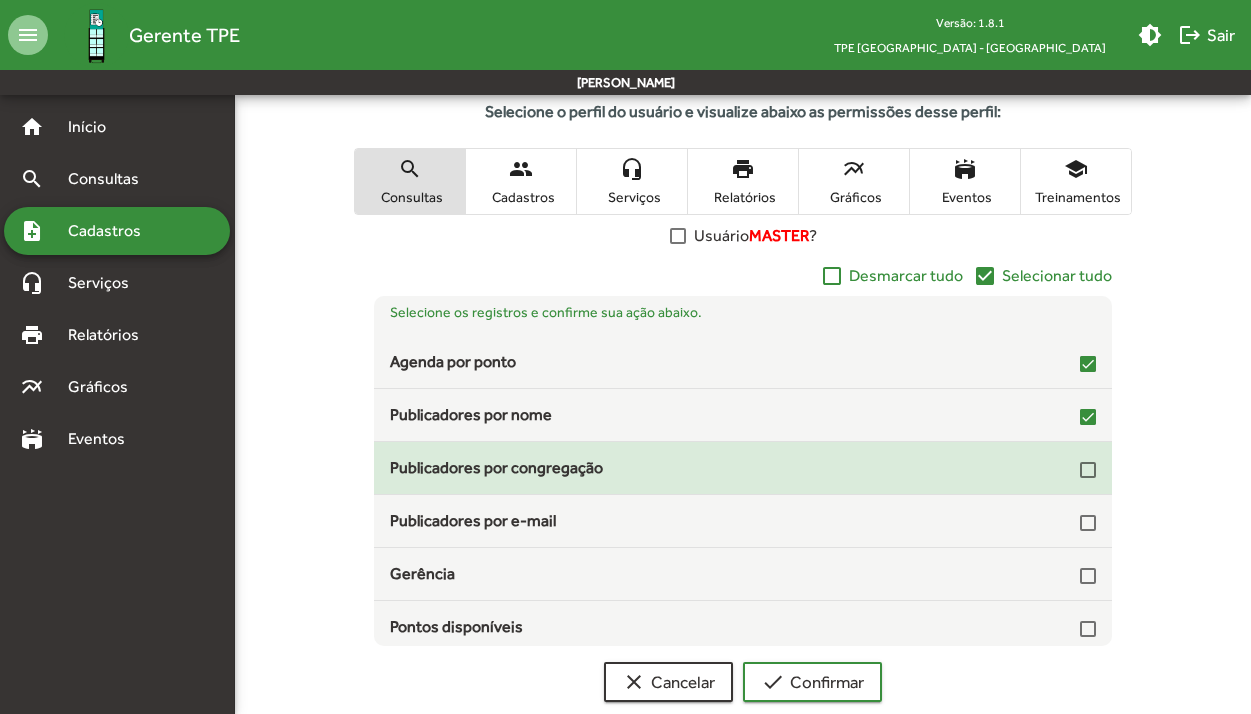 click at bounding box center (1088, 470) 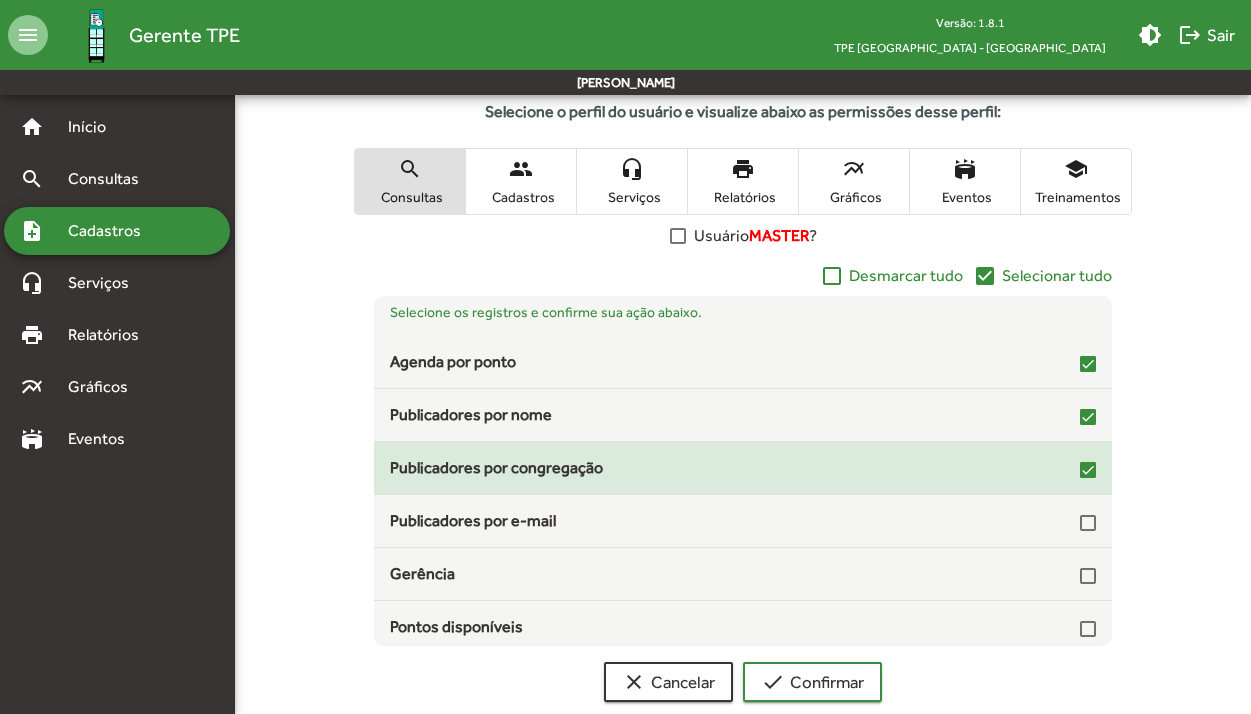 scroll, scrollTop: 95, scrollLeft: 0, axis: vertical 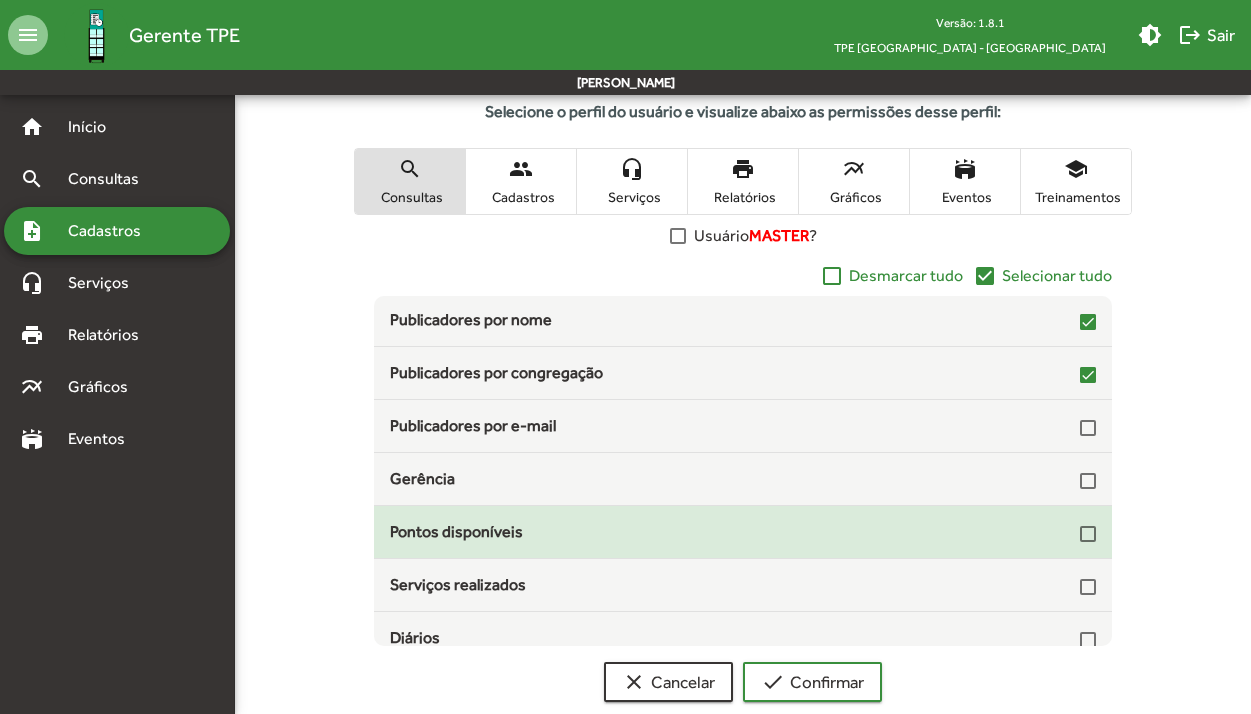 click at bounding box center (1088, 534) 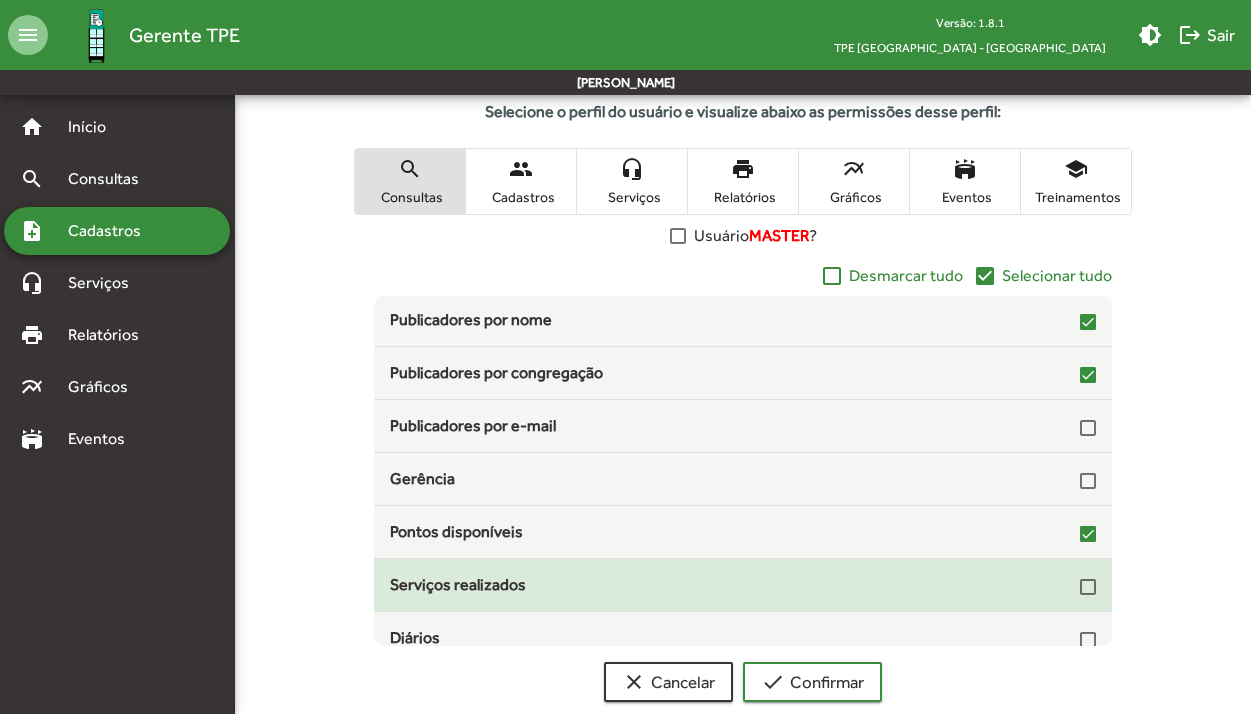 click at bounding box center [1088, 587] 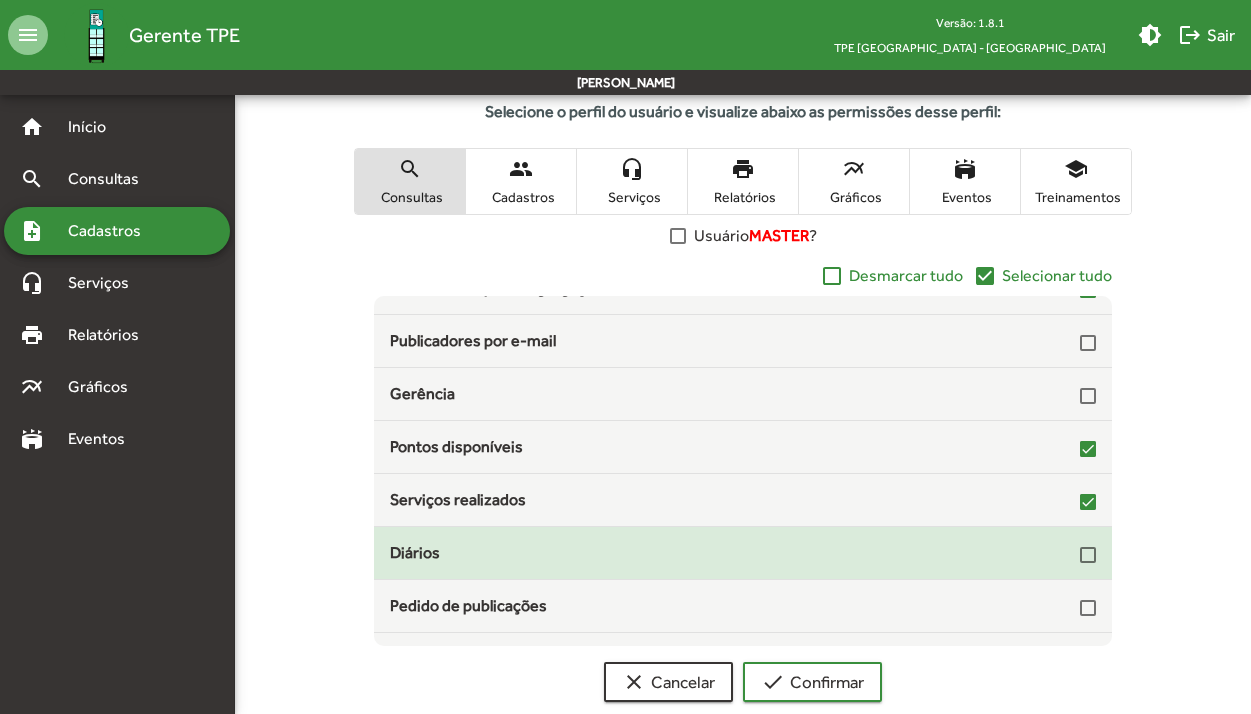 scroll, scrollTop: 184, scrollLeft: 0, axis: vertical 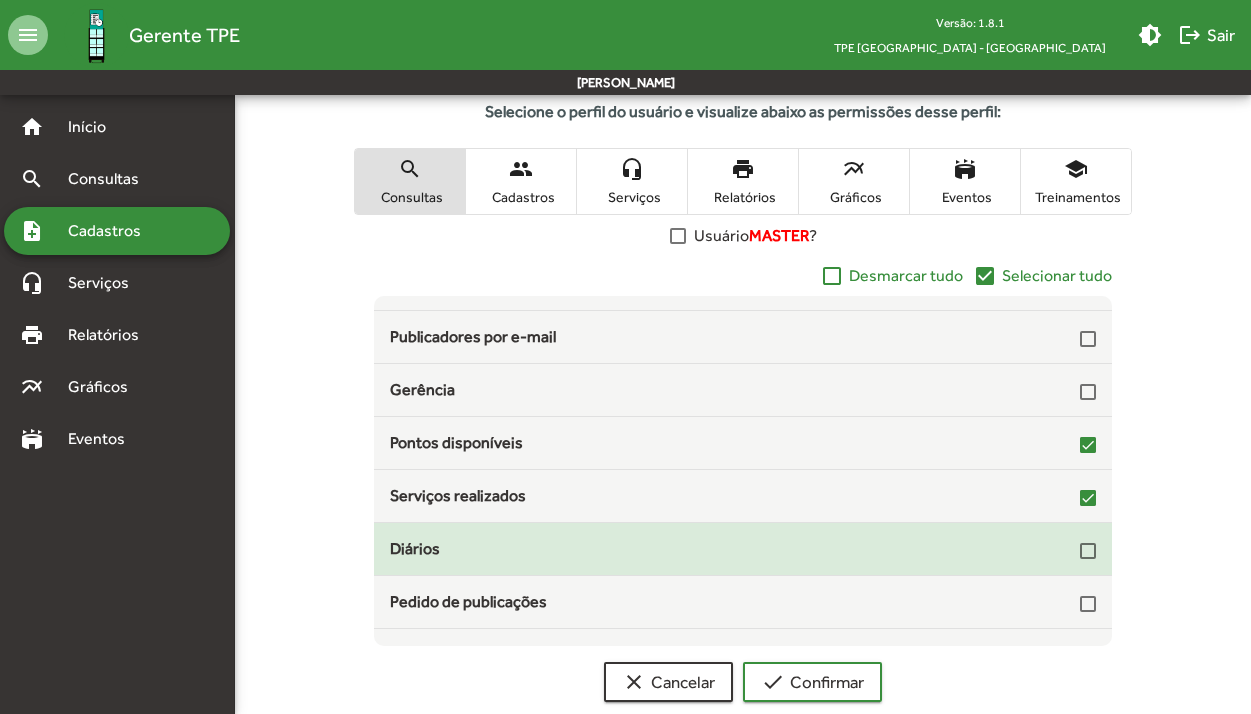 click at bounding box center (1088, 551) 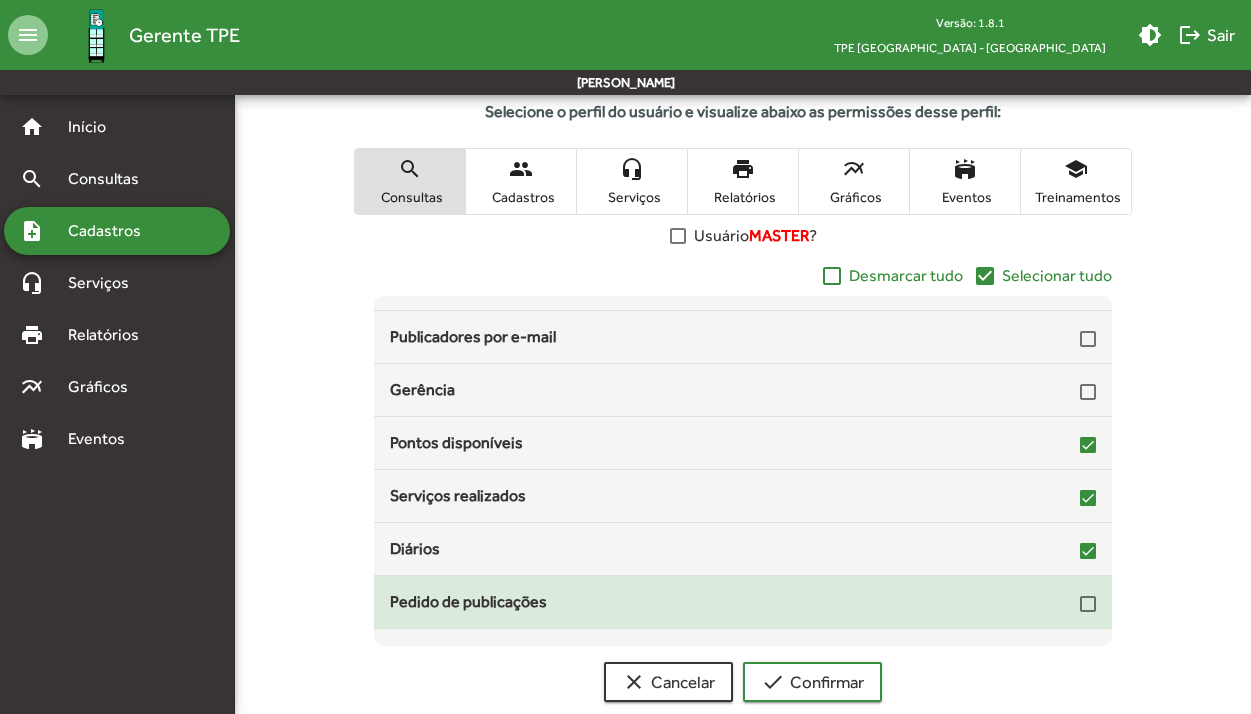 click at bounding box center [1088, 604] 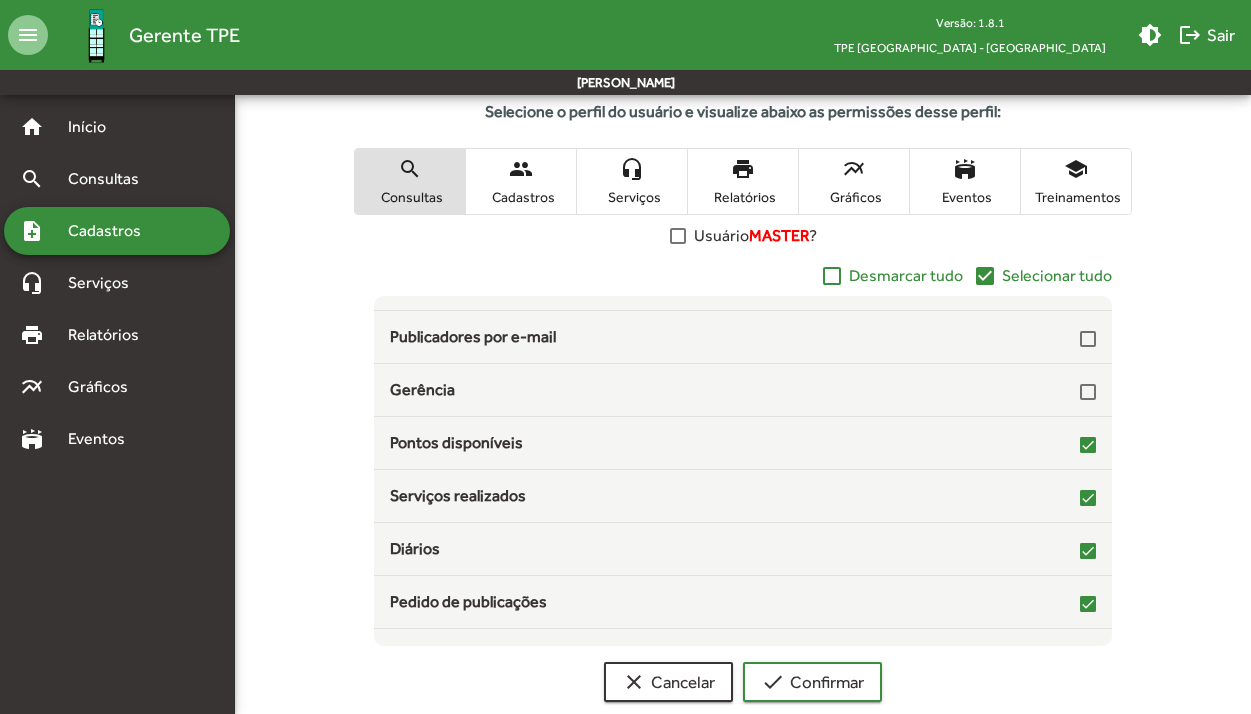 click on "Serviços" at bounding box center [632, 197] 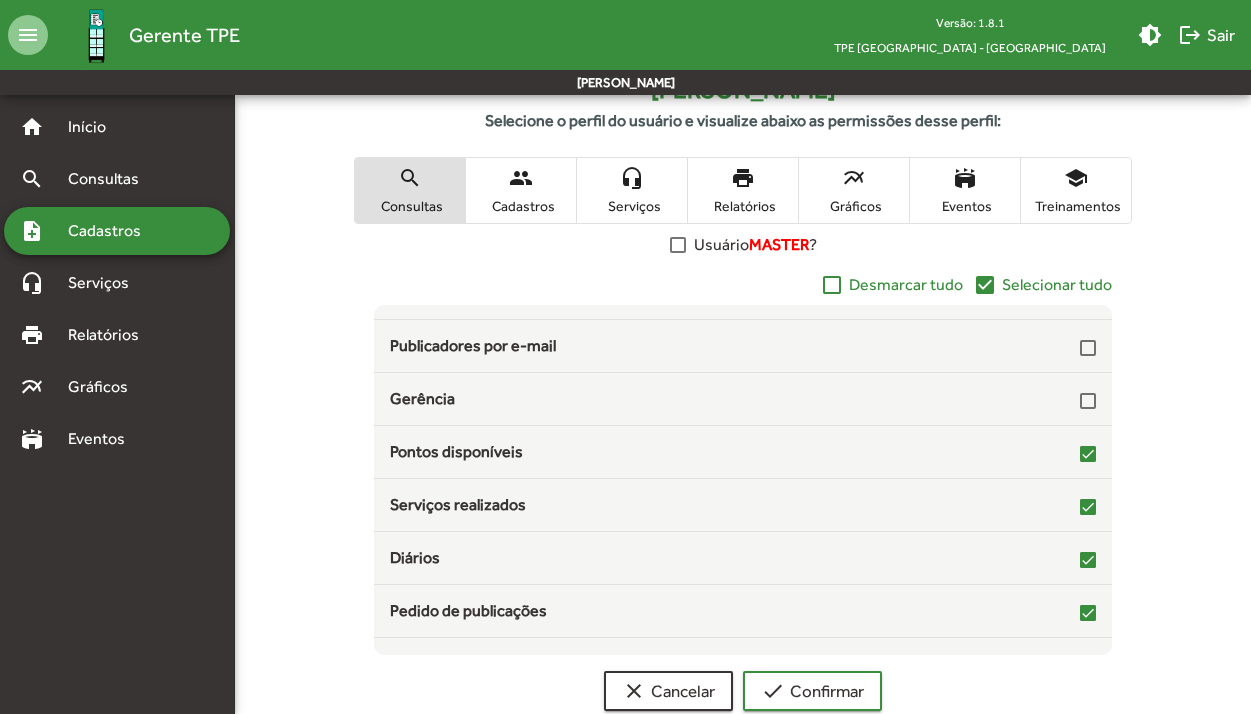 scroll, scrollTop: 0, scrollLeft: 0, axis: both 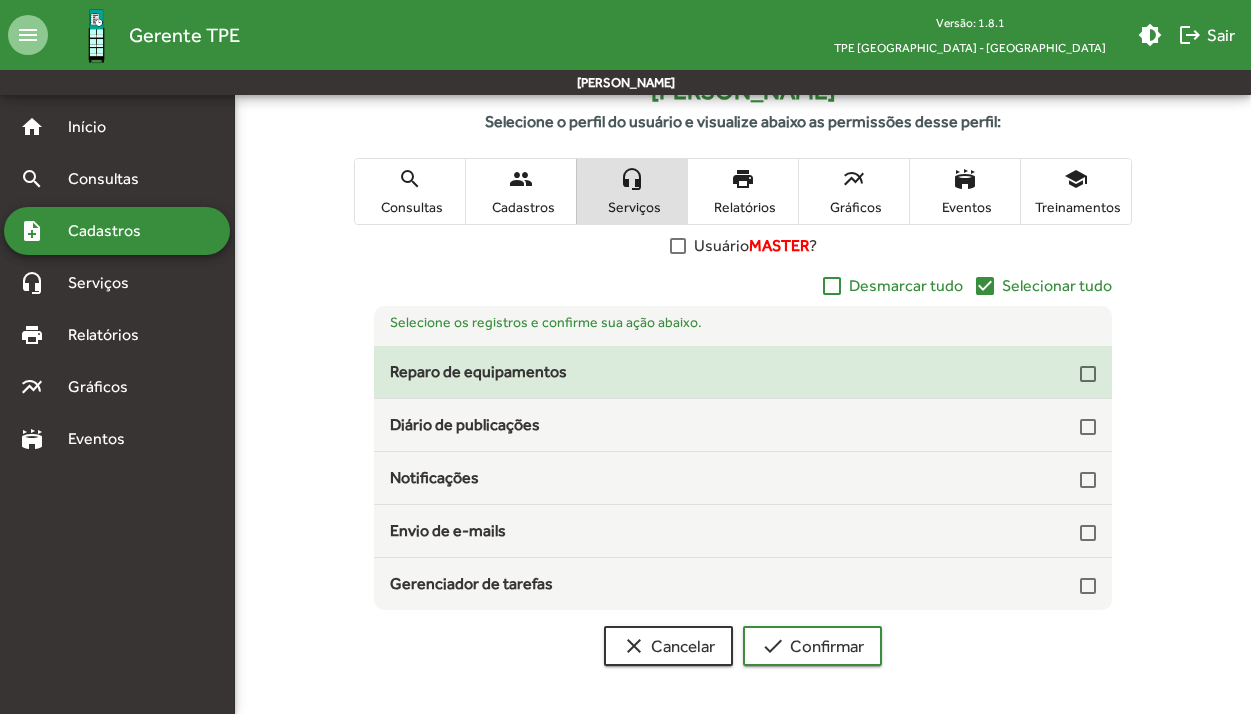 click at bounding box center (1088, 374) 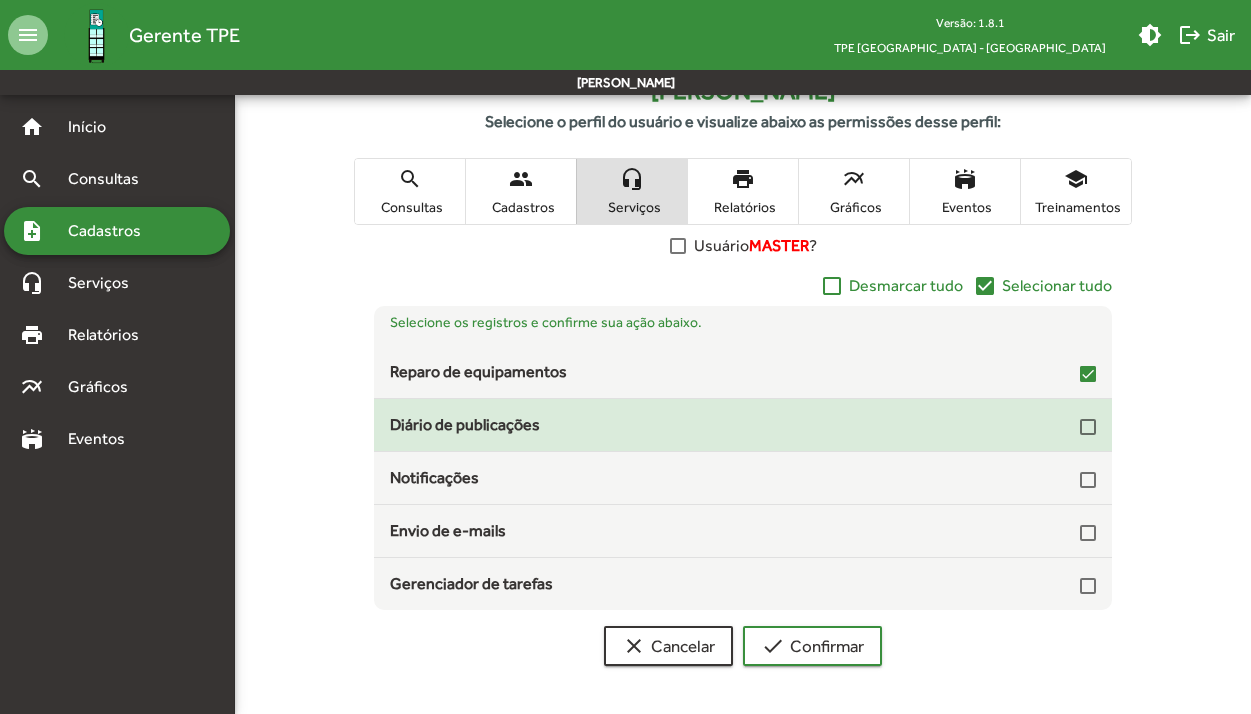 click at bounding box center (1088, 427) 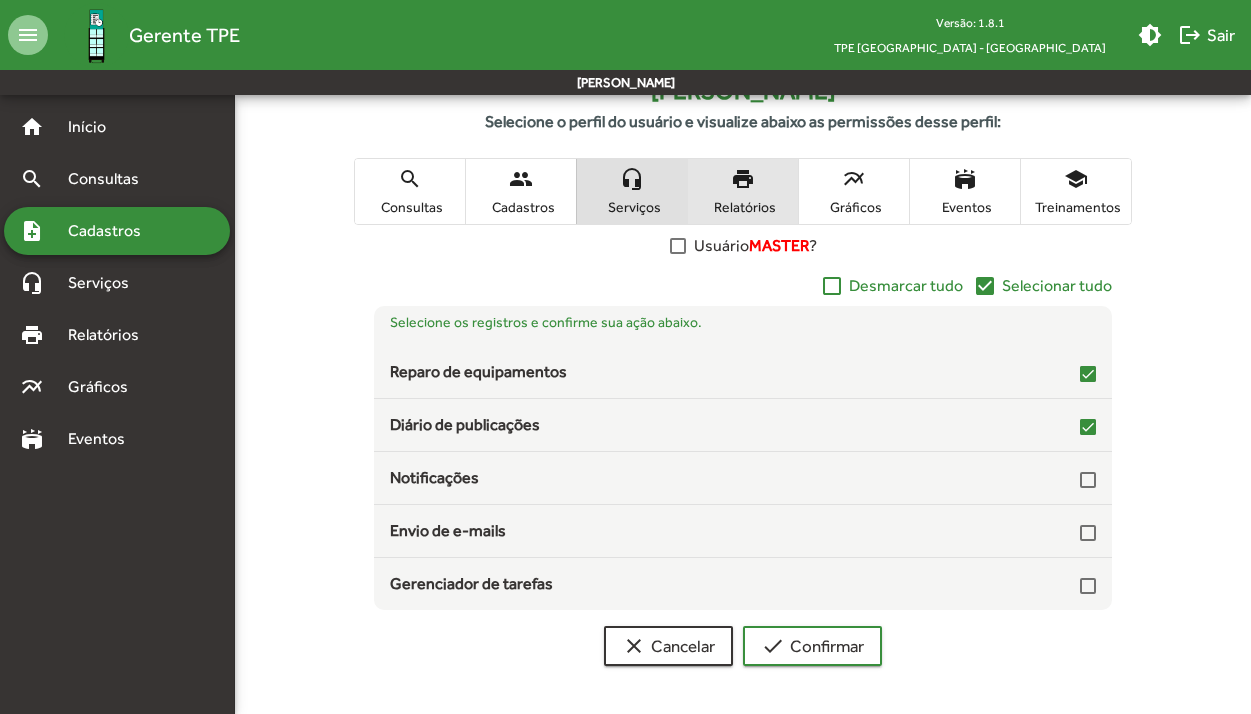 click on "Relatórios" at bounding box center [743, 207] 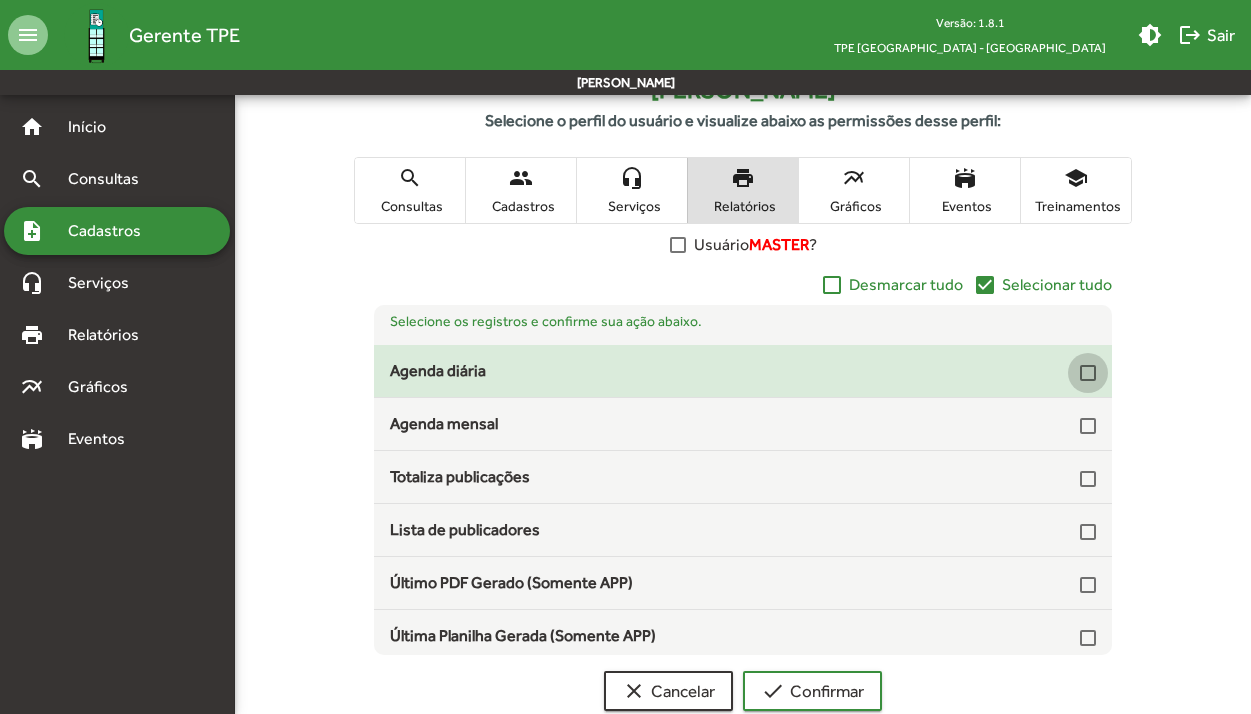 click at bounding box center (1088, 373) 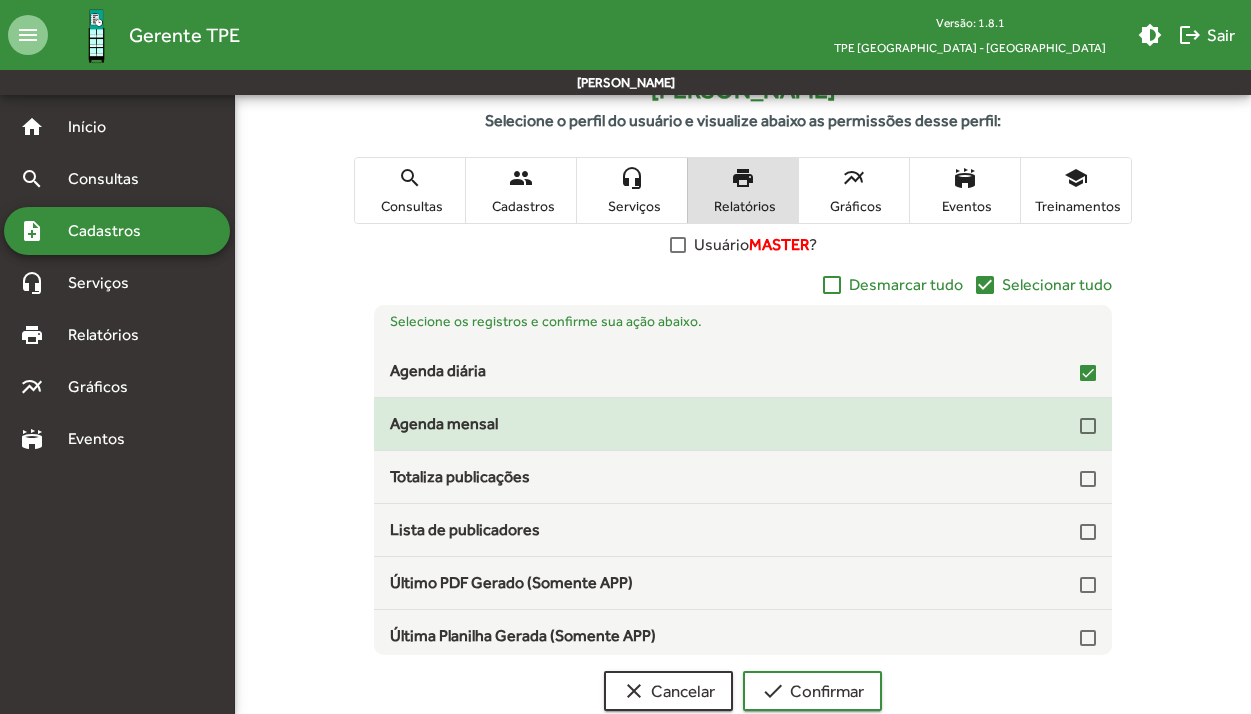 click at bounding box center (1088, 426) 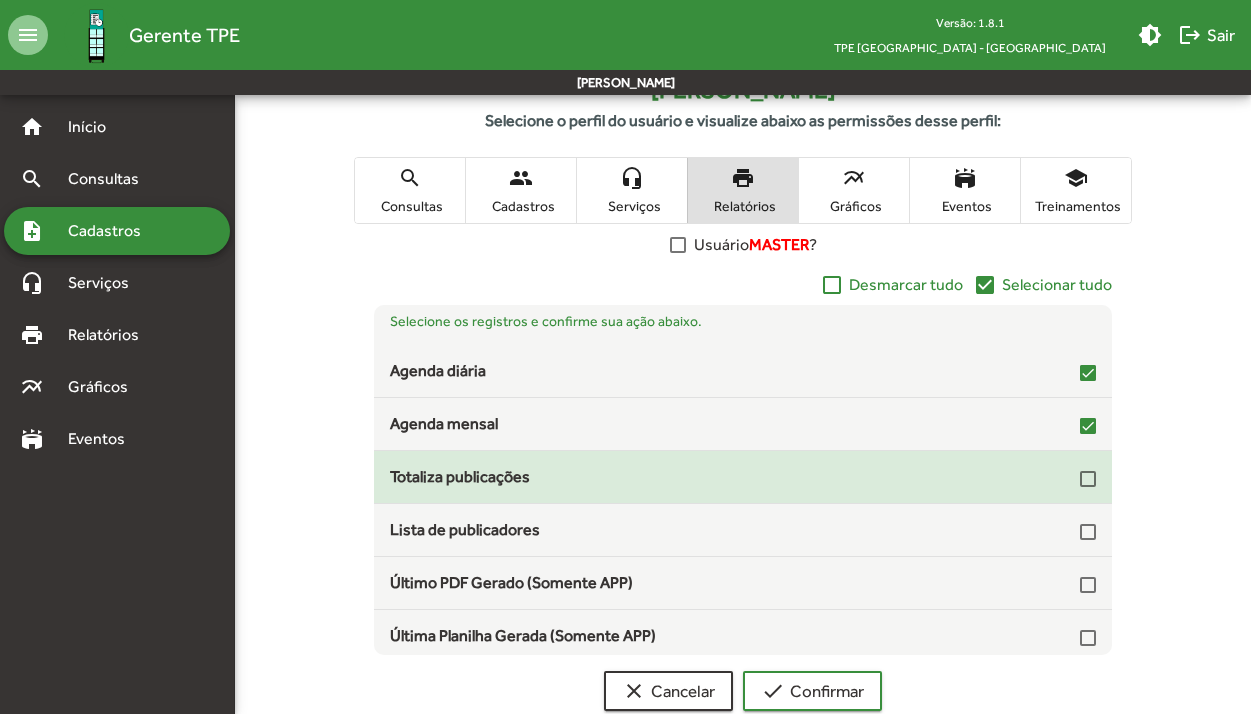 click at bounding box center (1088, 479) 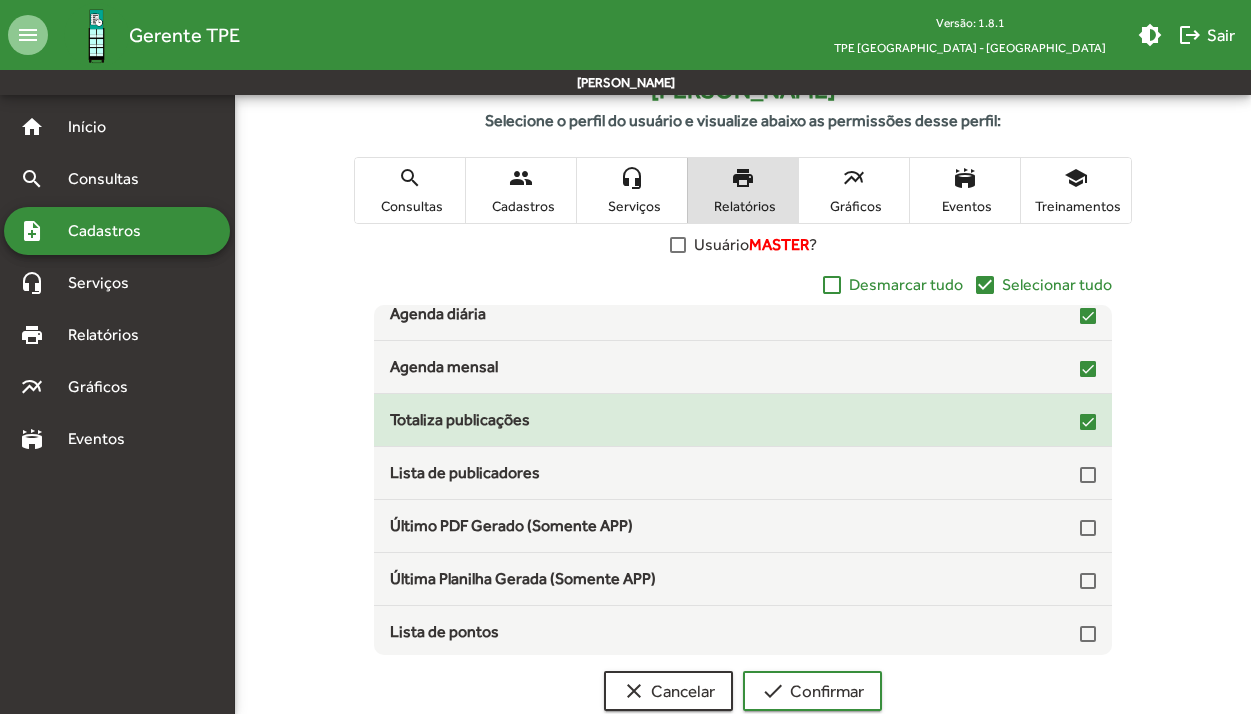 scroll, scrollTop: 60, scrollLeft: 0, axis: vertical 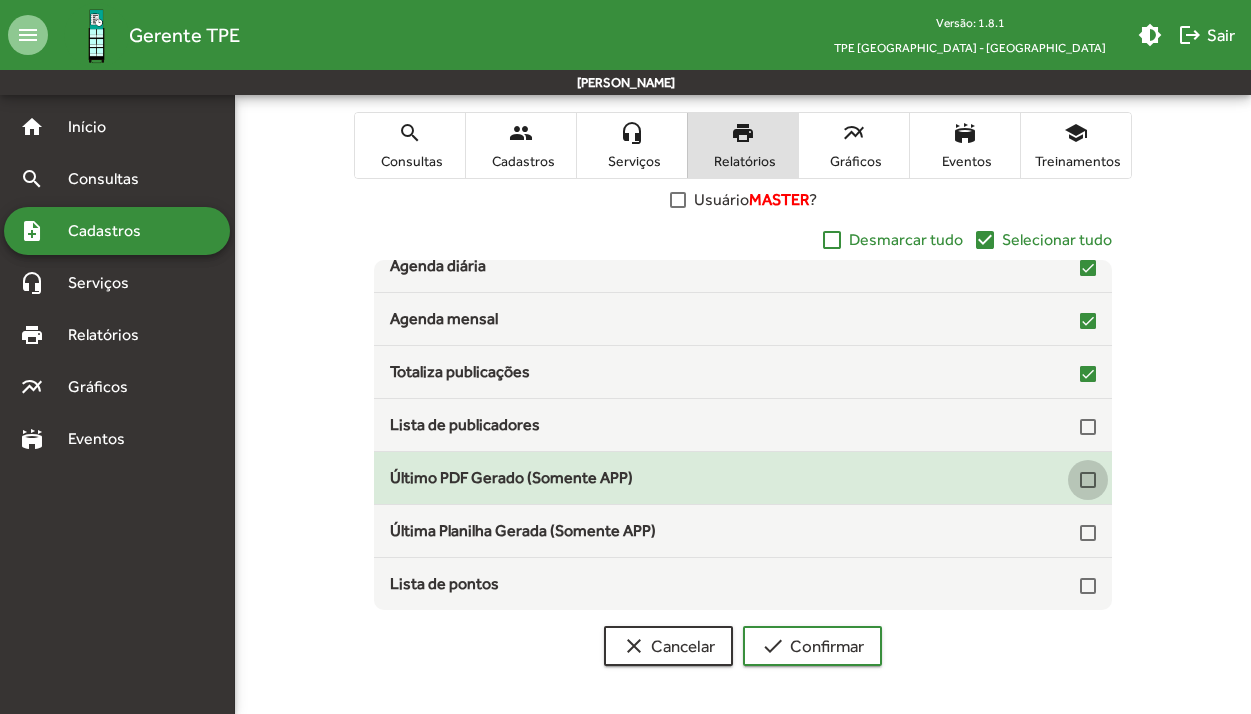 click at bounding box center [1088, 480] 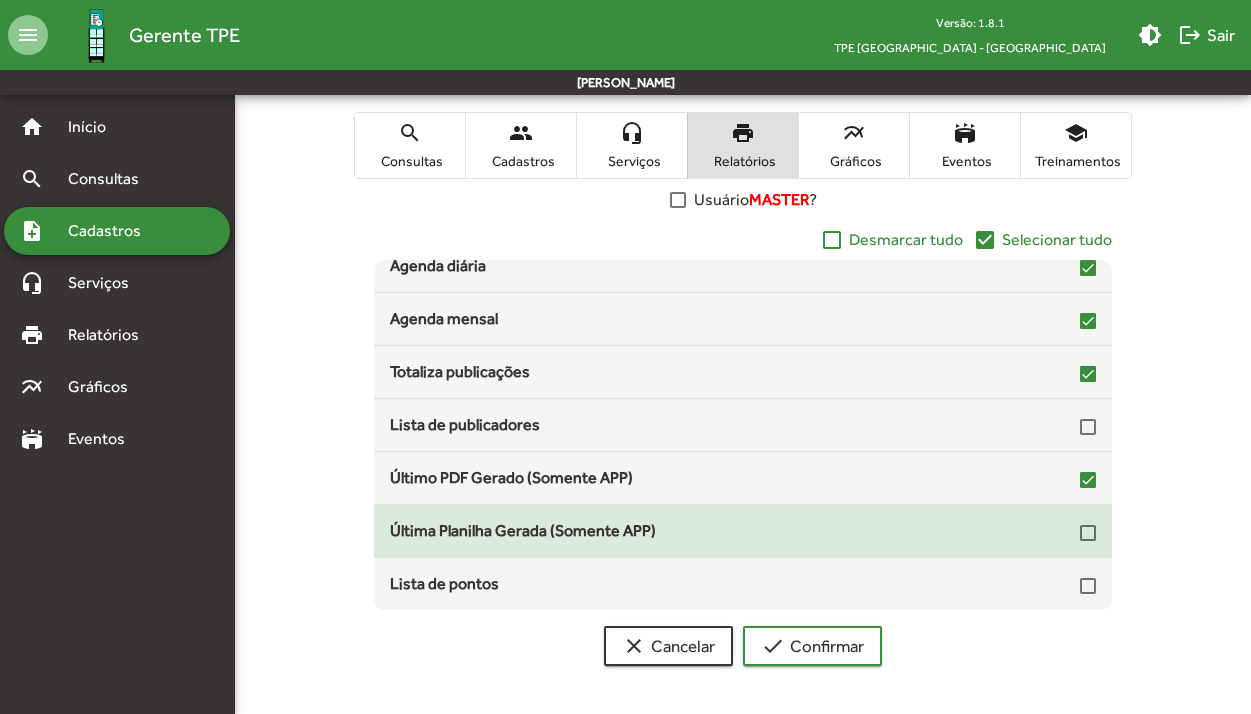 click at bounding box center [1088, 533] 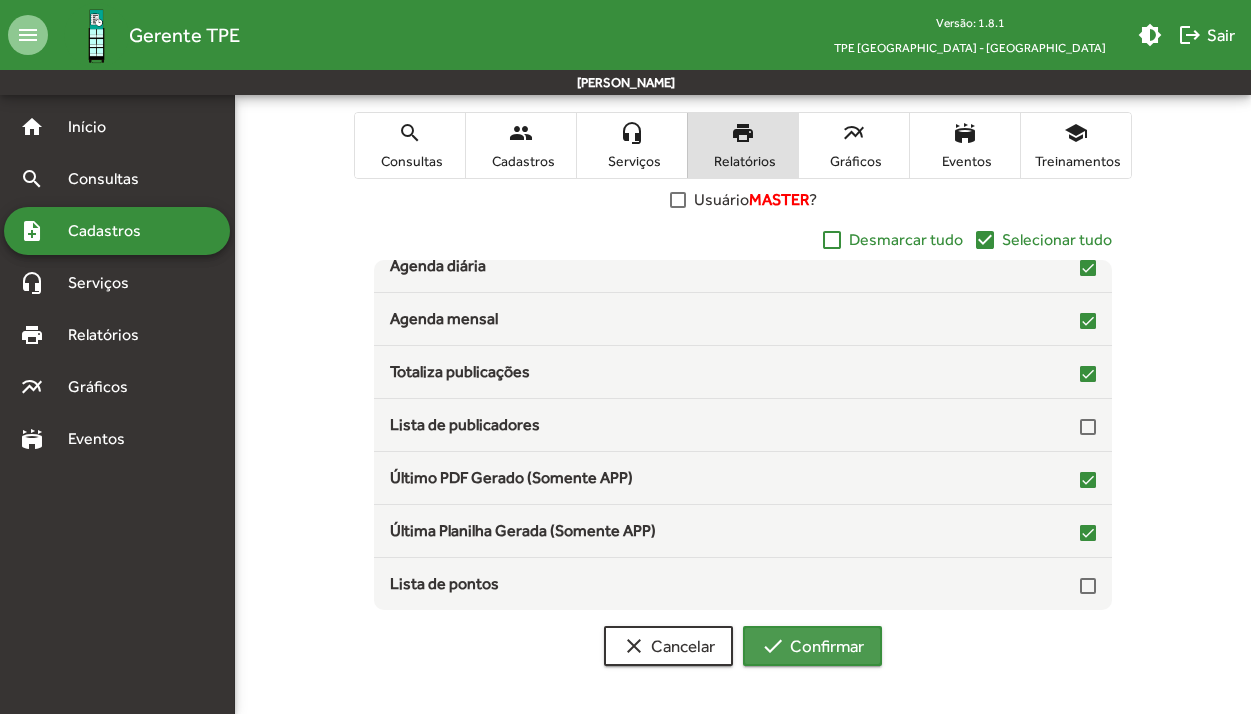 click on "check  Confirmar" 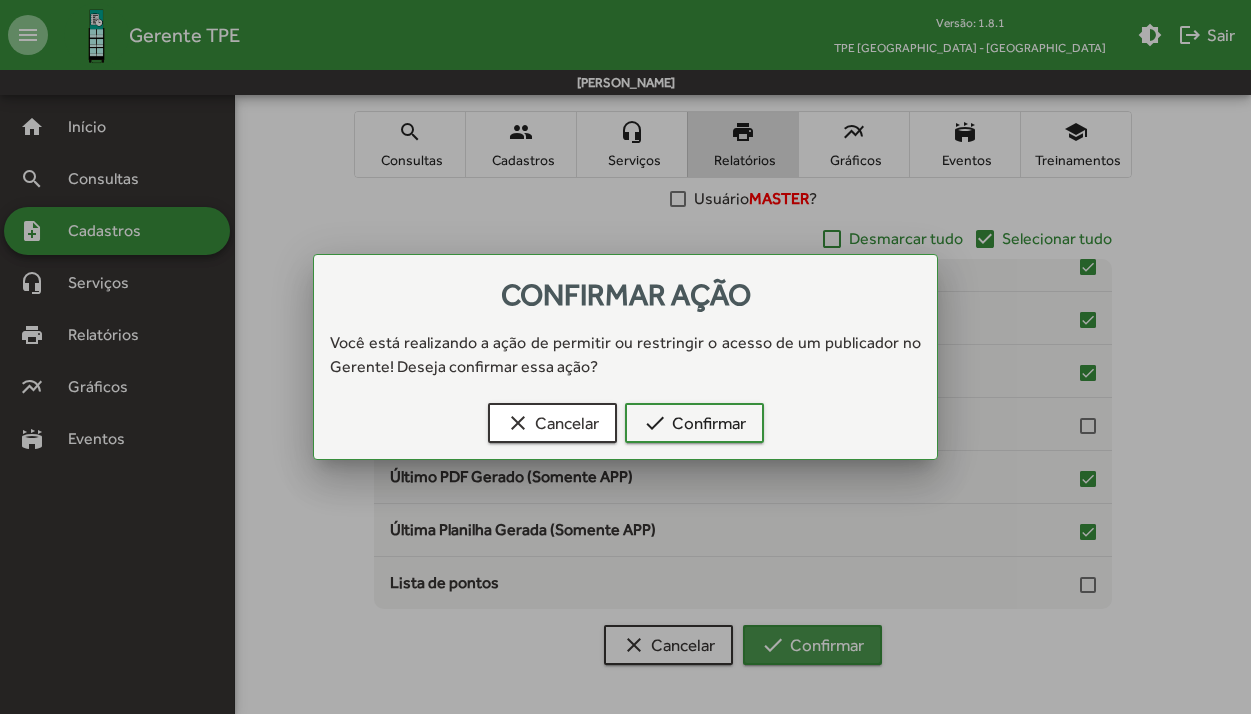 scroll, scrollTop: 0, scrollLeft: 0, axis: both 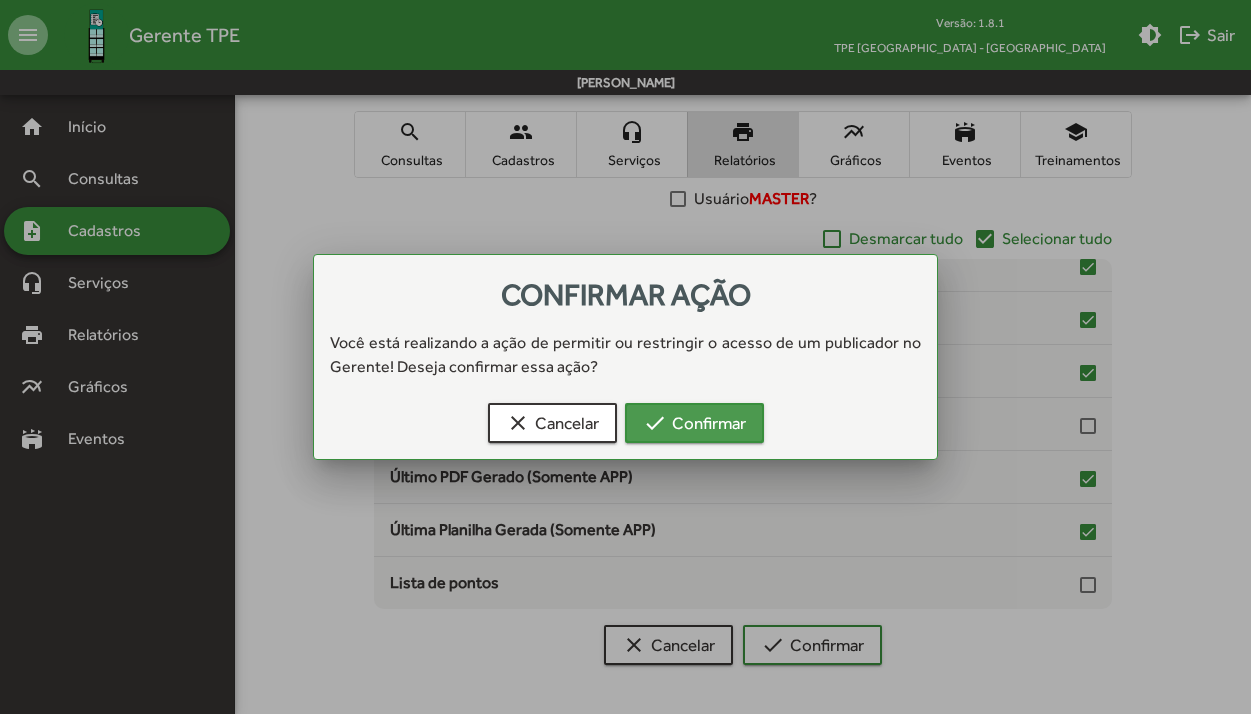 click on "check  Confirmar" at bounding box center (694, 423) 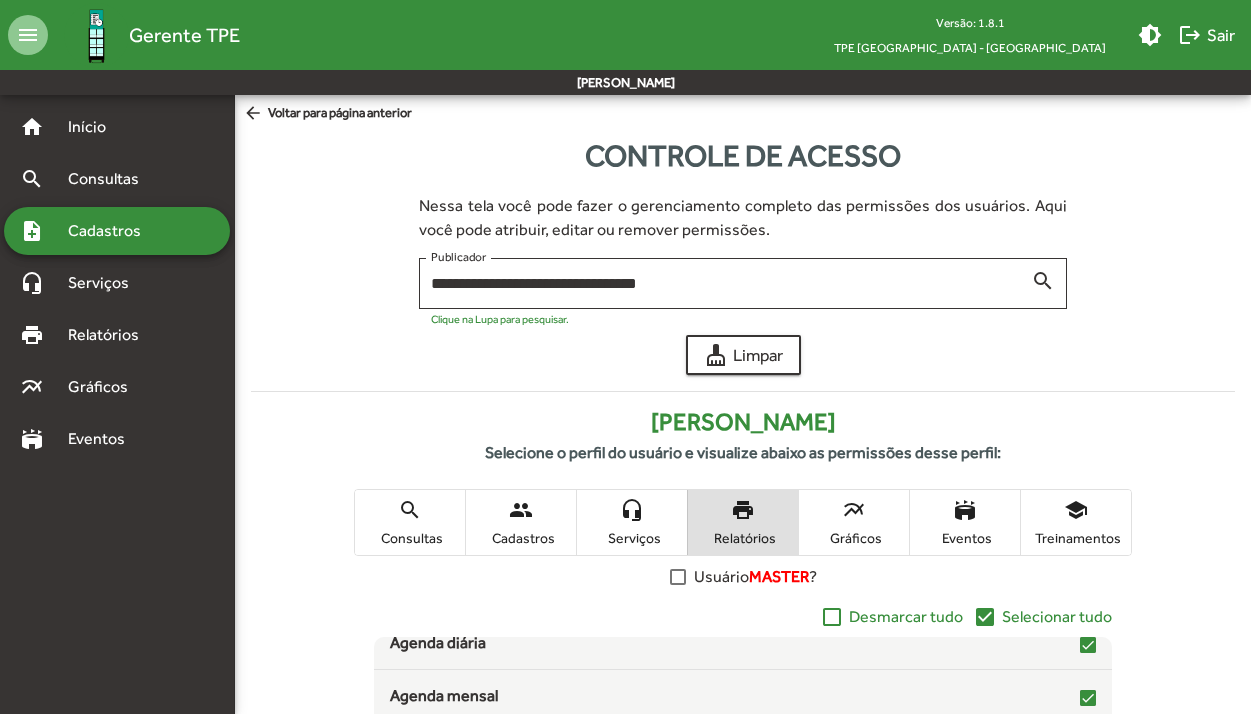 scroll, scrollTop: 378, scrollLeft: 0, axis: vertical 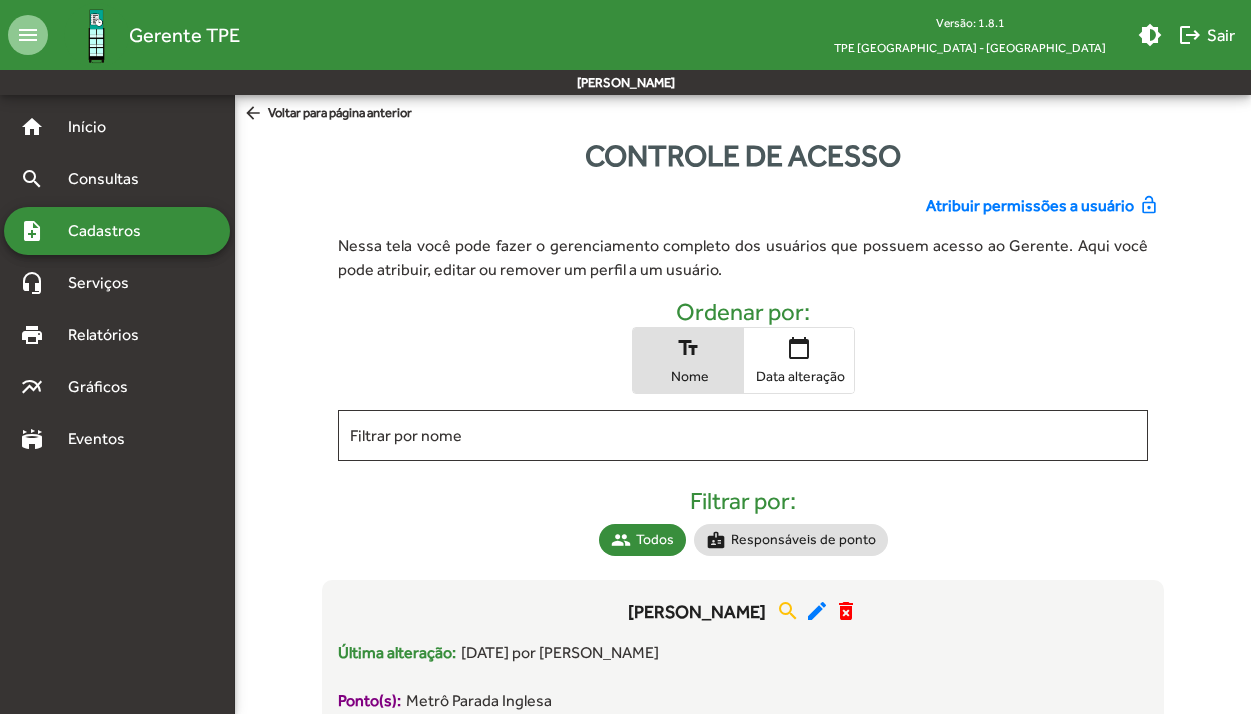 click on "Atribuir permissões a usuário" 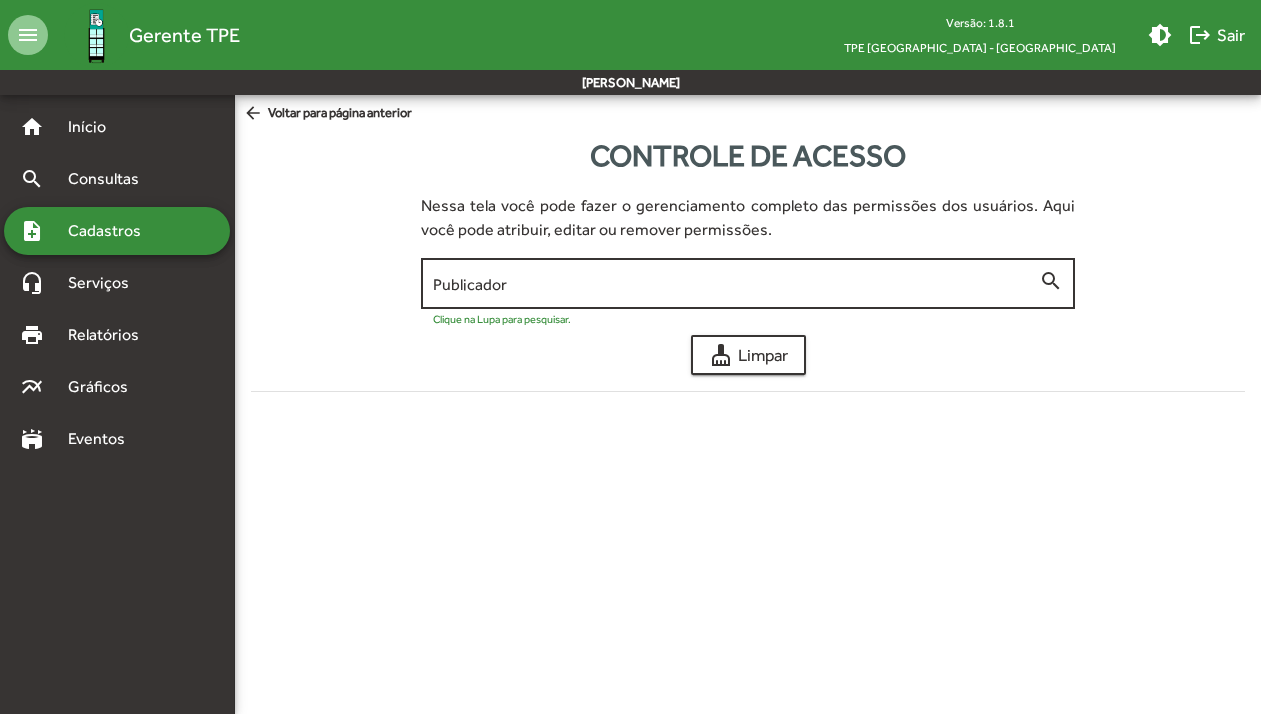 click on "Publicador" at bounding box center [736, 284] 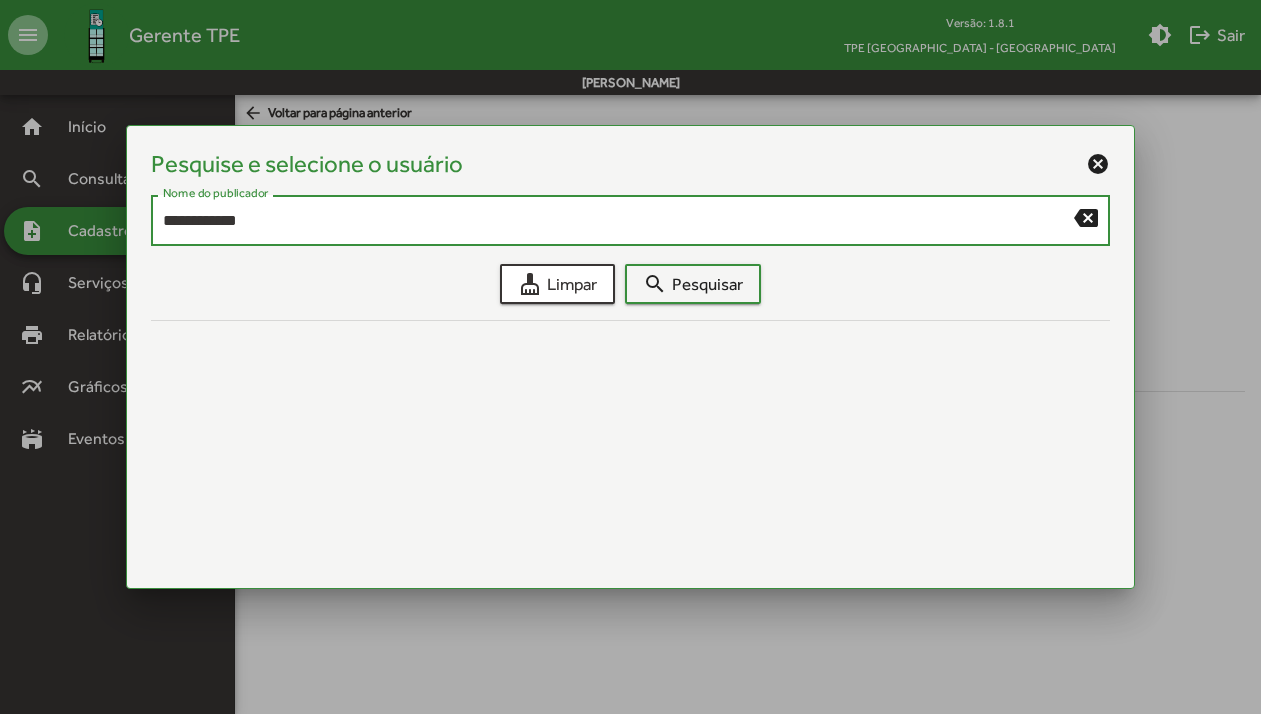 type on "**********" 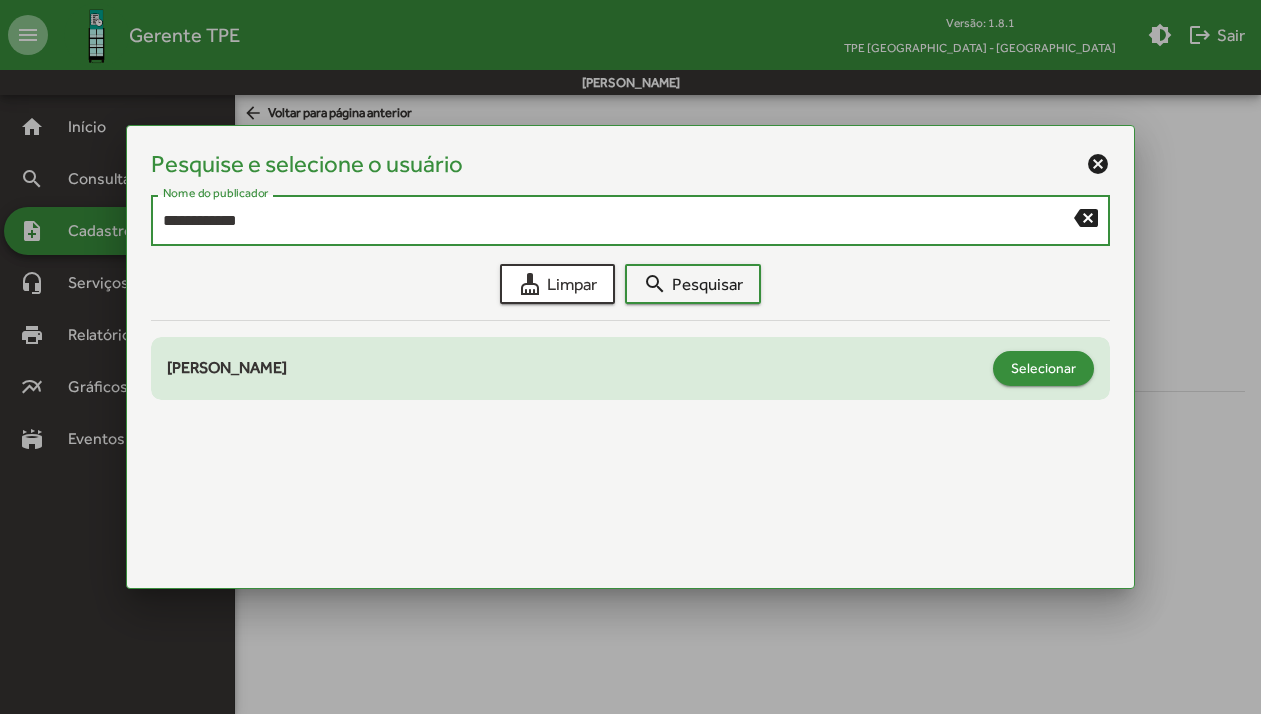 click on "Selecionar" 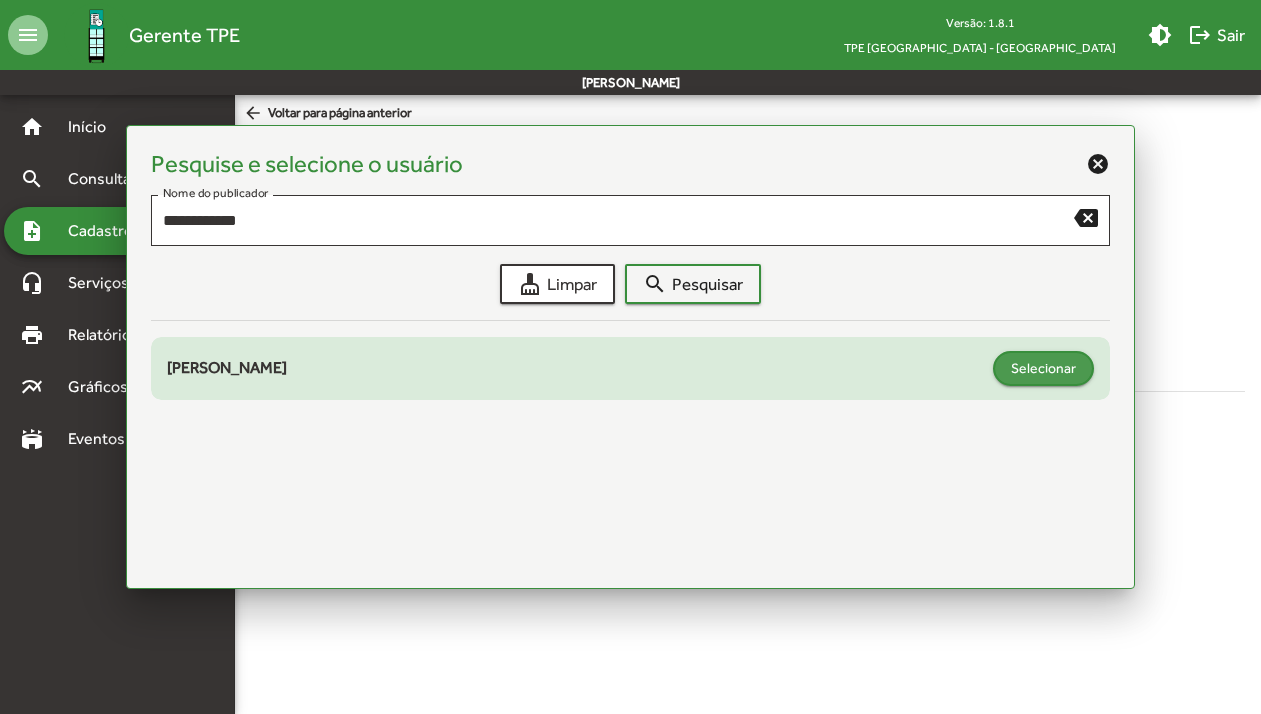 type on "**********" 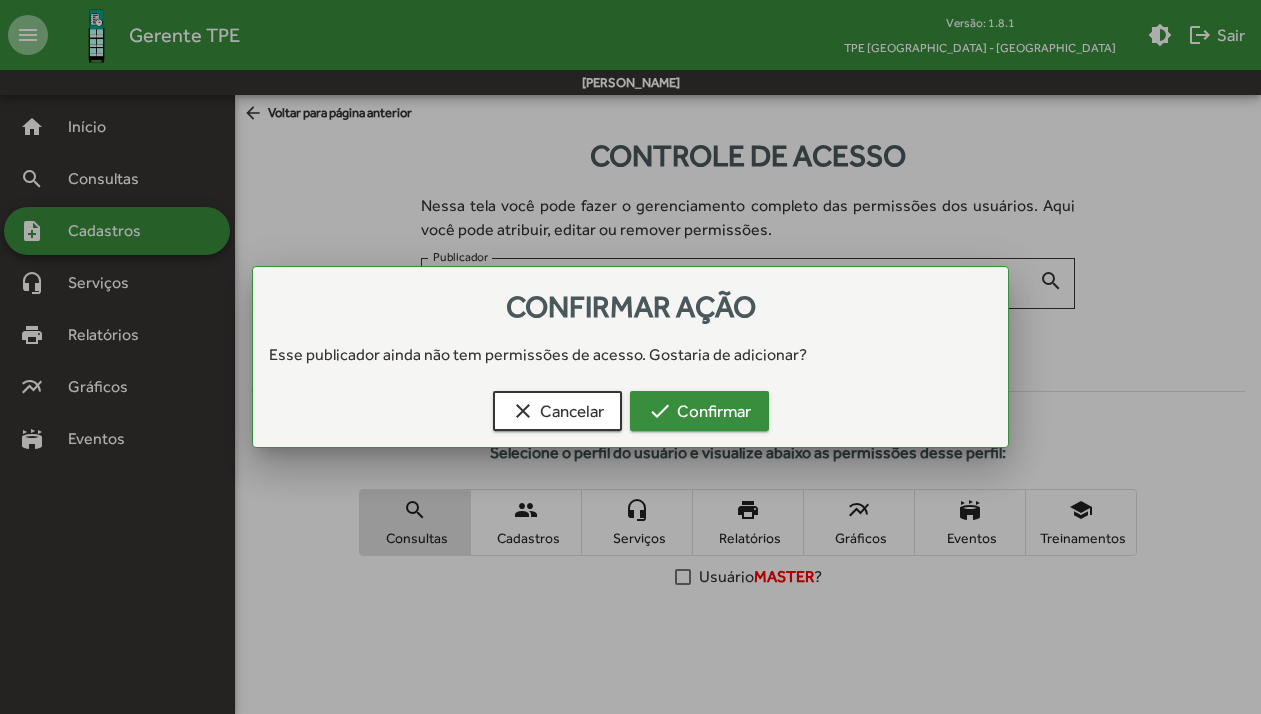 click on "check  Confirmar" at bounding box center [699, 411] 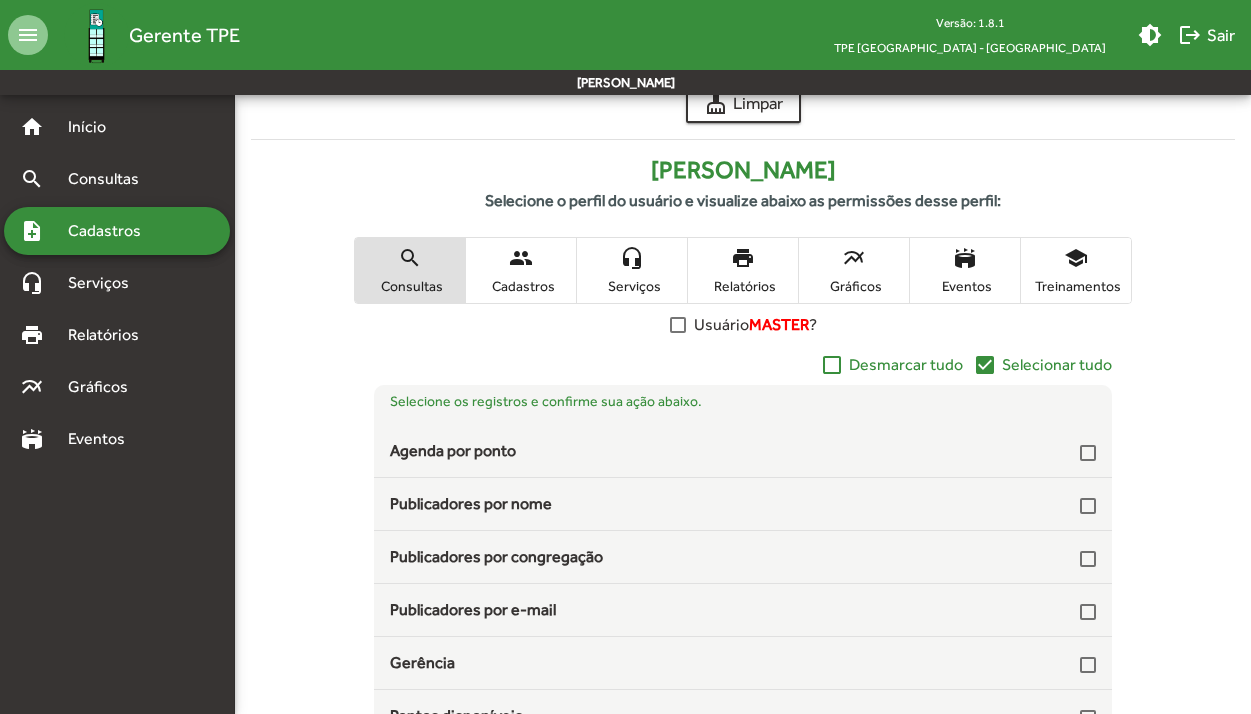 scroll, scrollTop: 378, scrollLeft: 0, axis: vertical 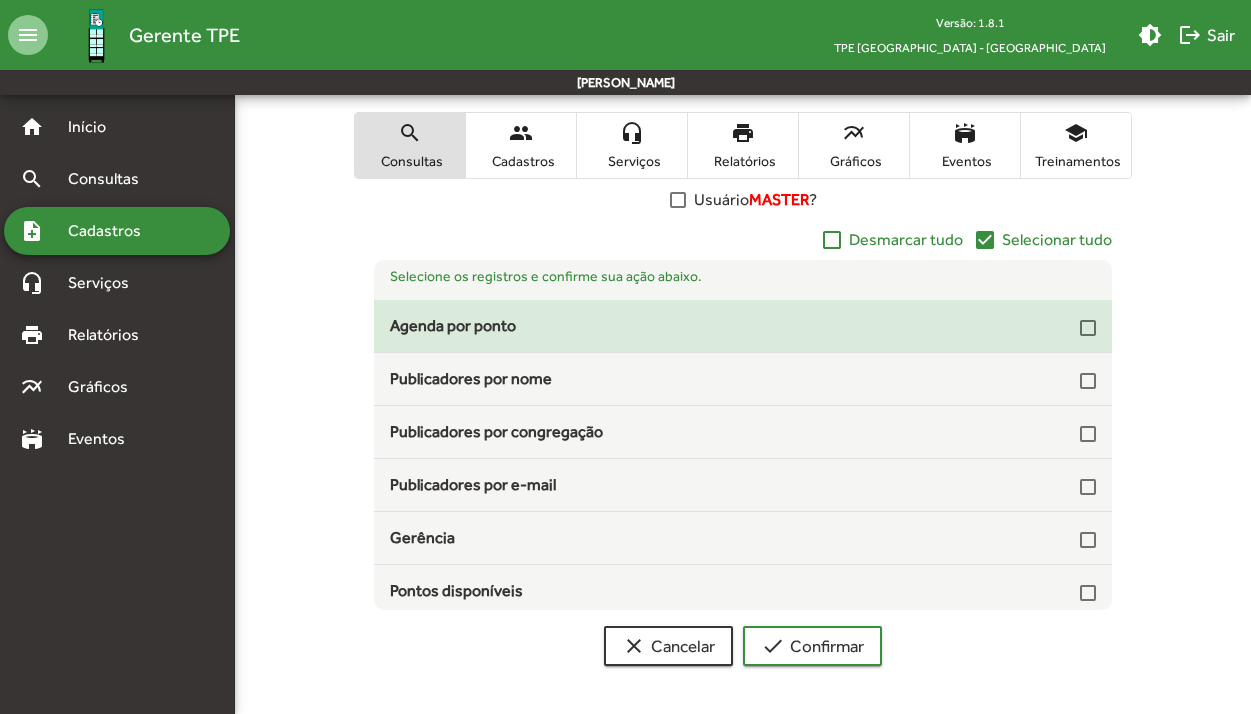 click at bounding box center (1088, 328) 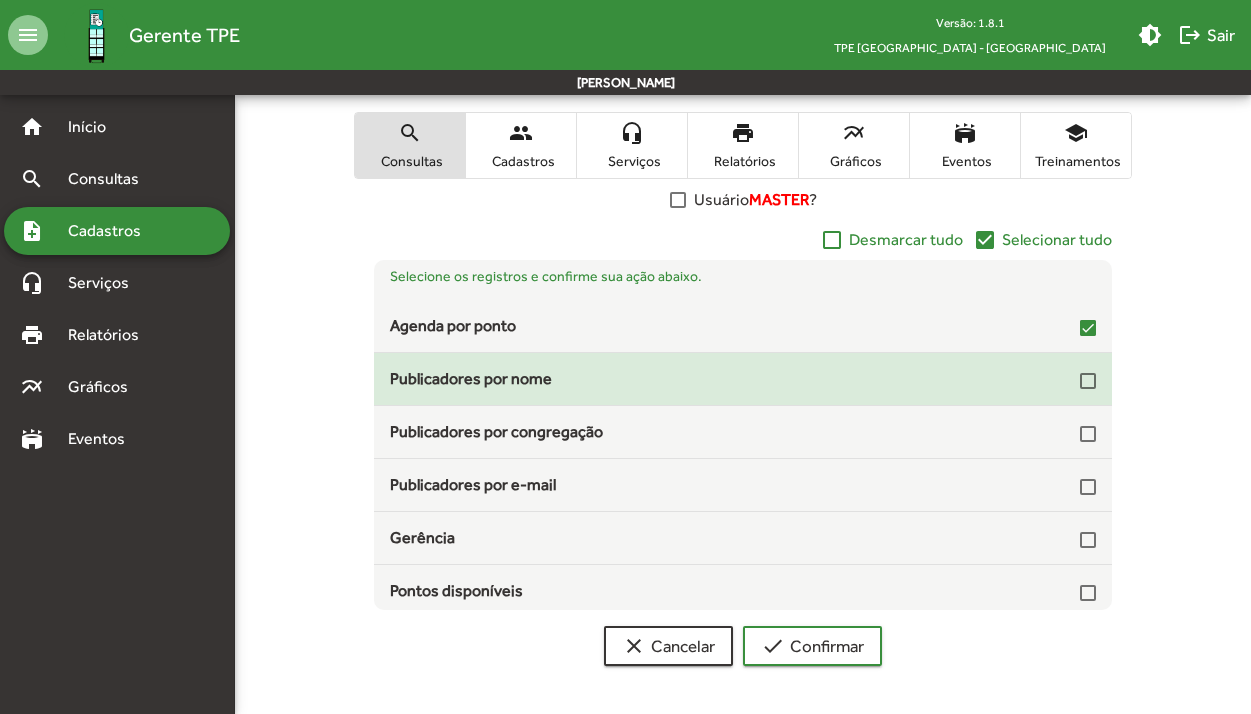 click at bounding box center [1088, 381] 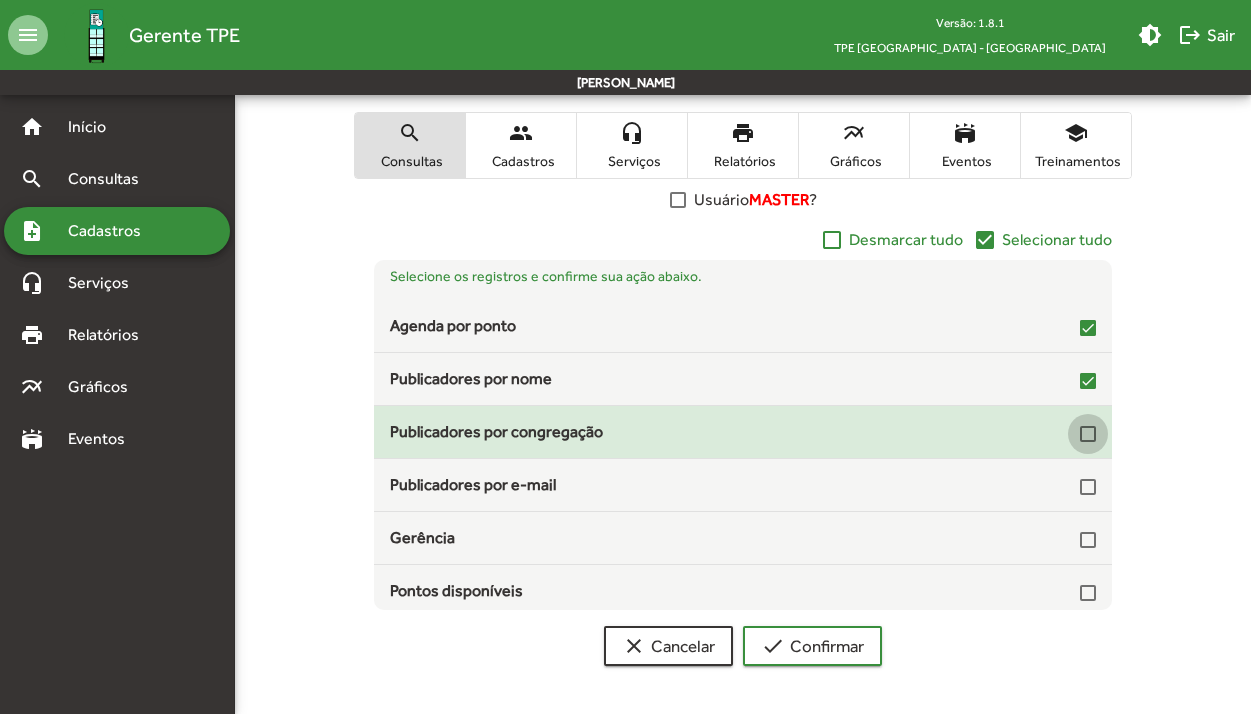 click at bounding box center [1088, 434] 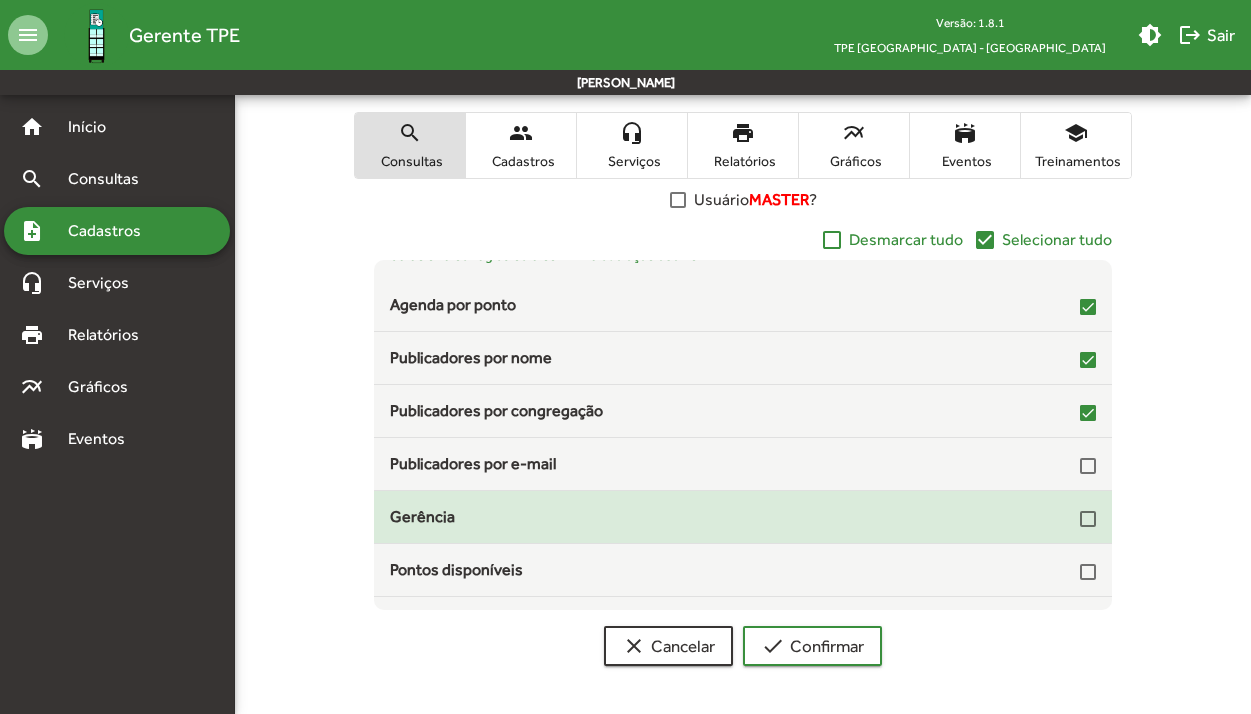 scroll, scrollTop: 91, scrollLeft: 0, axis: vertical 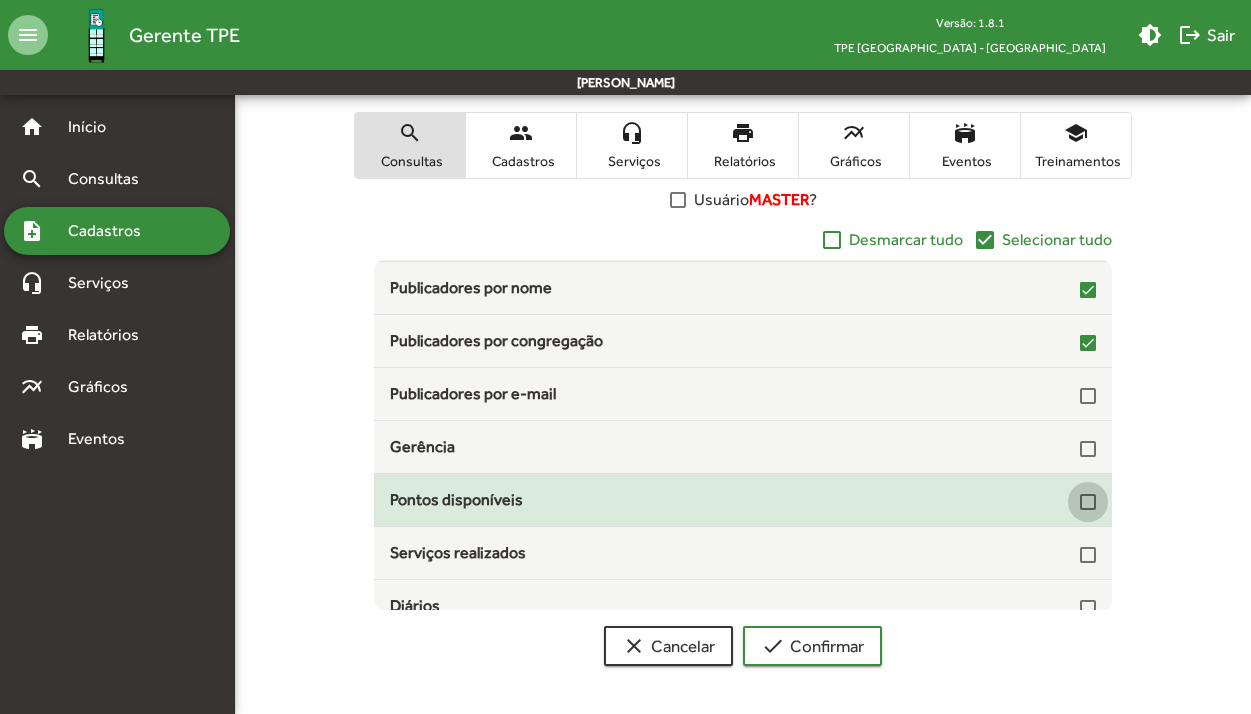 click at bounding box center [1088, 502] 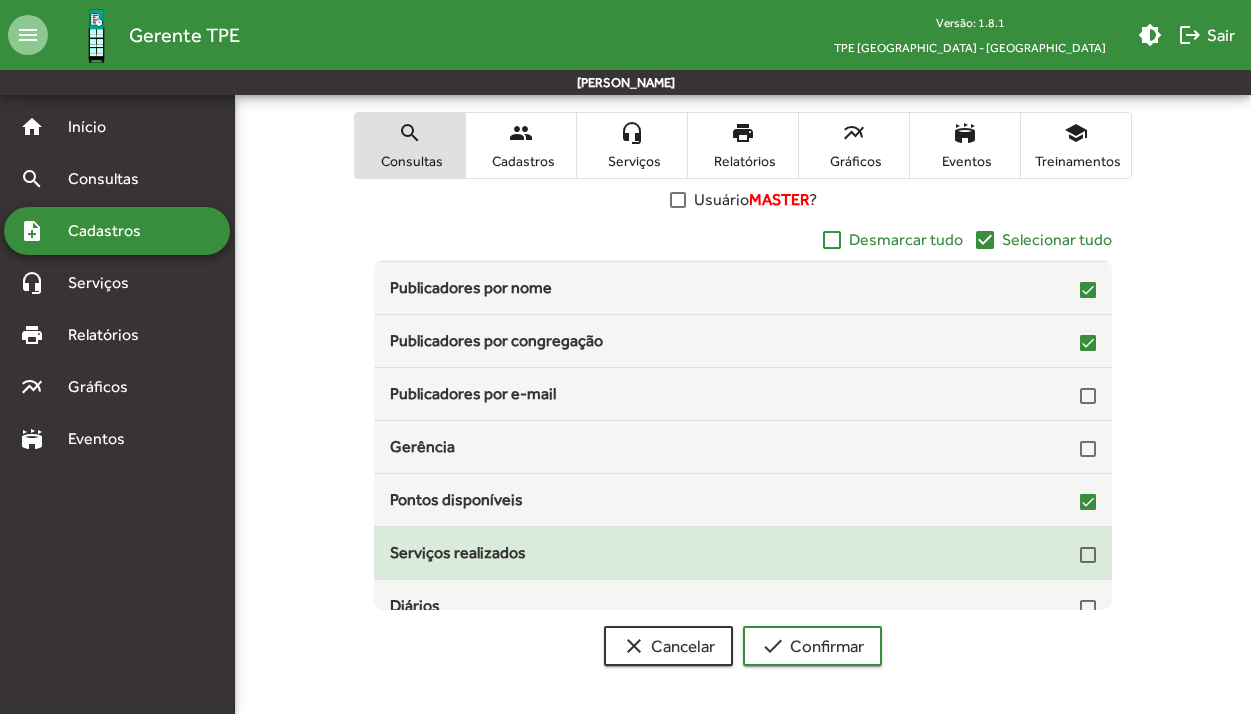 click at bounding box center (1088, 555) 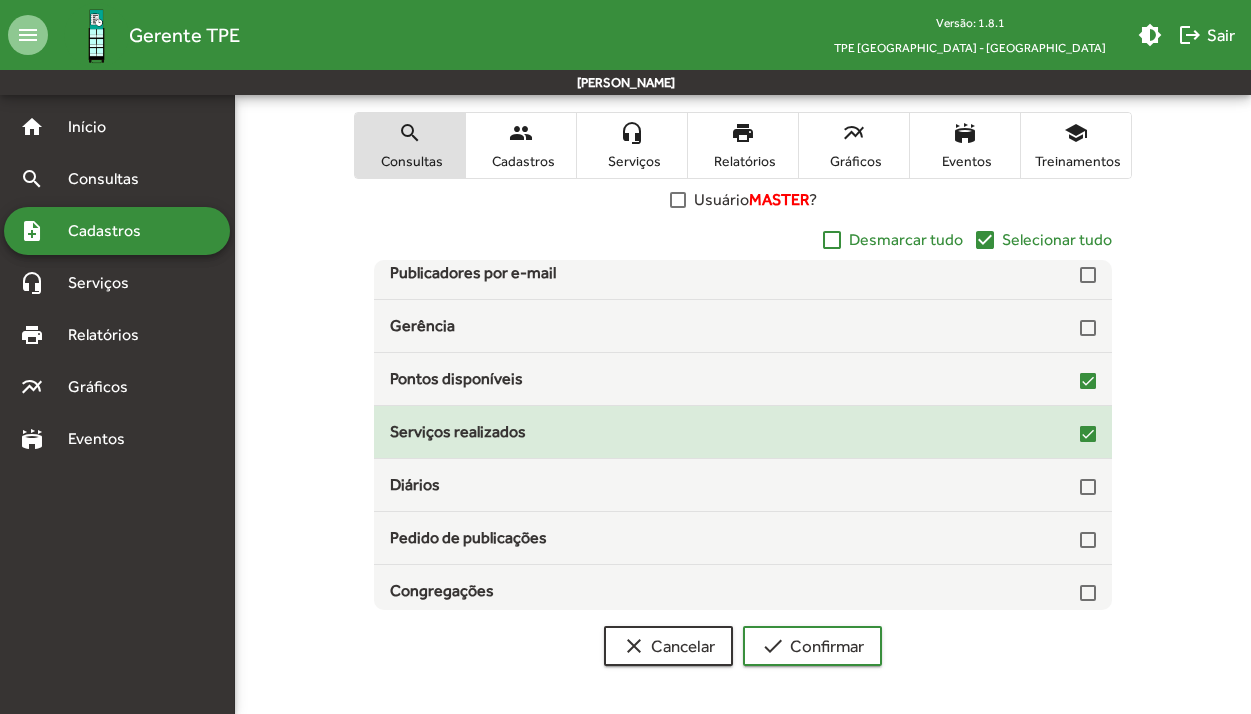 scroll, scrollTop: 325, scrollLeft: 0, axis: vertical 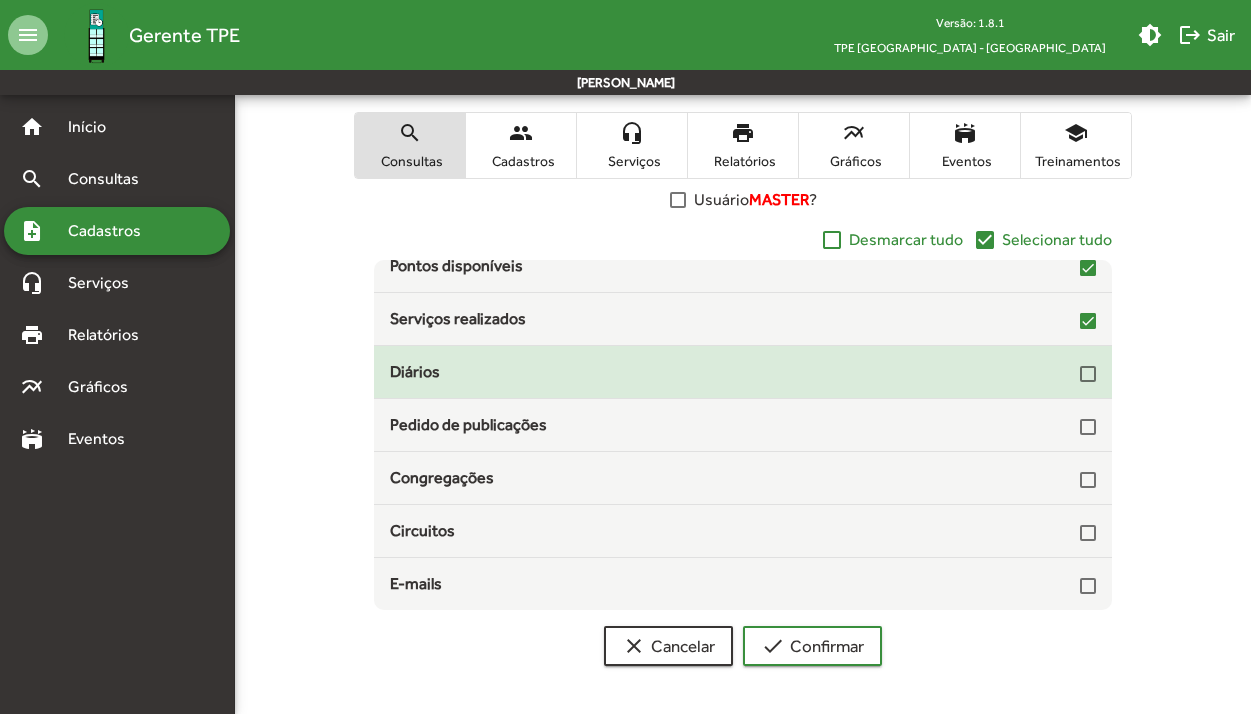 click 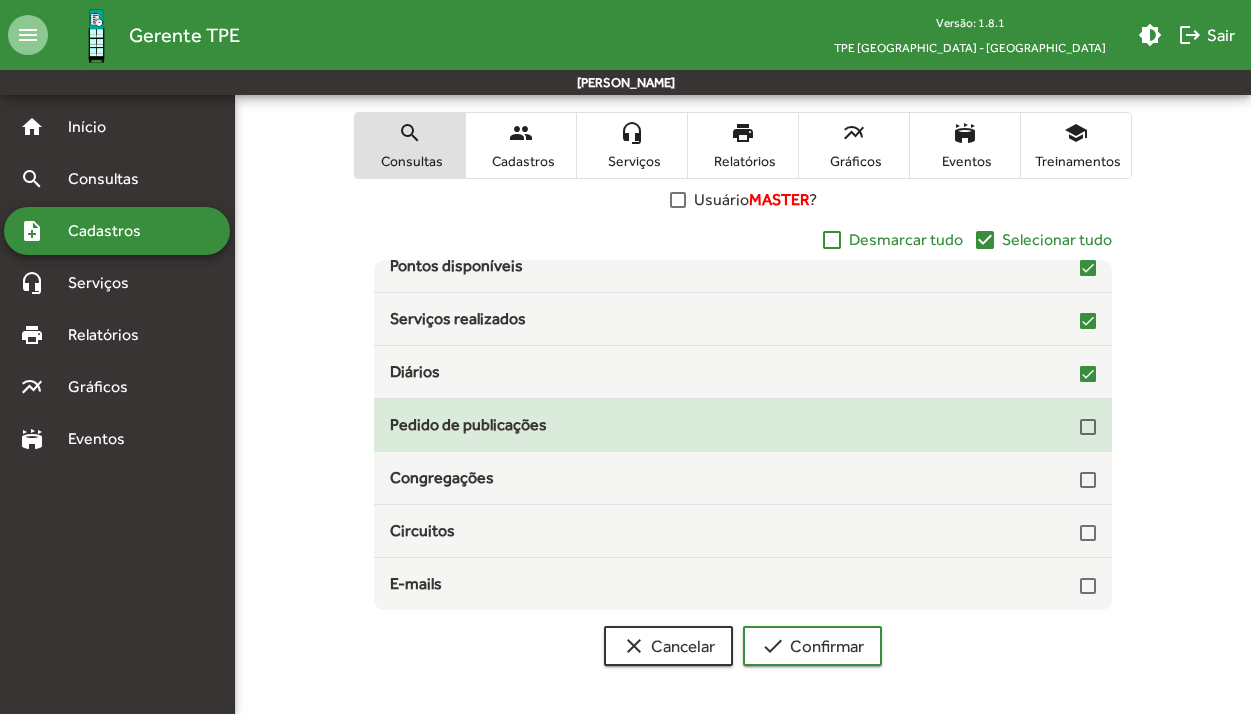 click at bounding box center [1088, 427] 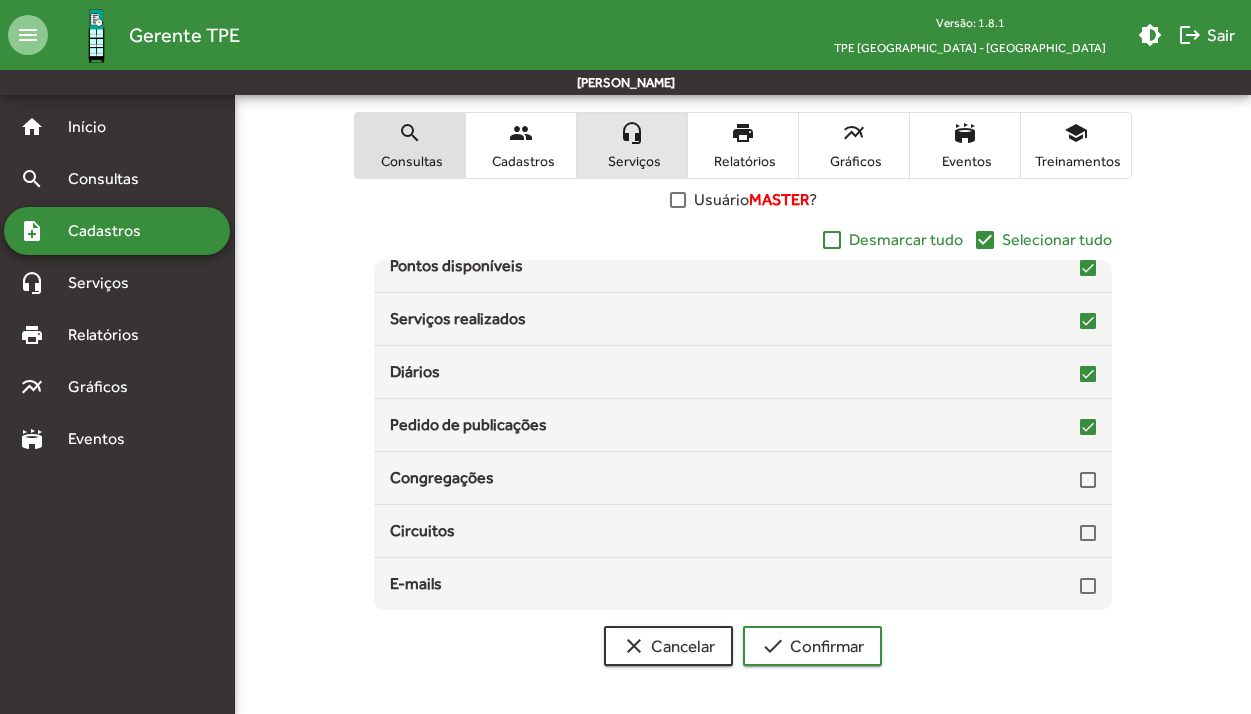 click on "Serviços" at bounding box center (632, 161) 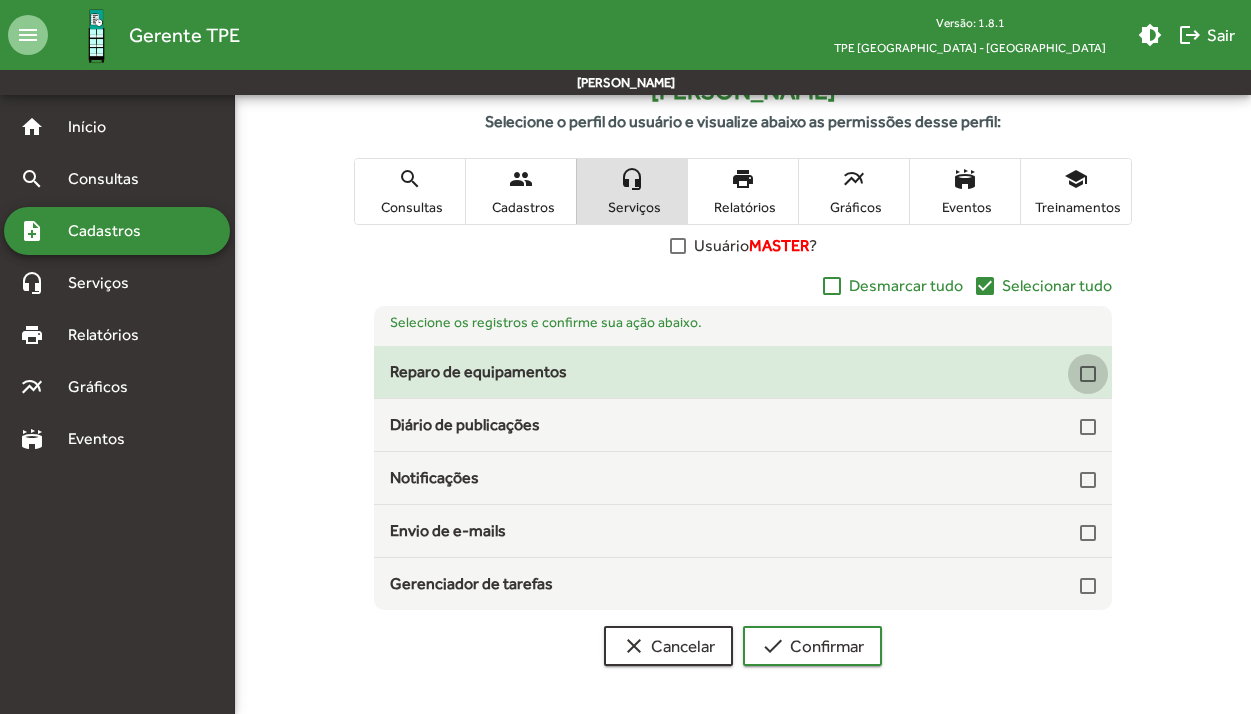 click at bounding box center [1088, 374] 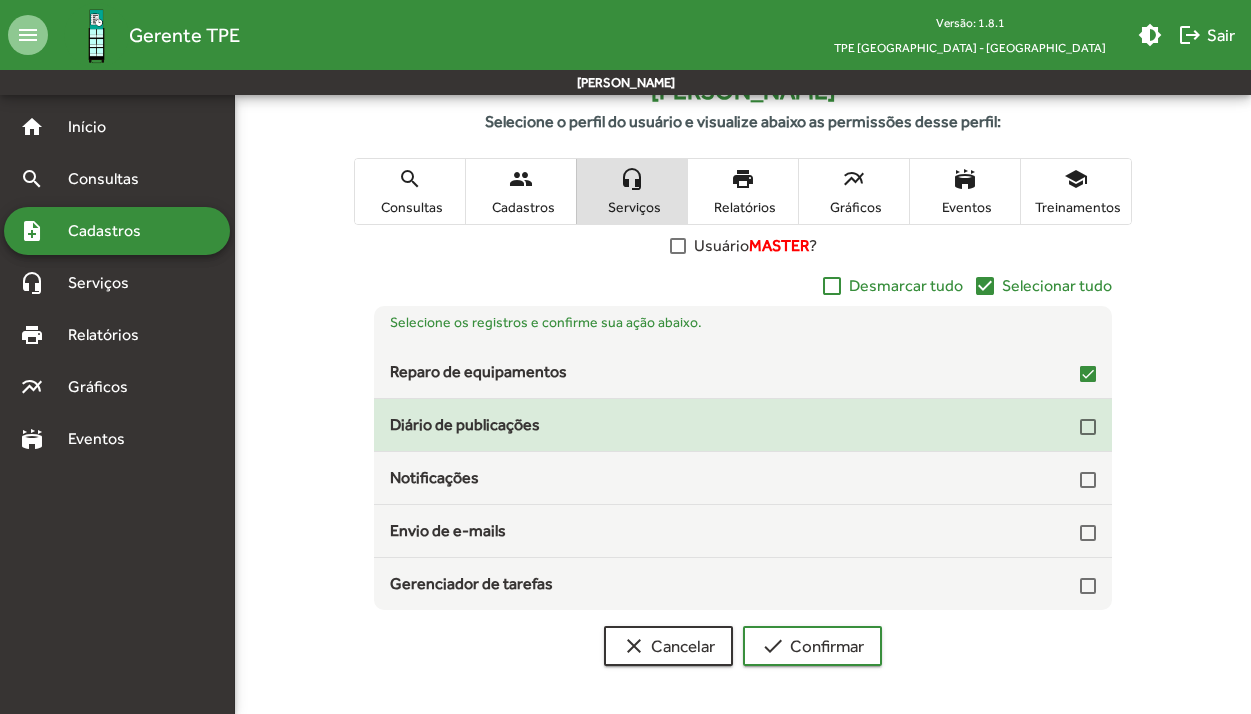 click at bounding box center [1088, 427] 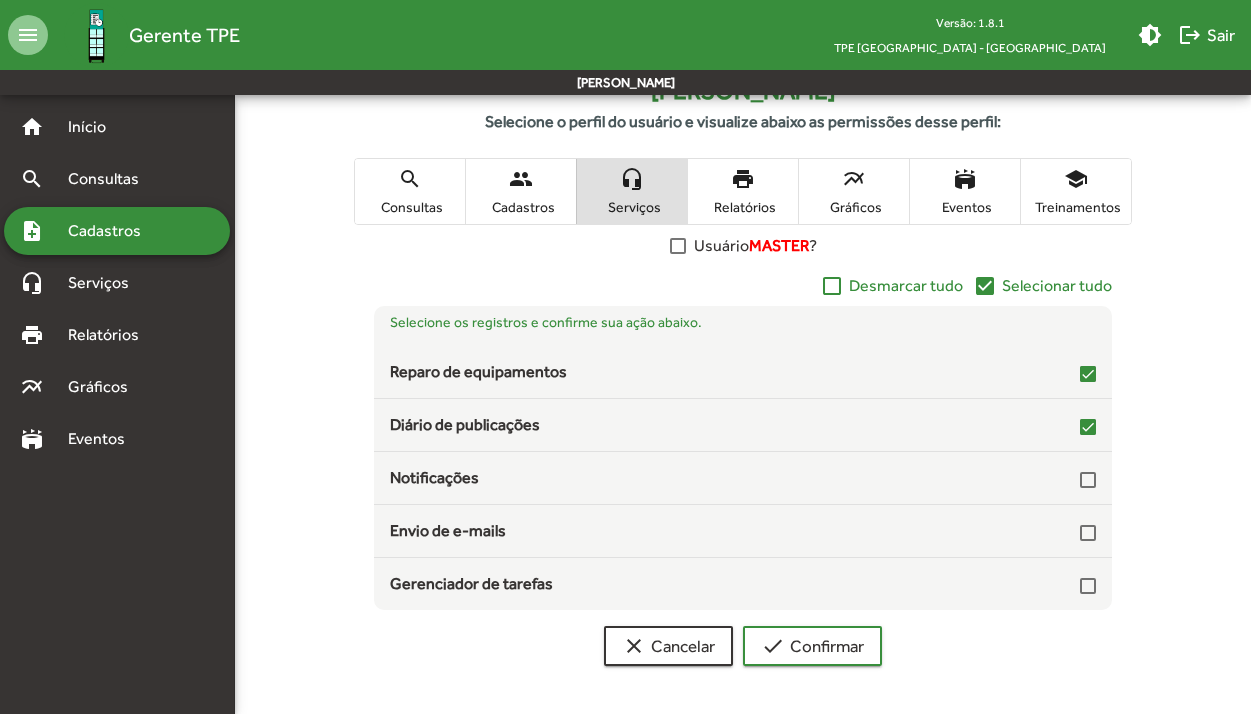 click on "Relatórios" at bounding box center (743, 207) 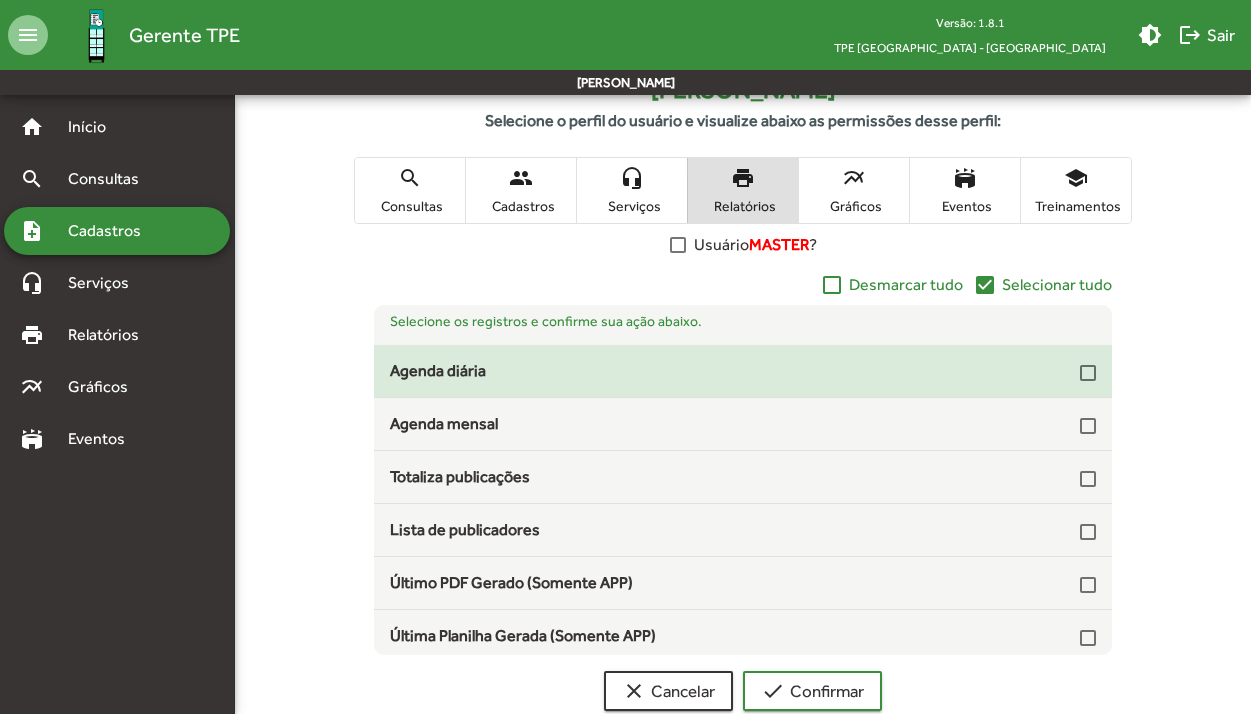 click at bounding box center (1088, 373) 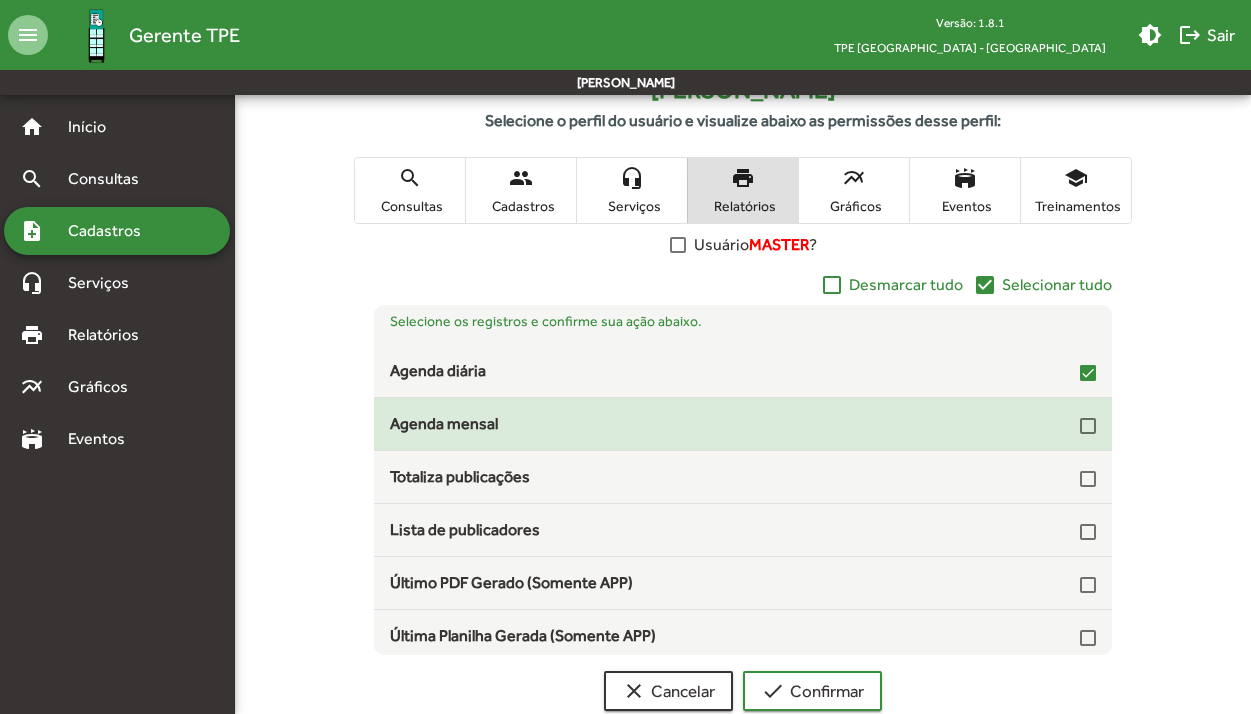 click at bounding box center (1088, 426) 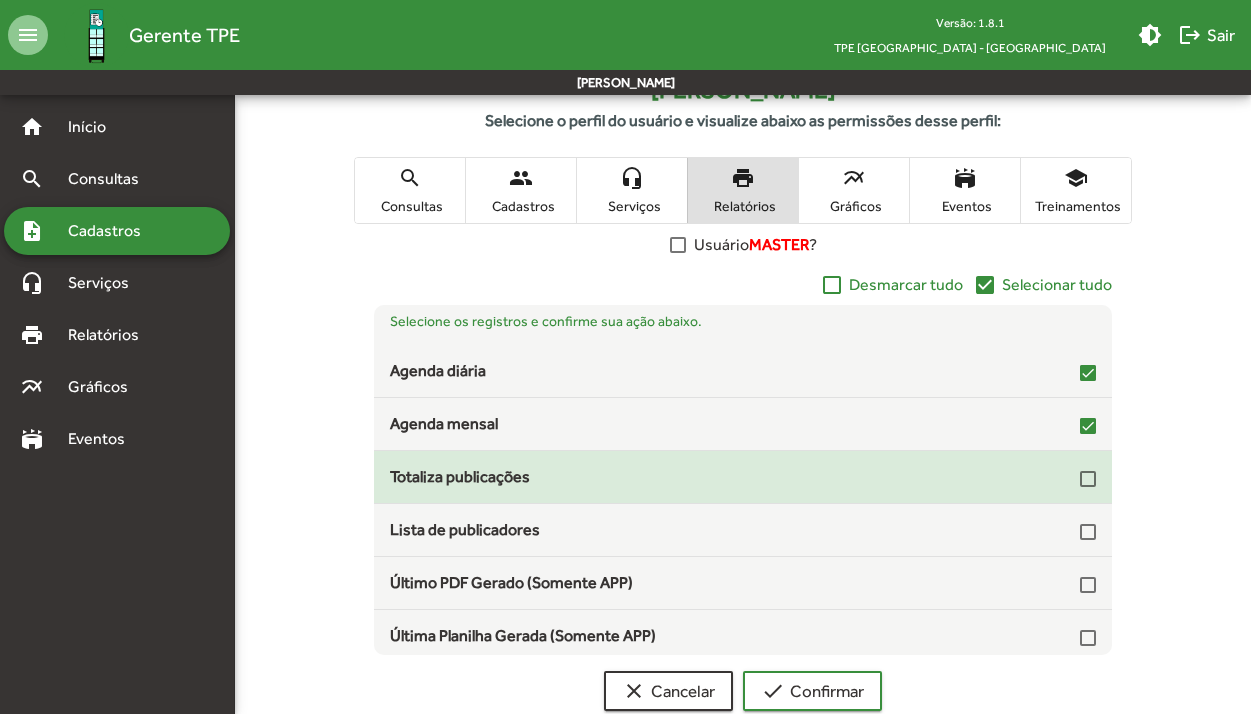 click at bounding box center (1088, 479) 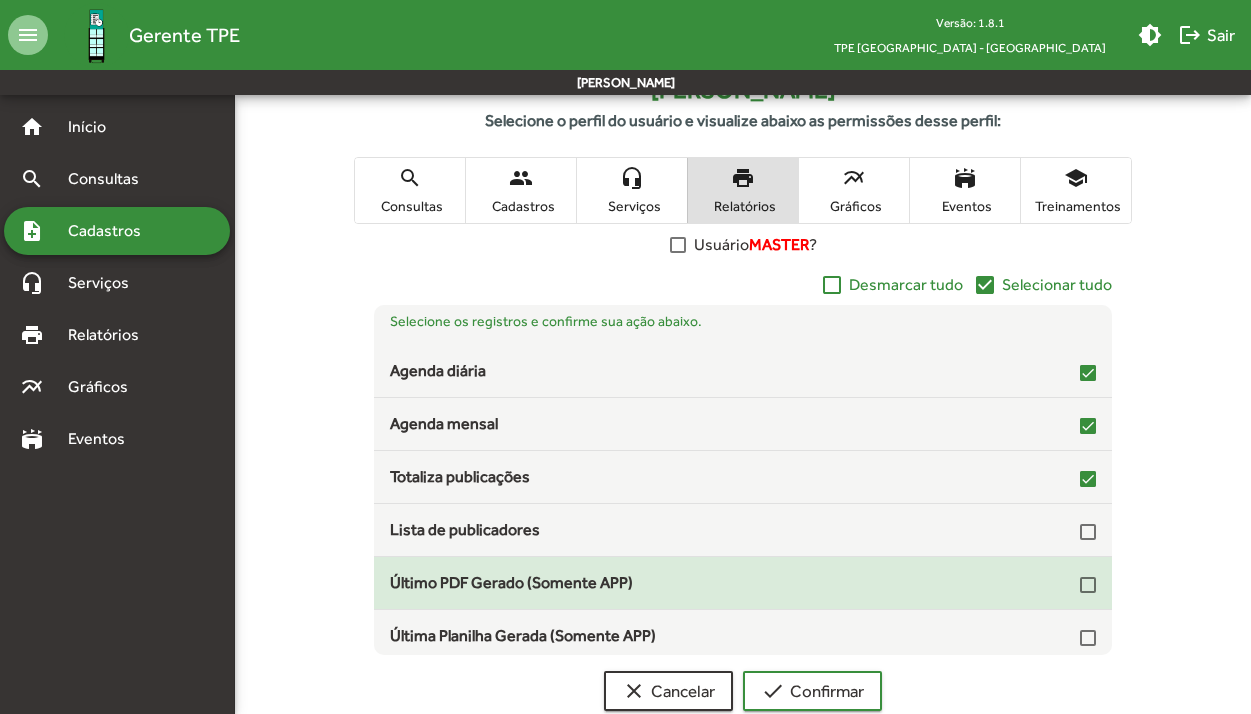 click at bounding box center [1088, 585] 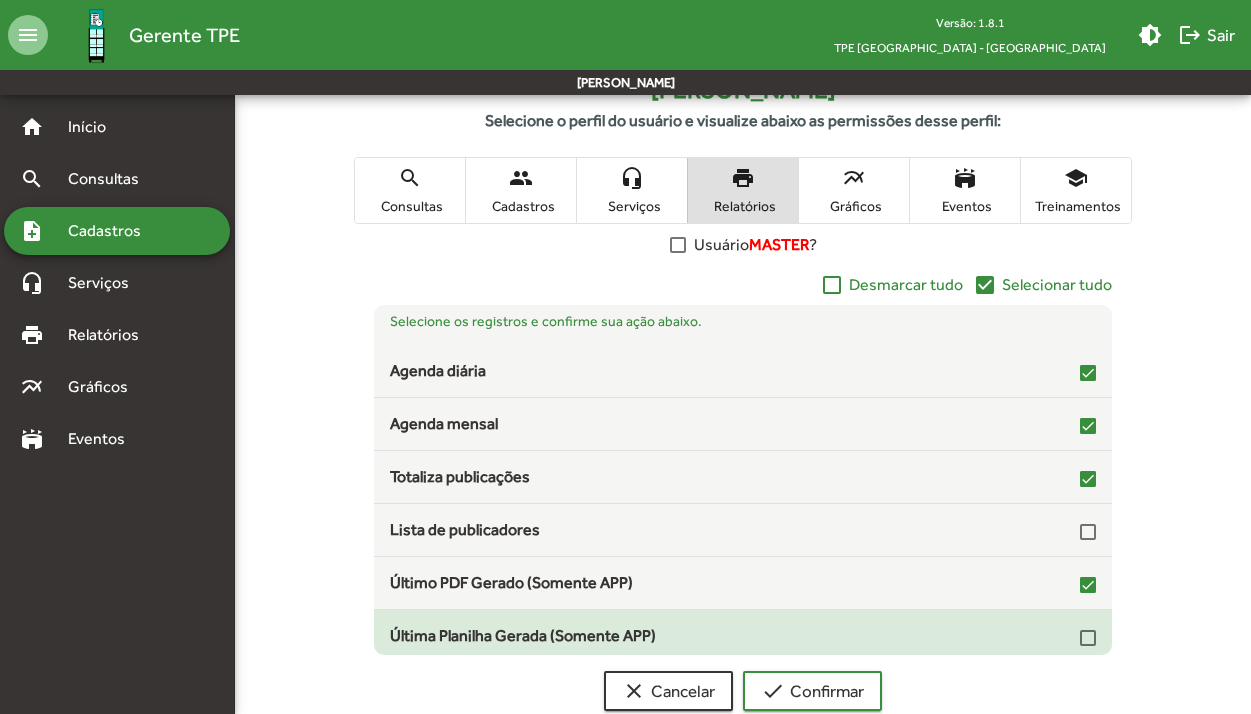 click at bounding box center [1088, 638] 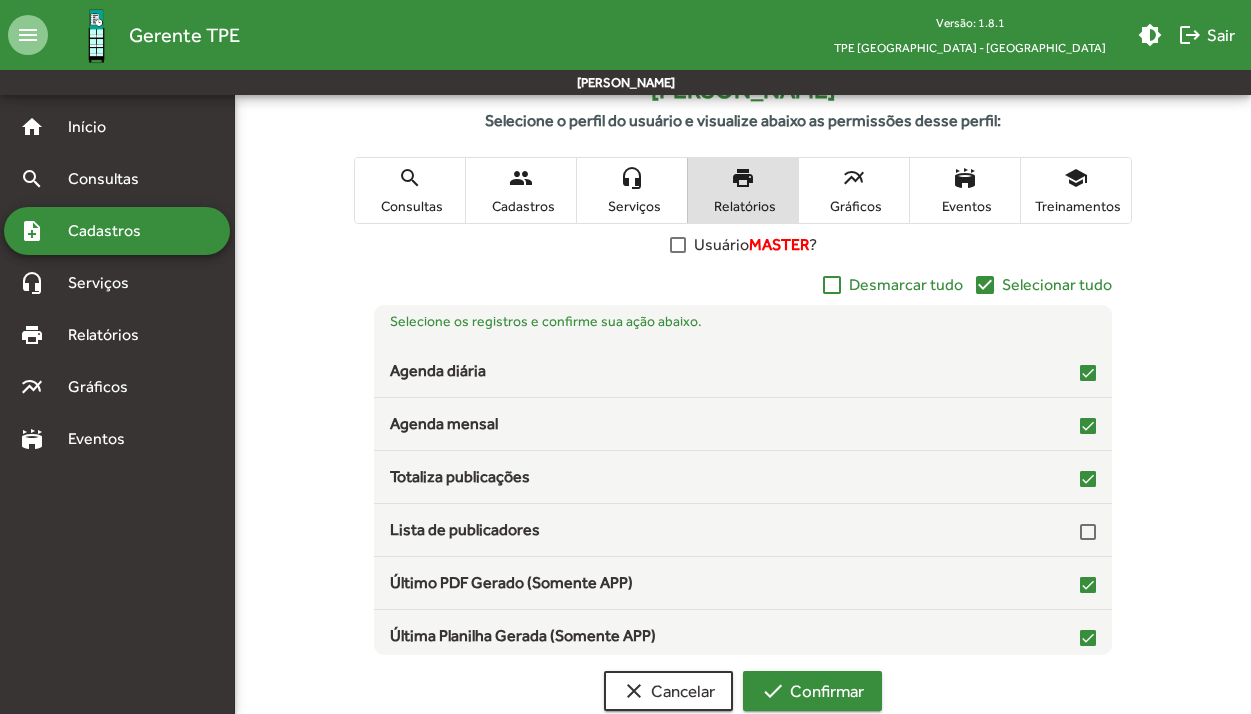 click on "check  Confirmar" 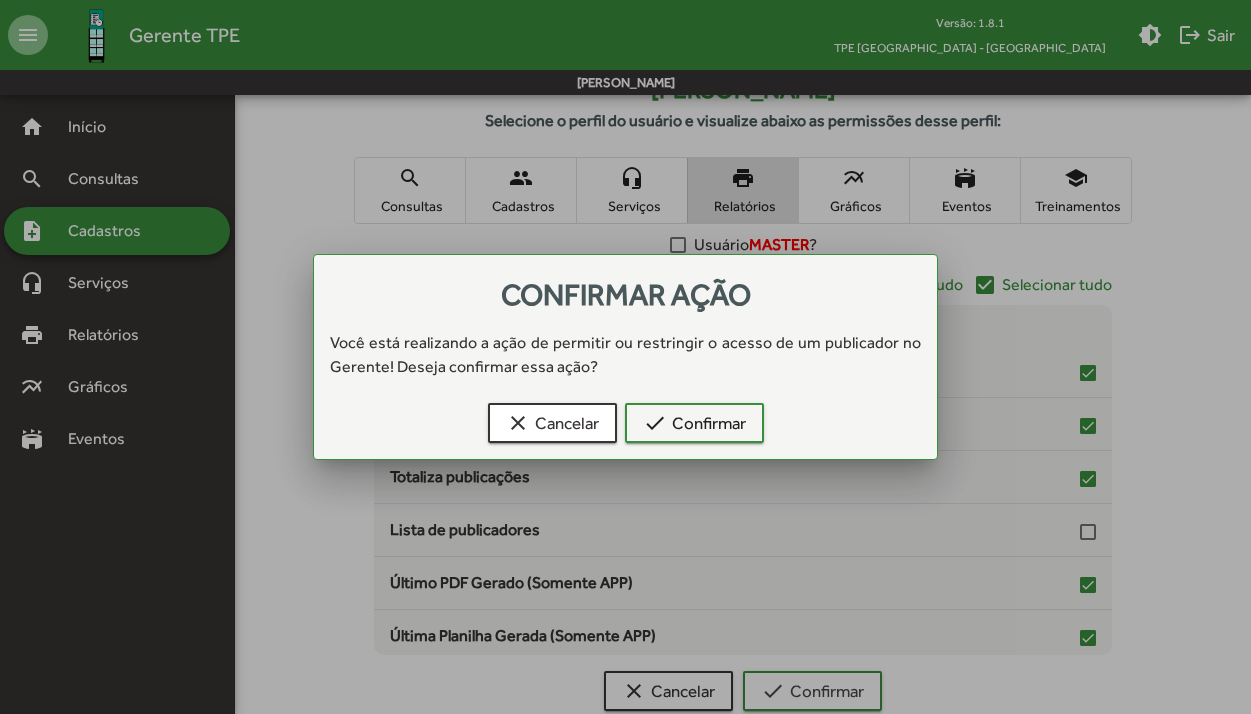 scroll, scrollTop: 0, scrollLeft: 0, axis: both 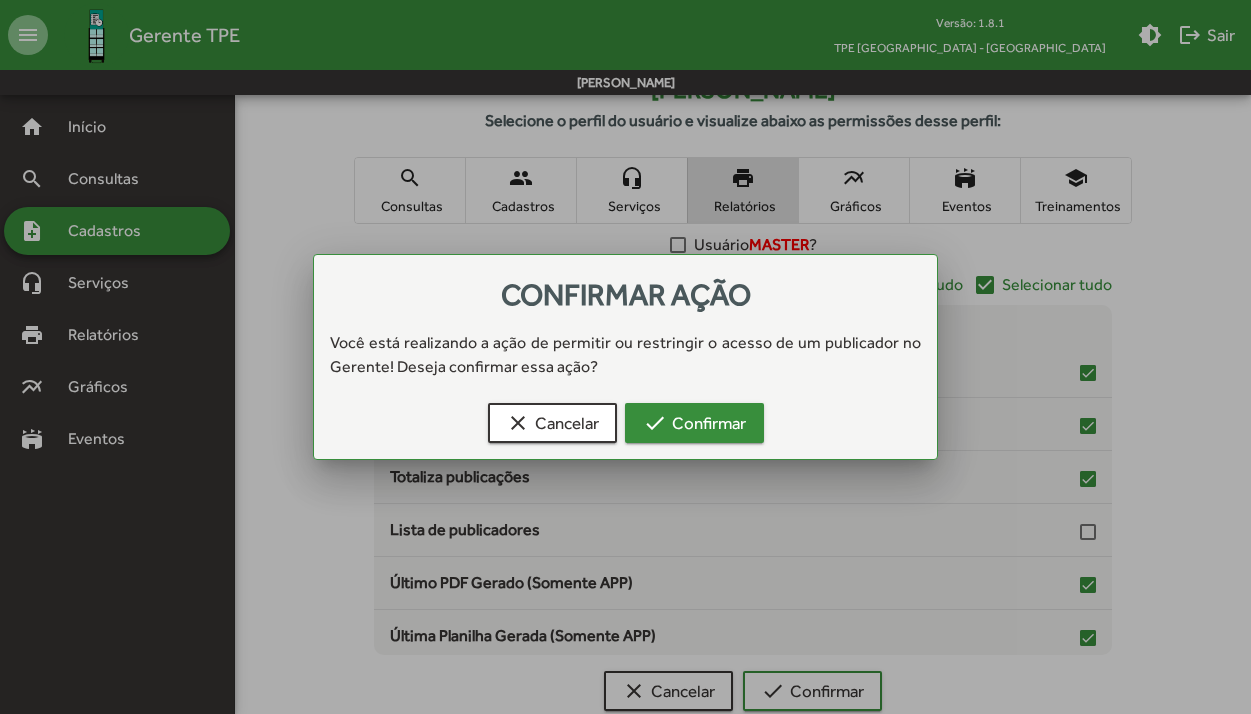 click on "check  Confirmar" at bounding box center (694, 423) 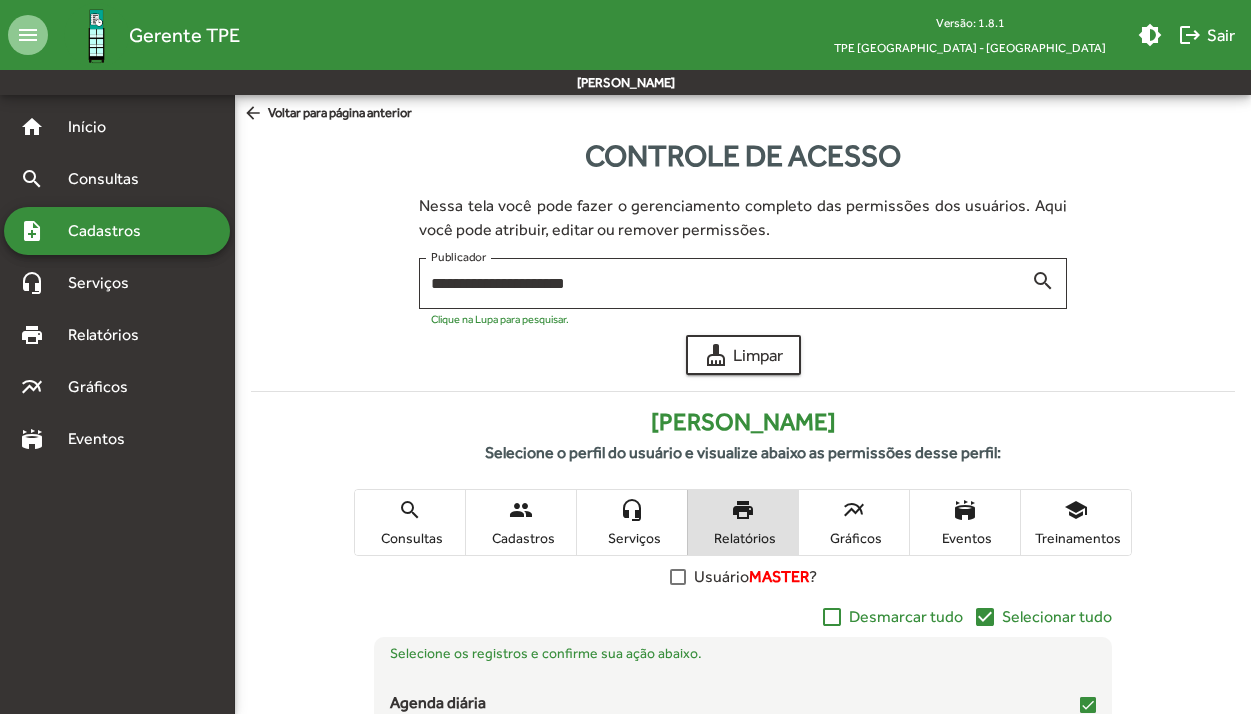 scroll, scrollTop: 332, scrollLeft: 0, axis: vertical 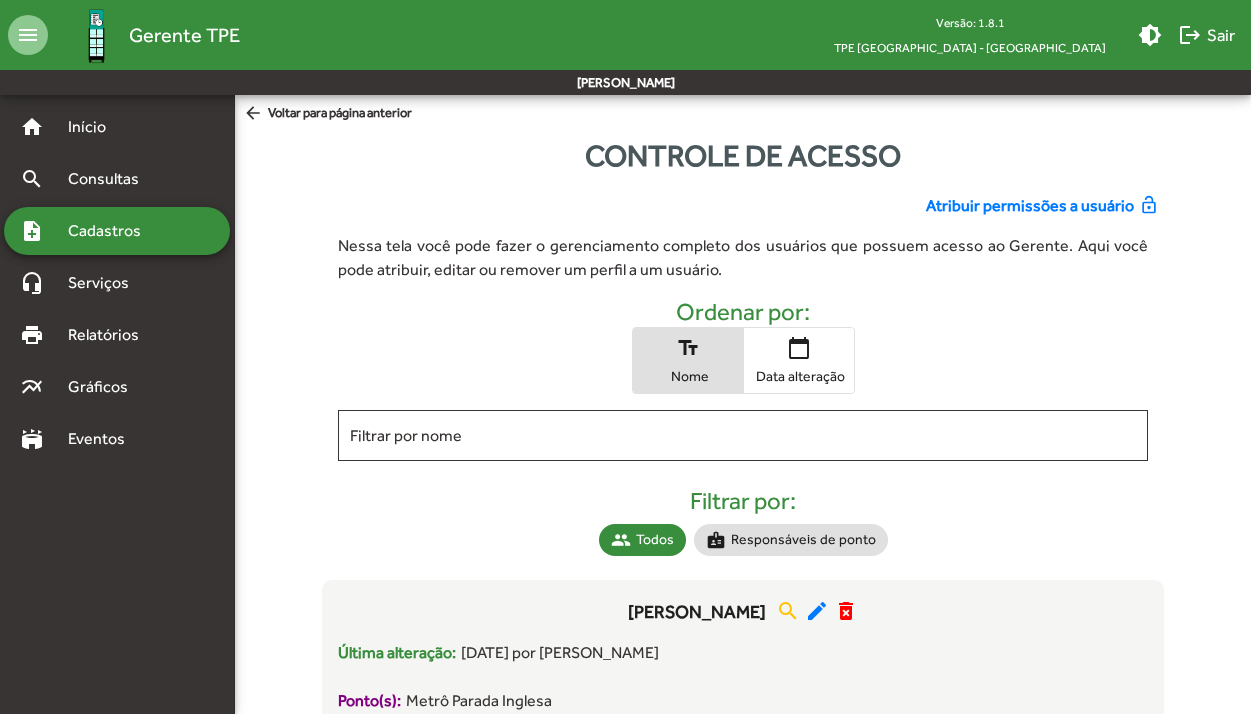 click on "Cadastros" at bounding box center [111, 231] 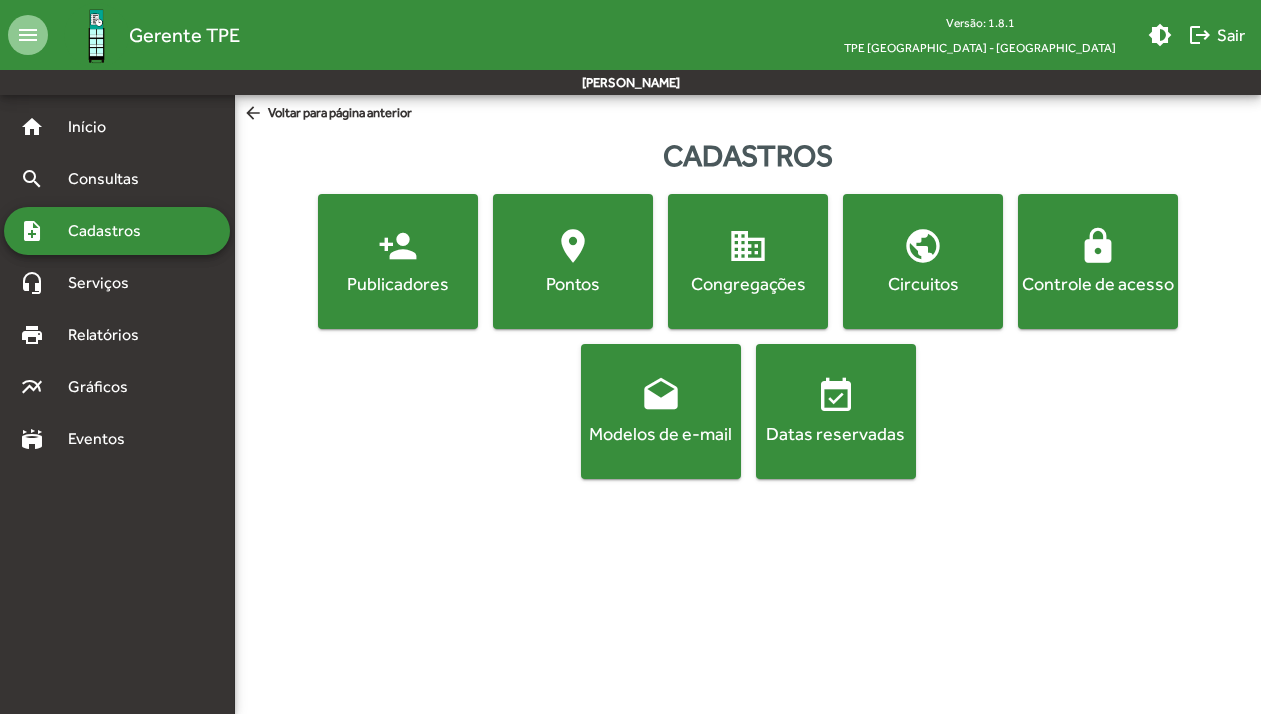click on "Pontos" 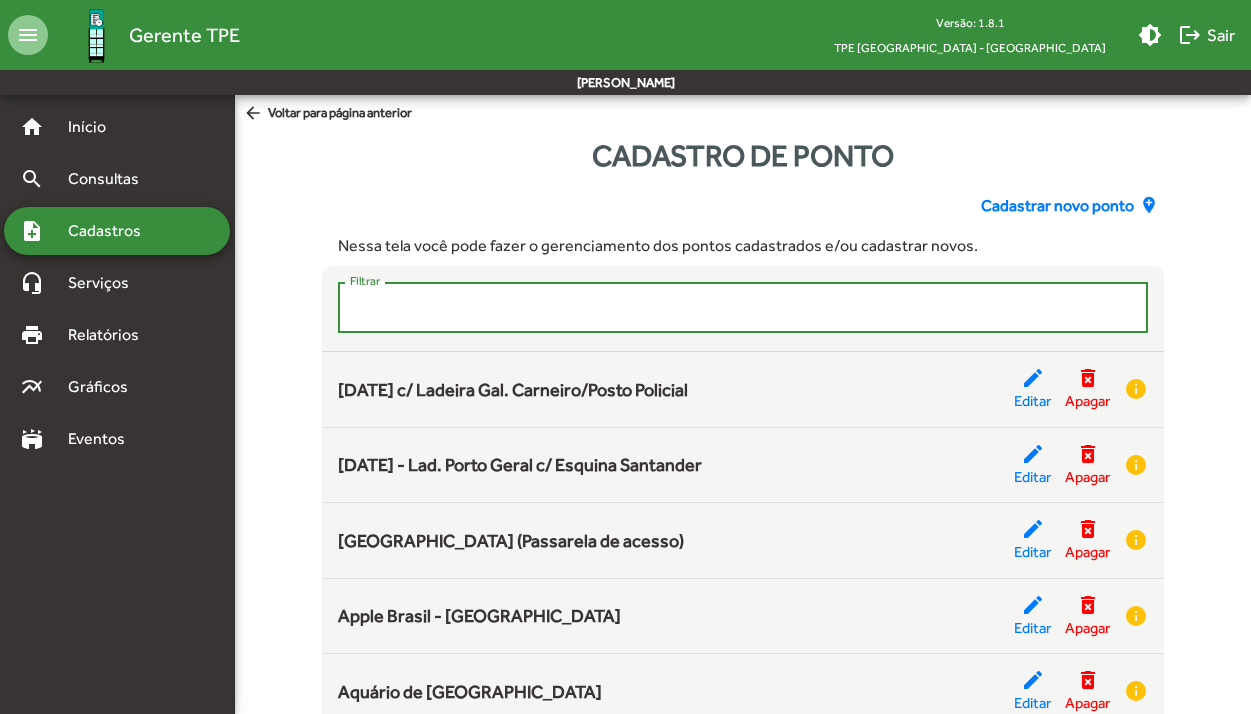 click on "Filtrar" at bounding box center (743, 308) 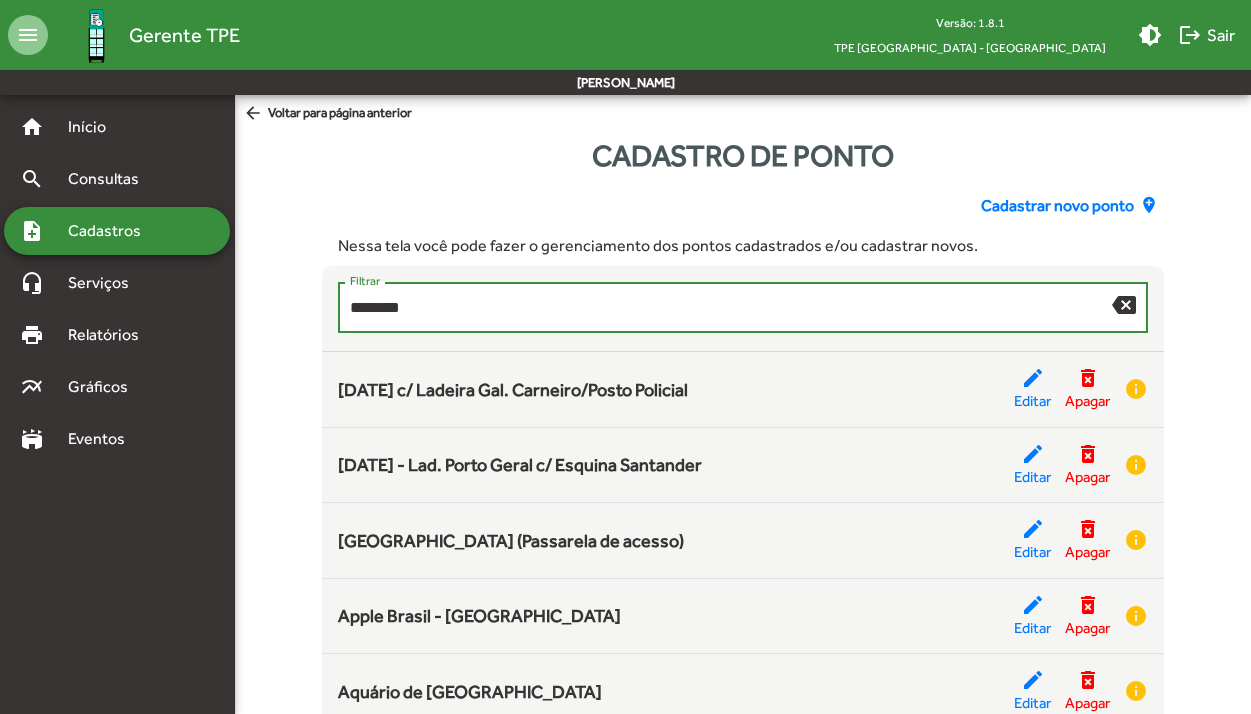 type on "********" 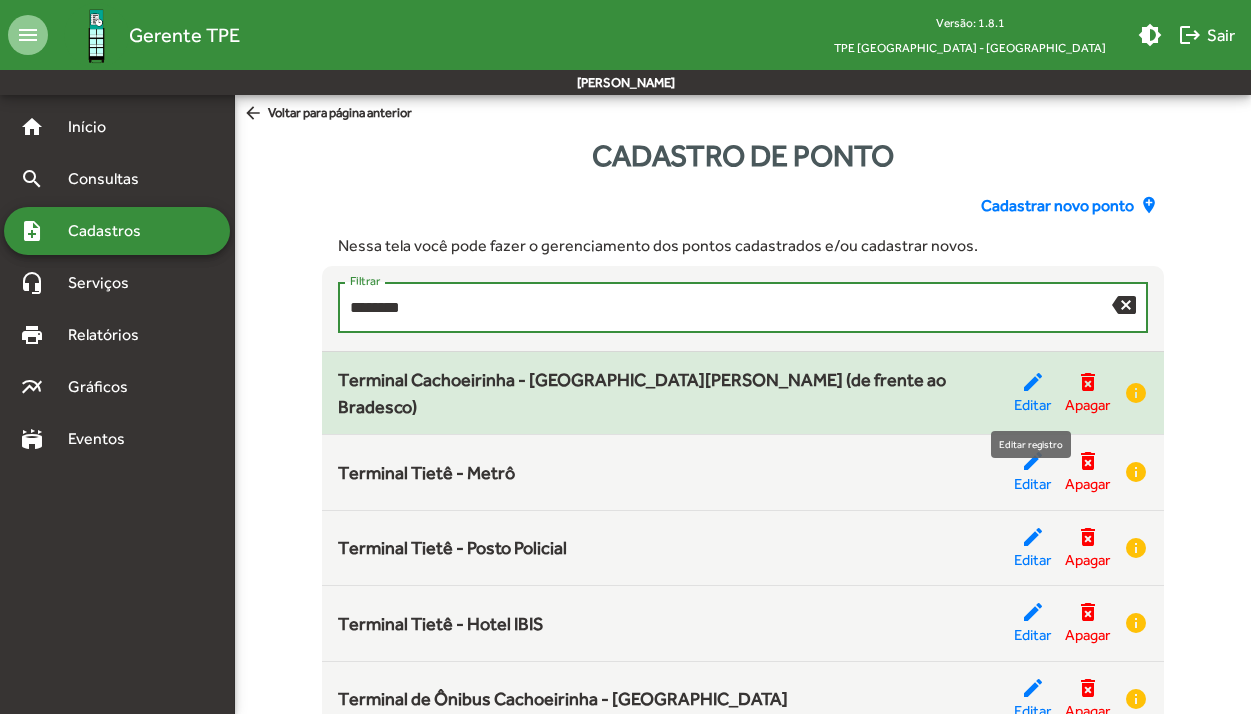 click on "edit" 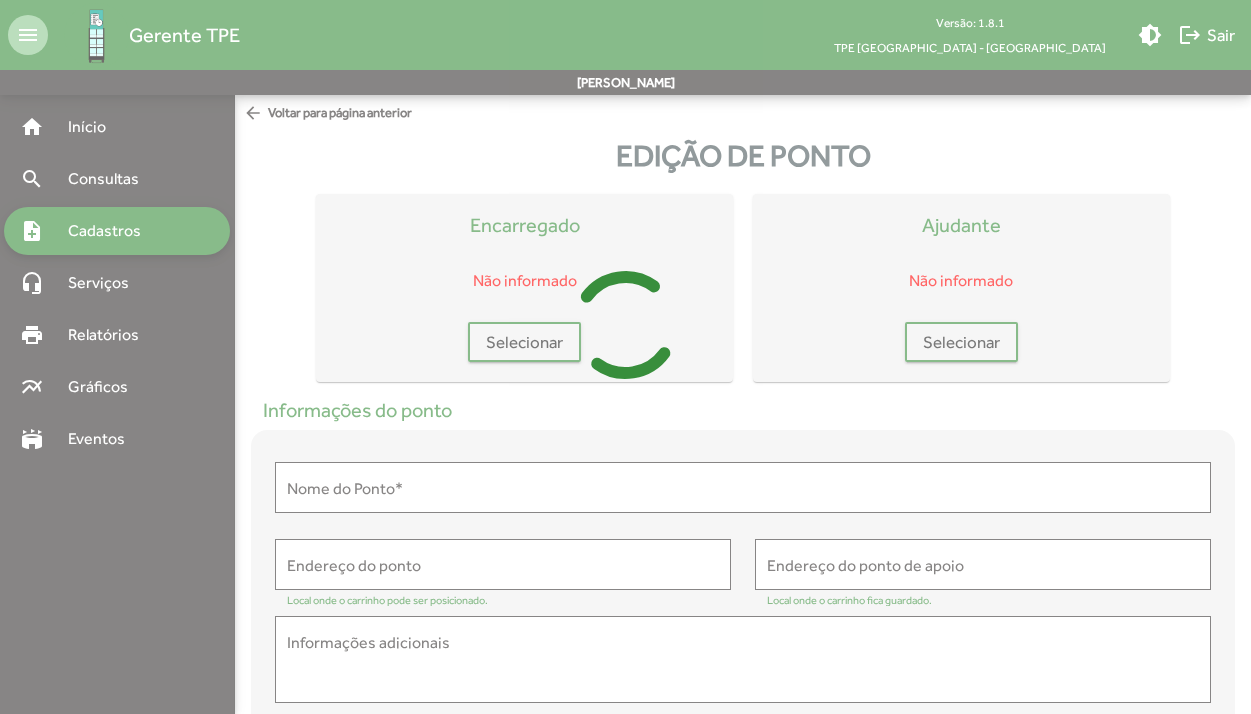 type on "**********" 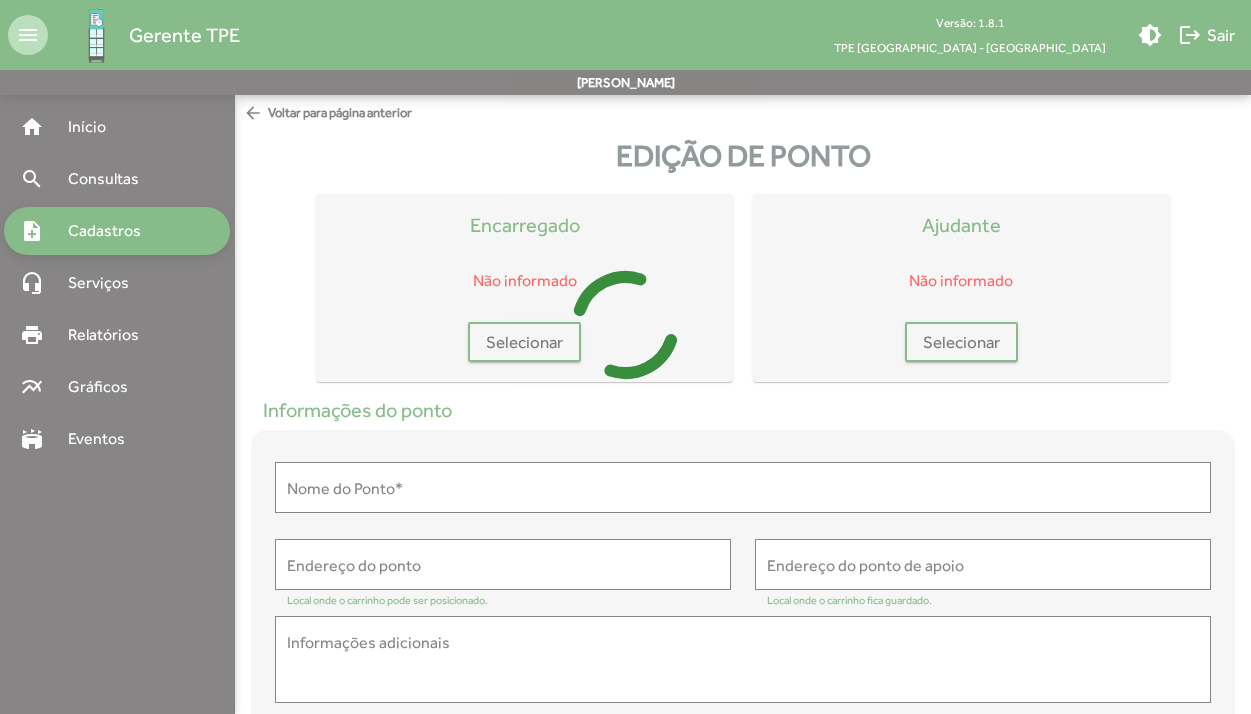 type on "**********" 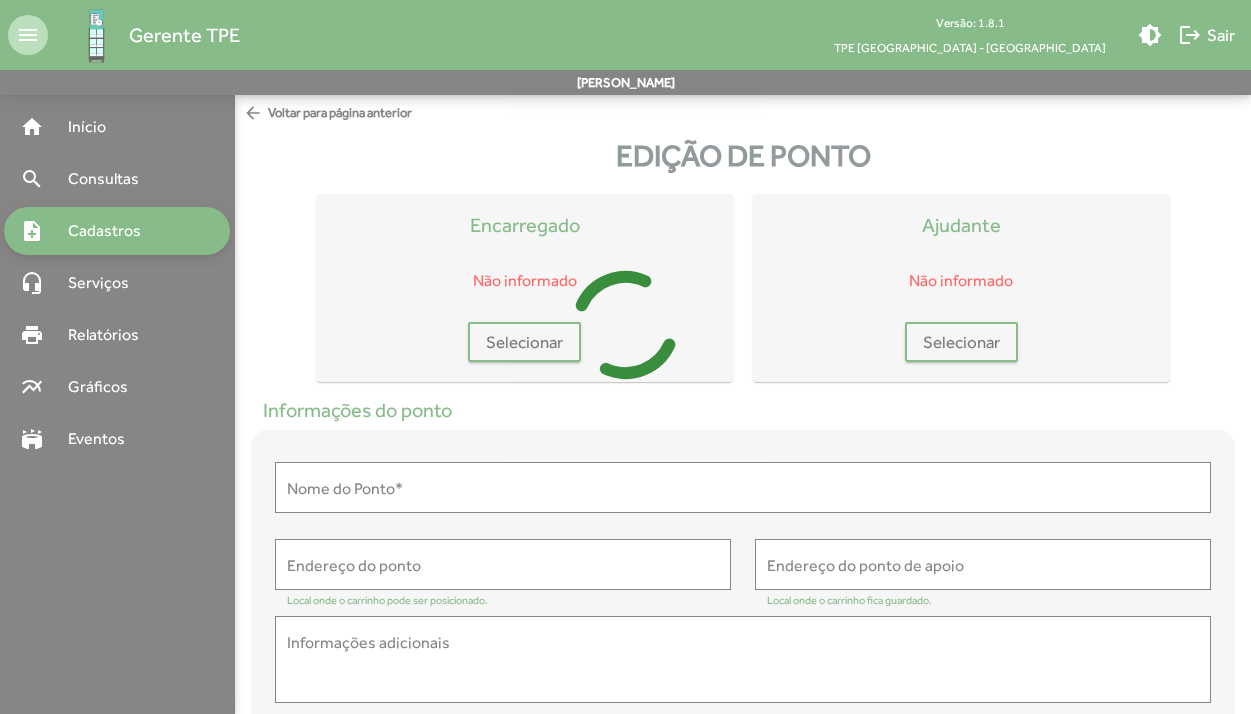 type on "**********" 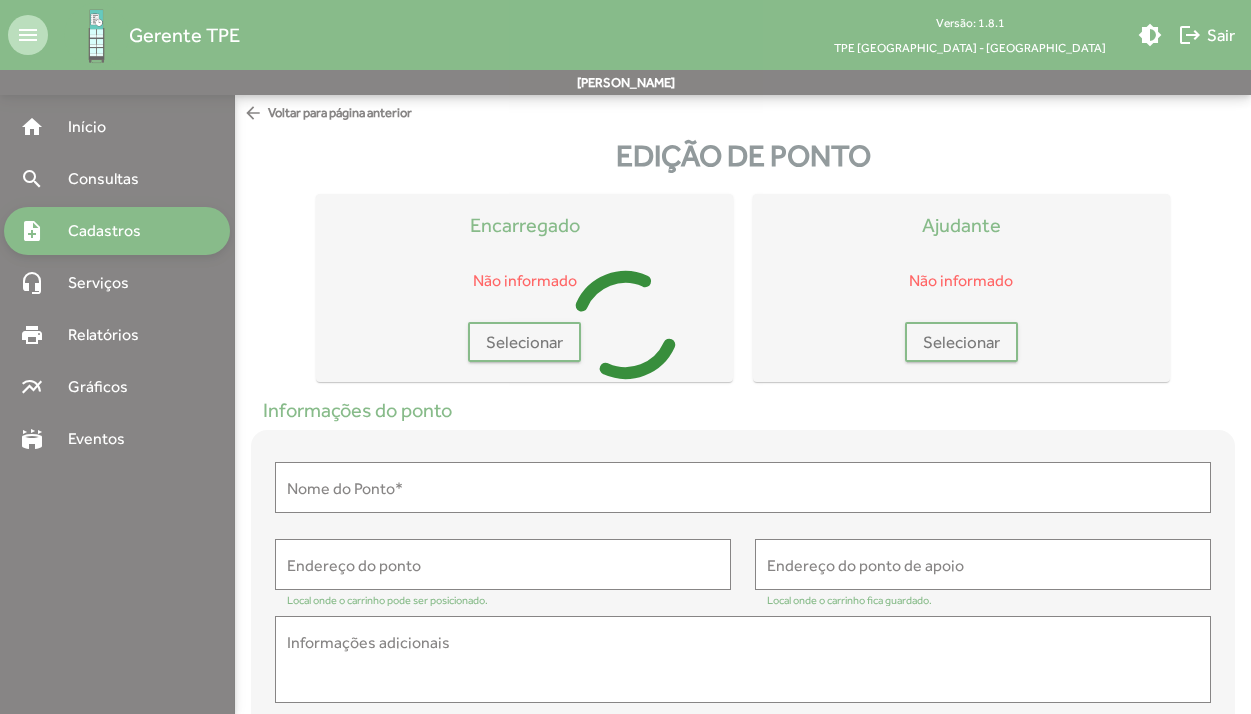 type on "**********" 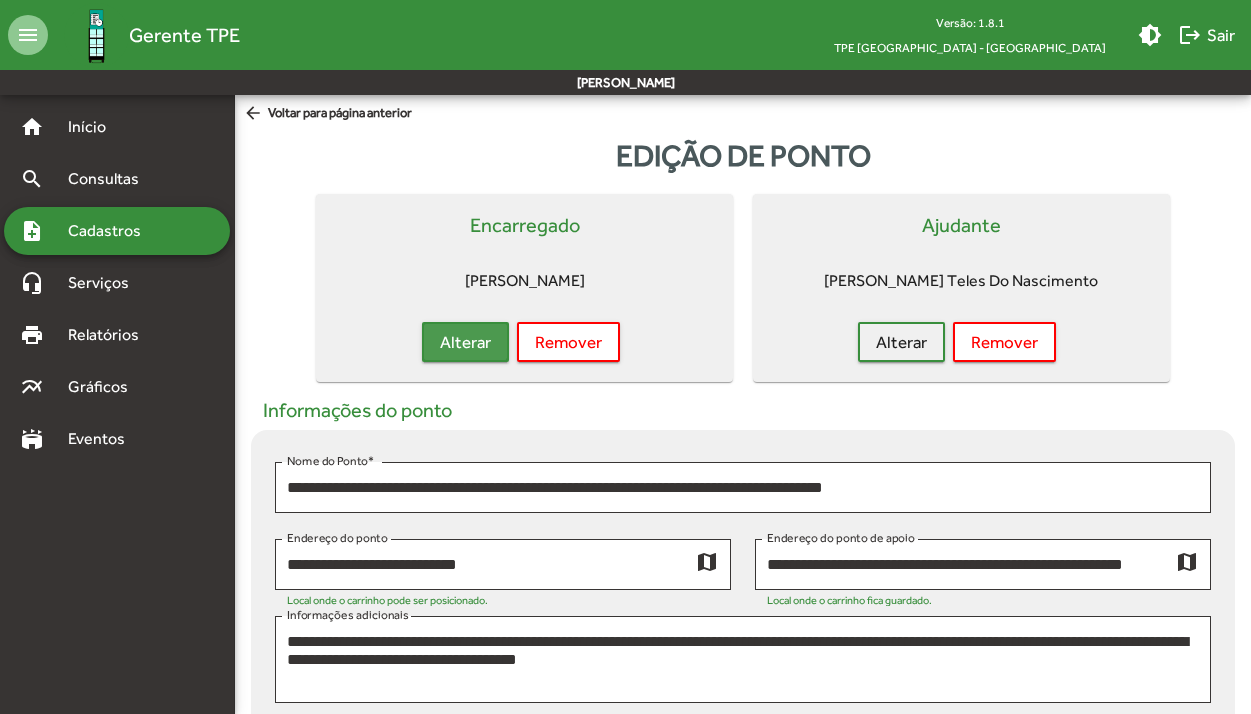 click on "Alterar" 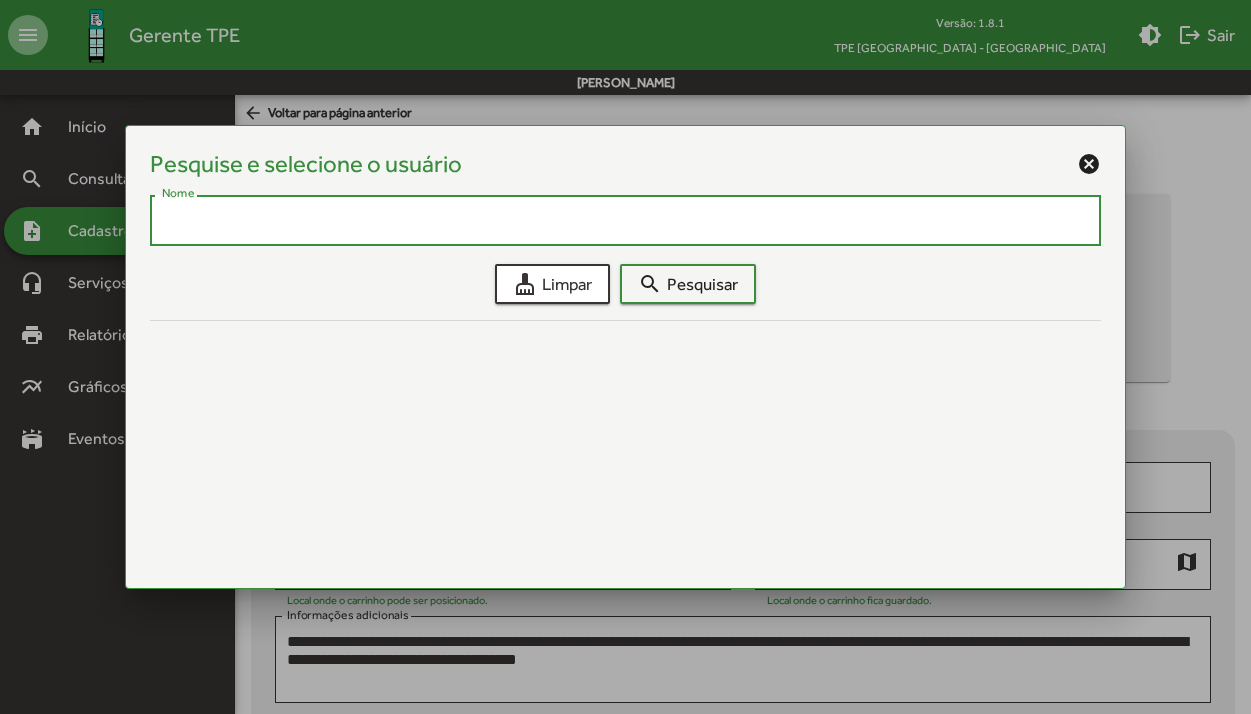 click on "Nome" at bounding box center [625, 221] 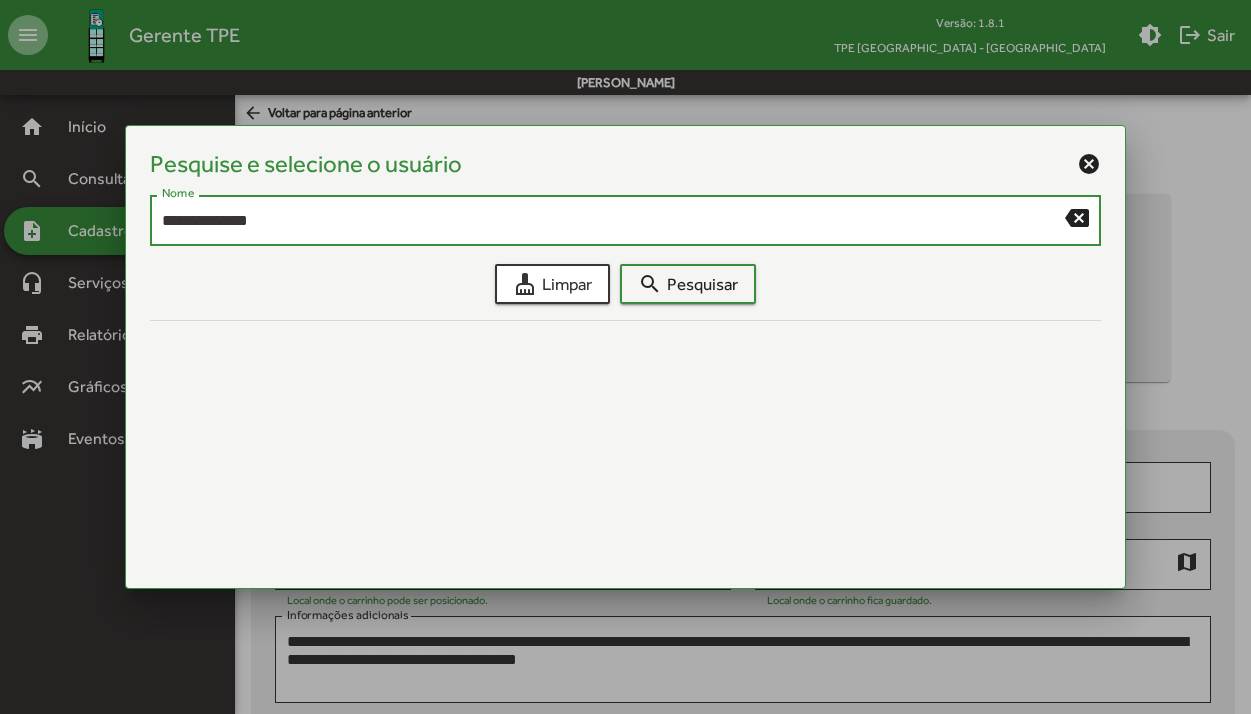 type on "**********" 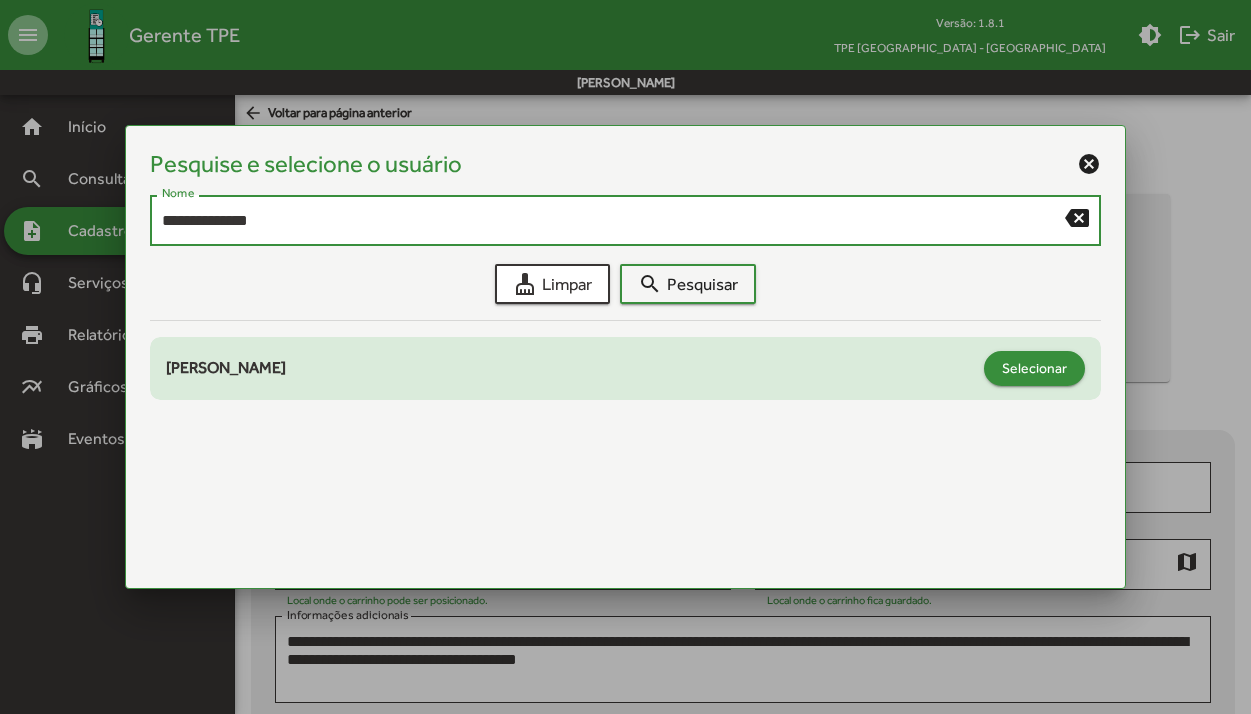 click on "Selecionar" 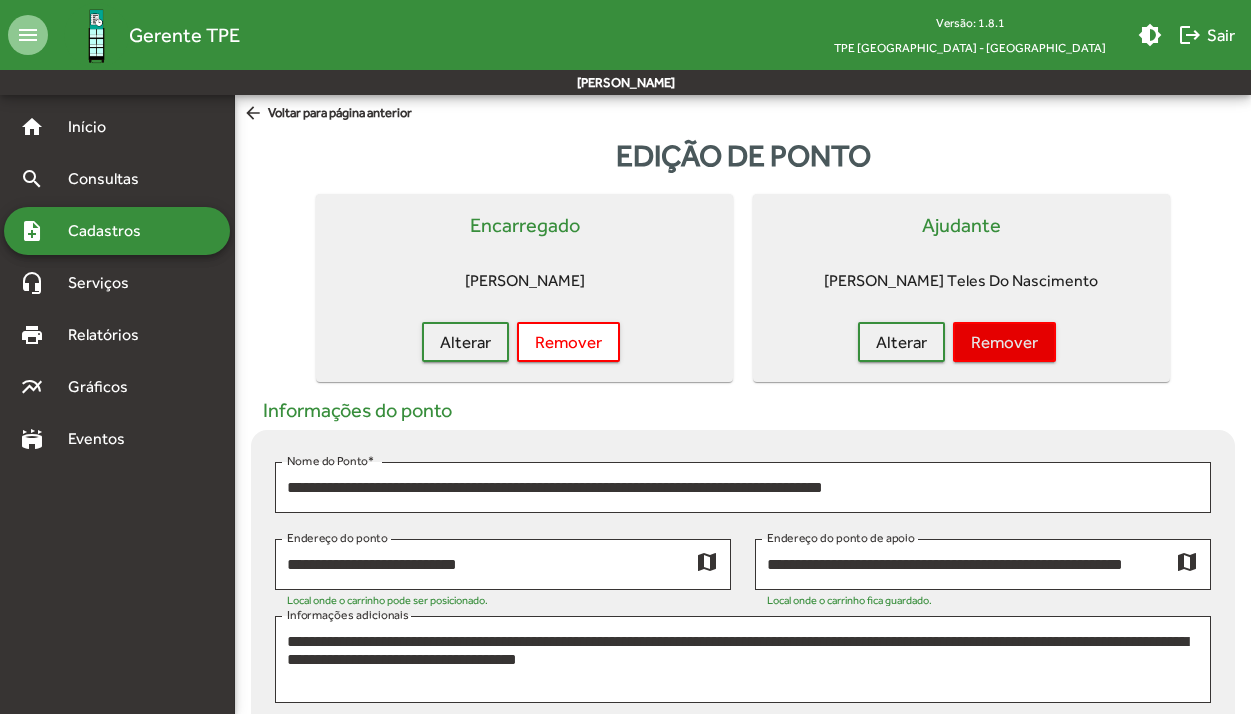 click on "Remover" 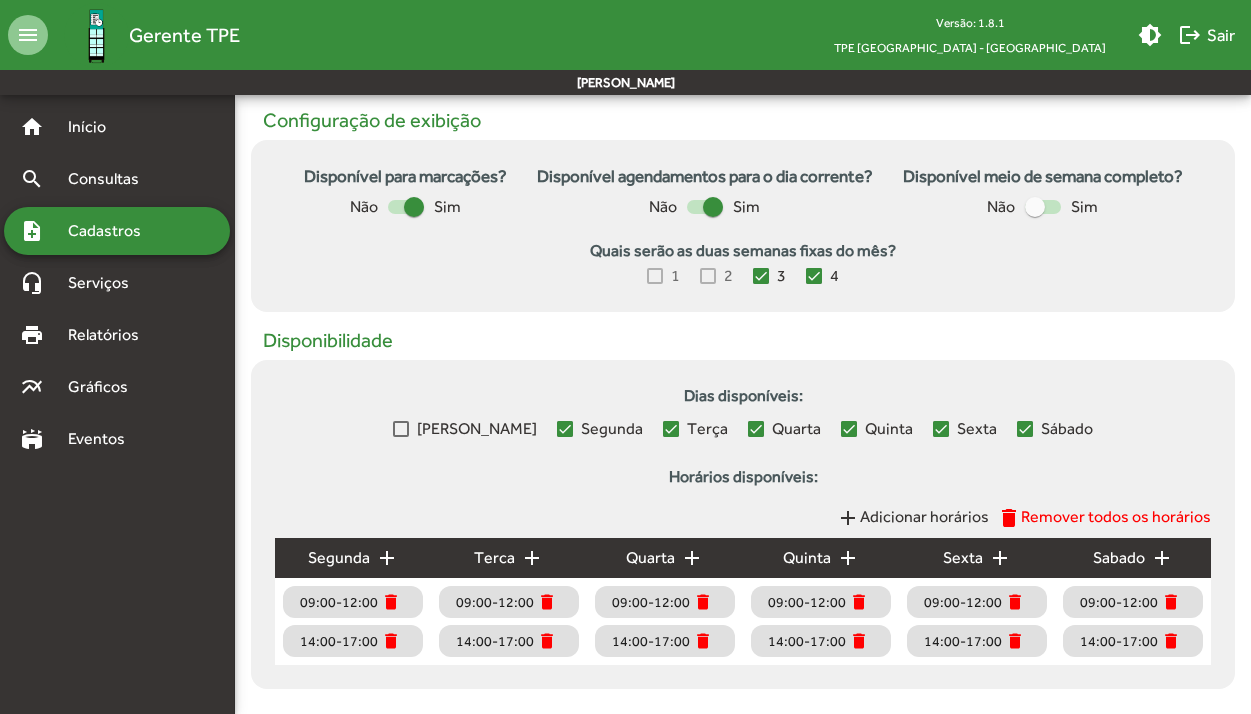 scroll, scrollTop: 848, scrollLeft: 0, axis: vertical 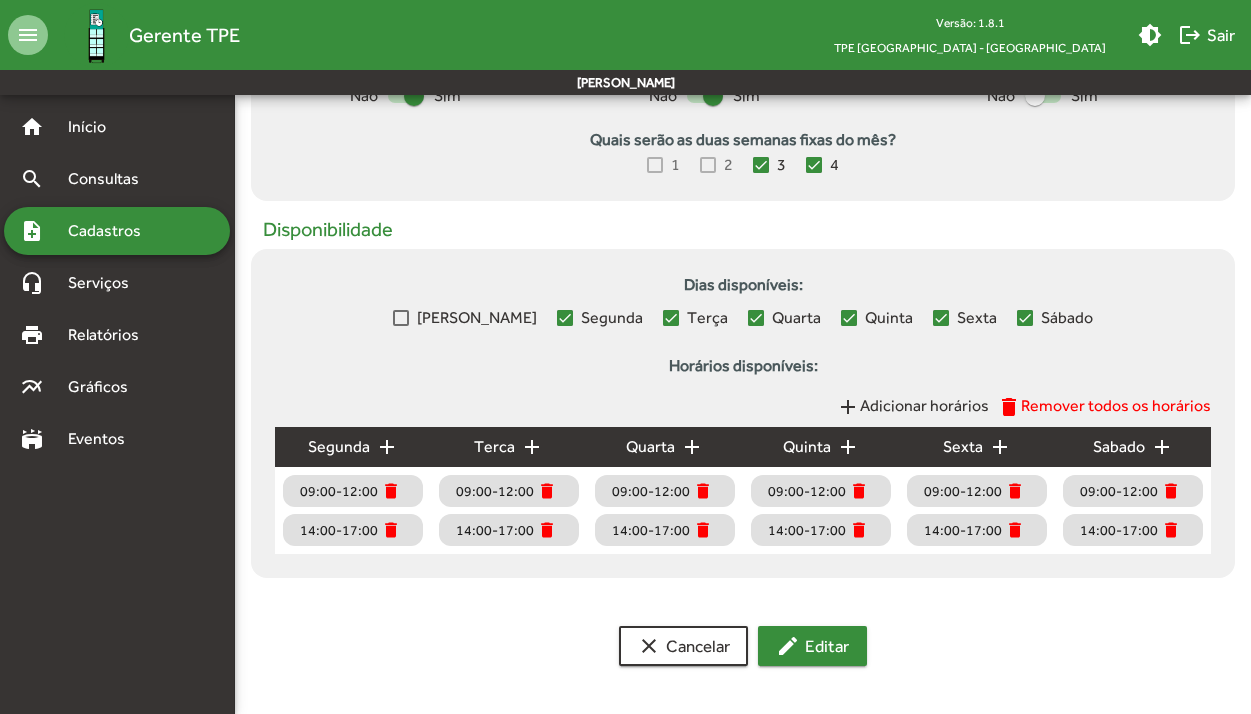 click on "edit  Editar" 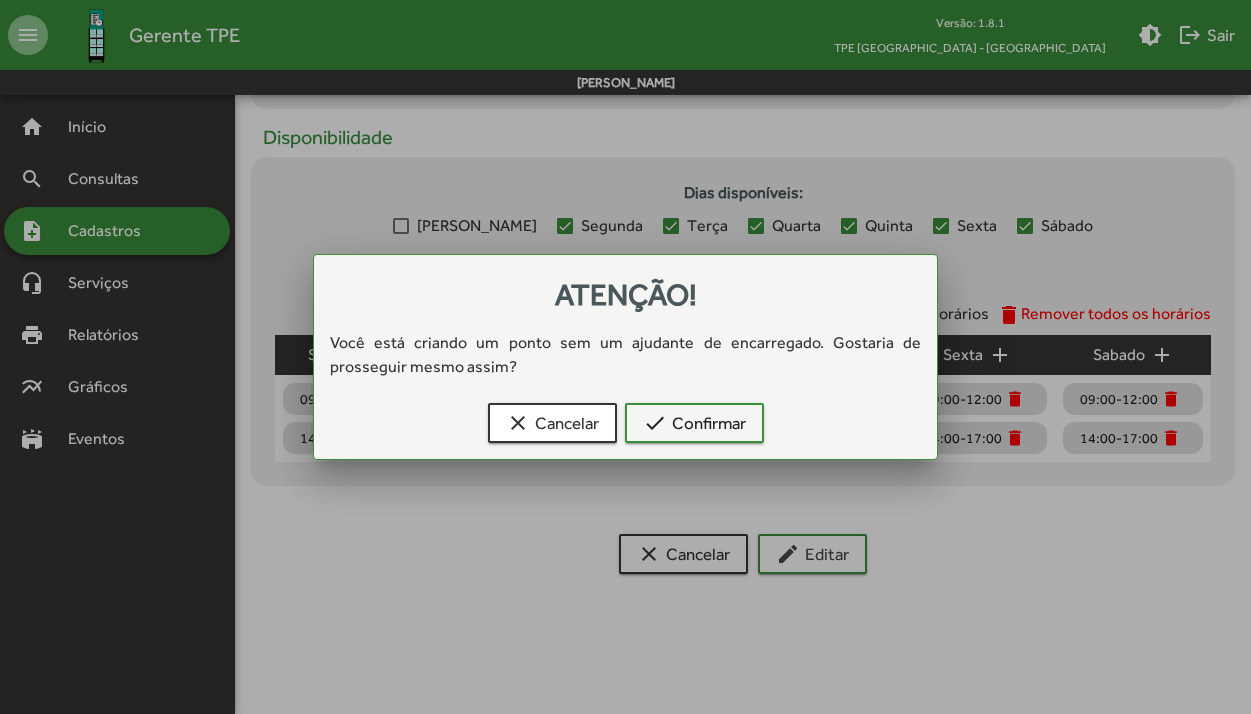 scroll, scrollTop: 0, scrollLeft: 0, axis: both 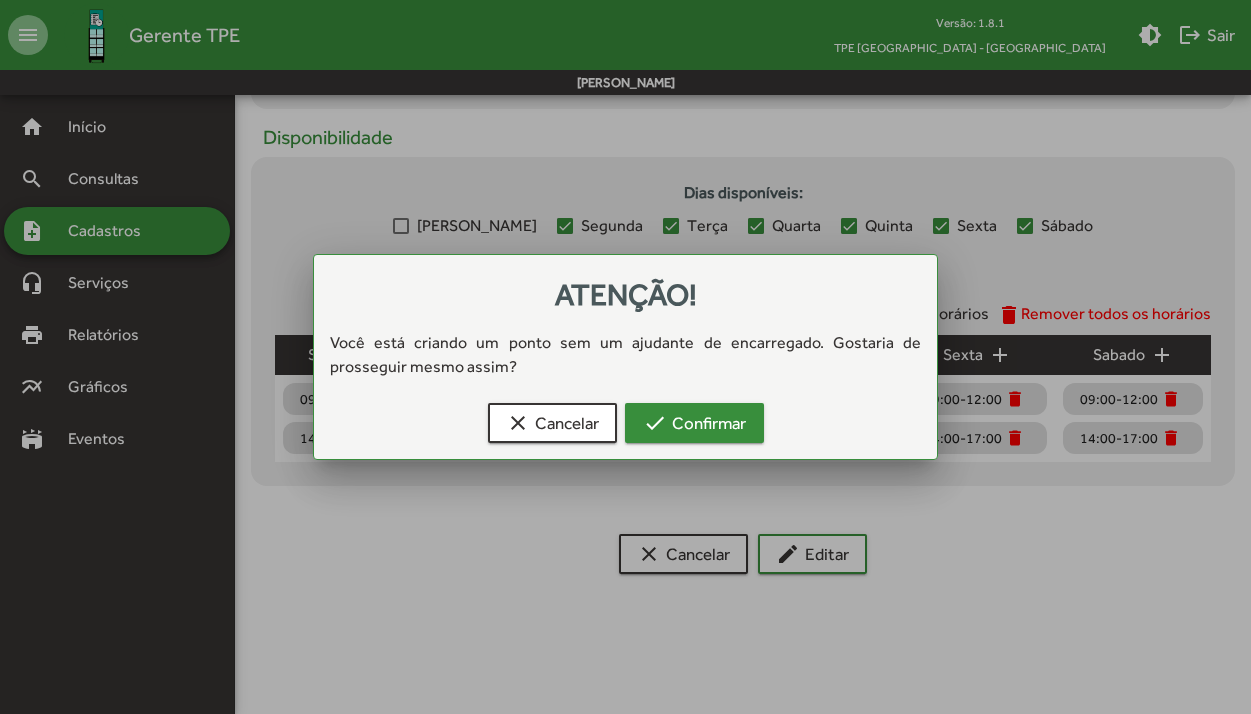 click on "check  Confirmar" at bounding box center (694, 423) 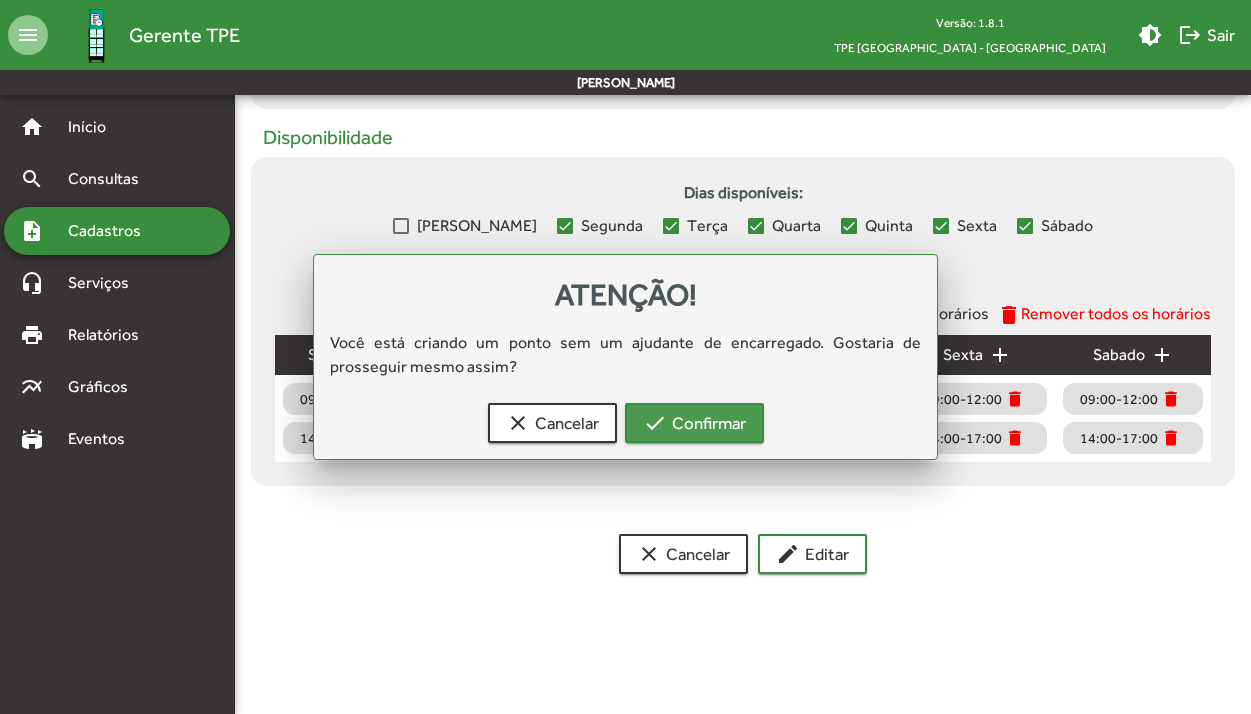 scroll, scrollTop: 848, scrollLeft: 0, axis: vertical 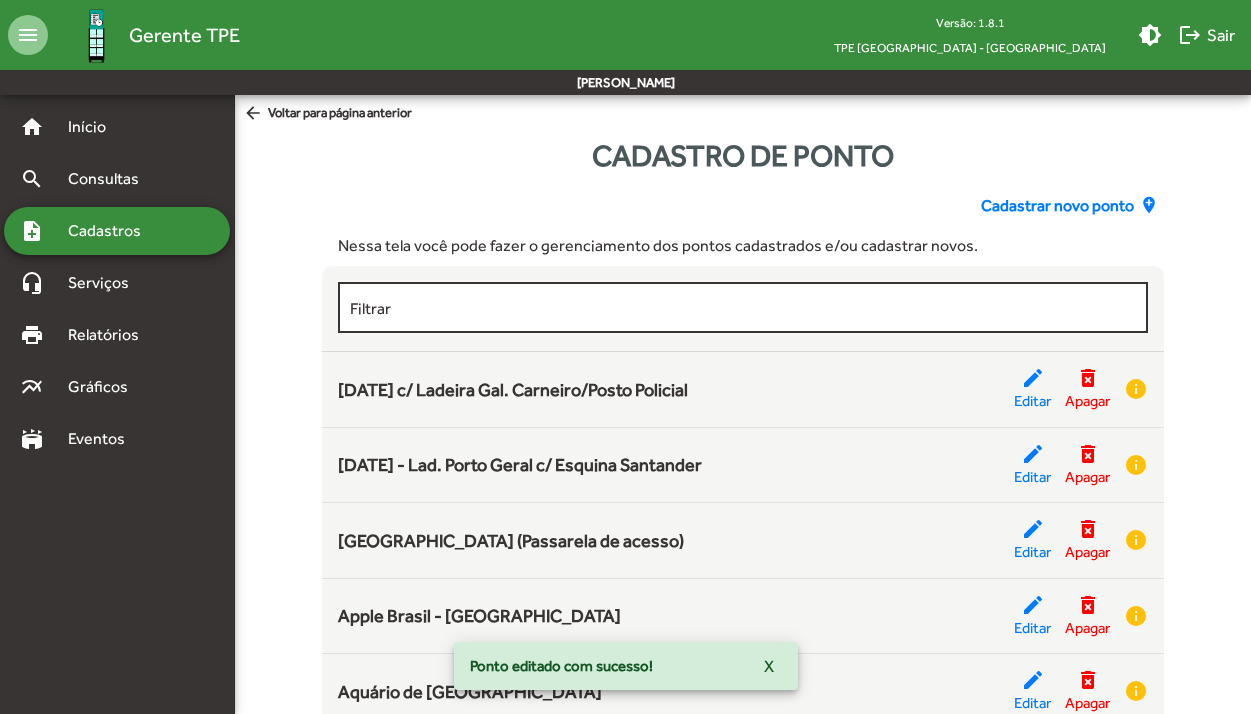 click on "Filtrar" at bounding box center [743, 308] 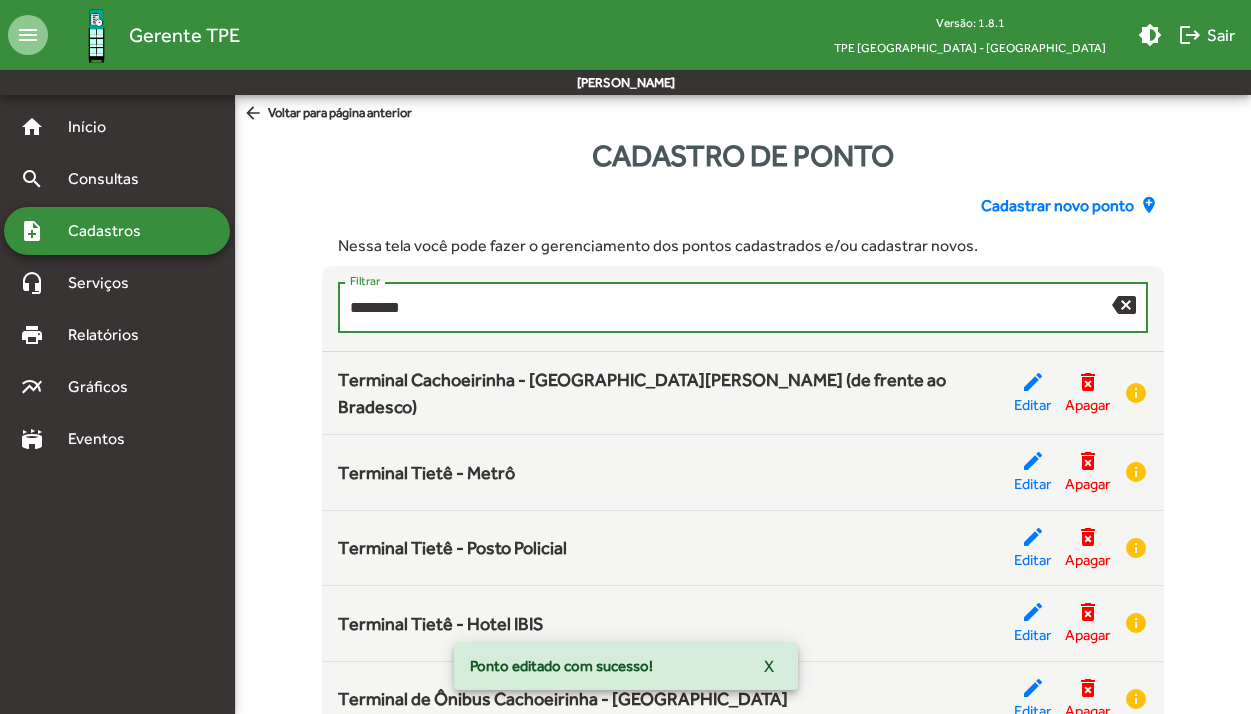 type on "********" 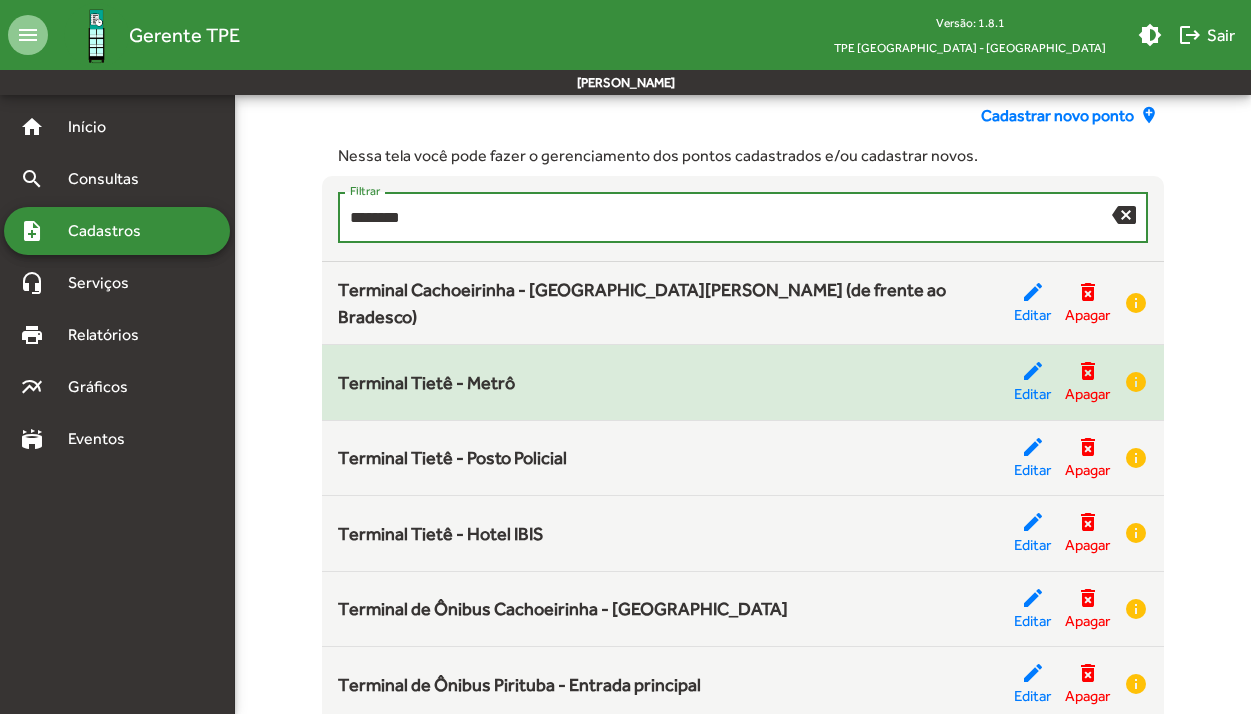 scroll, scrollTop: 174, scrollLeft: 0, axis: vertical 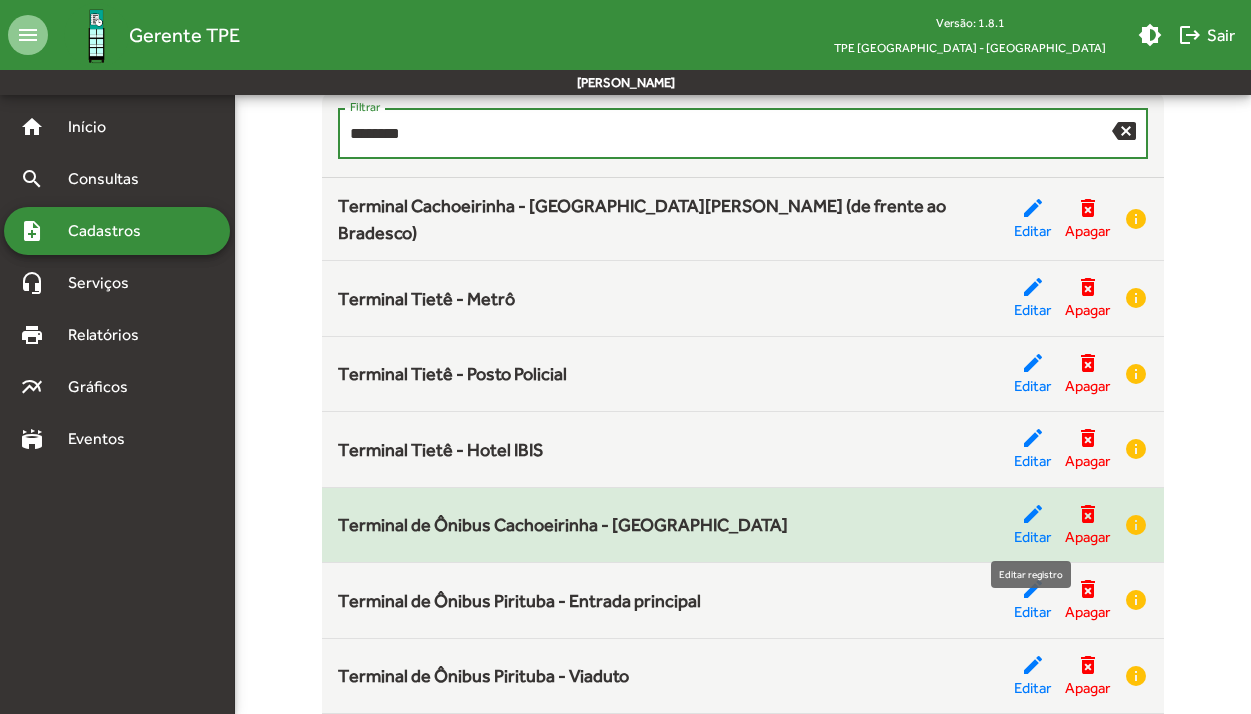 click on "edit" 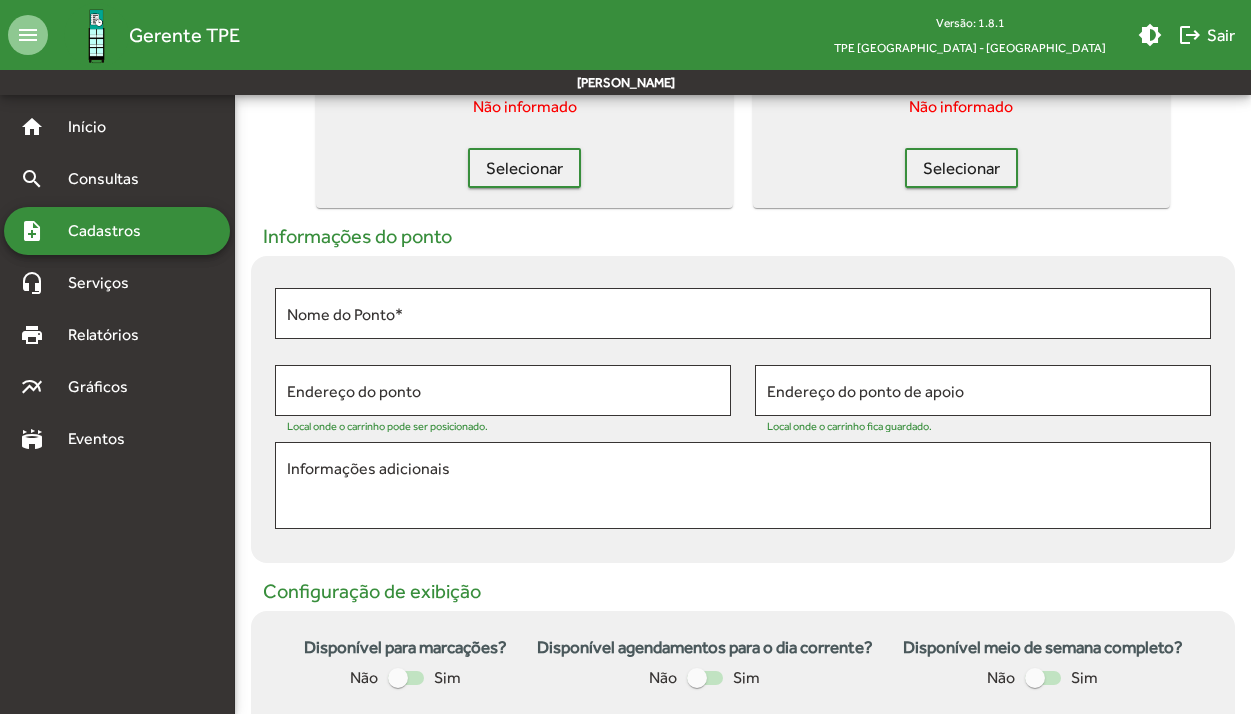 scroll, scrollTop: 0, scrollLeft: 0, axis: both 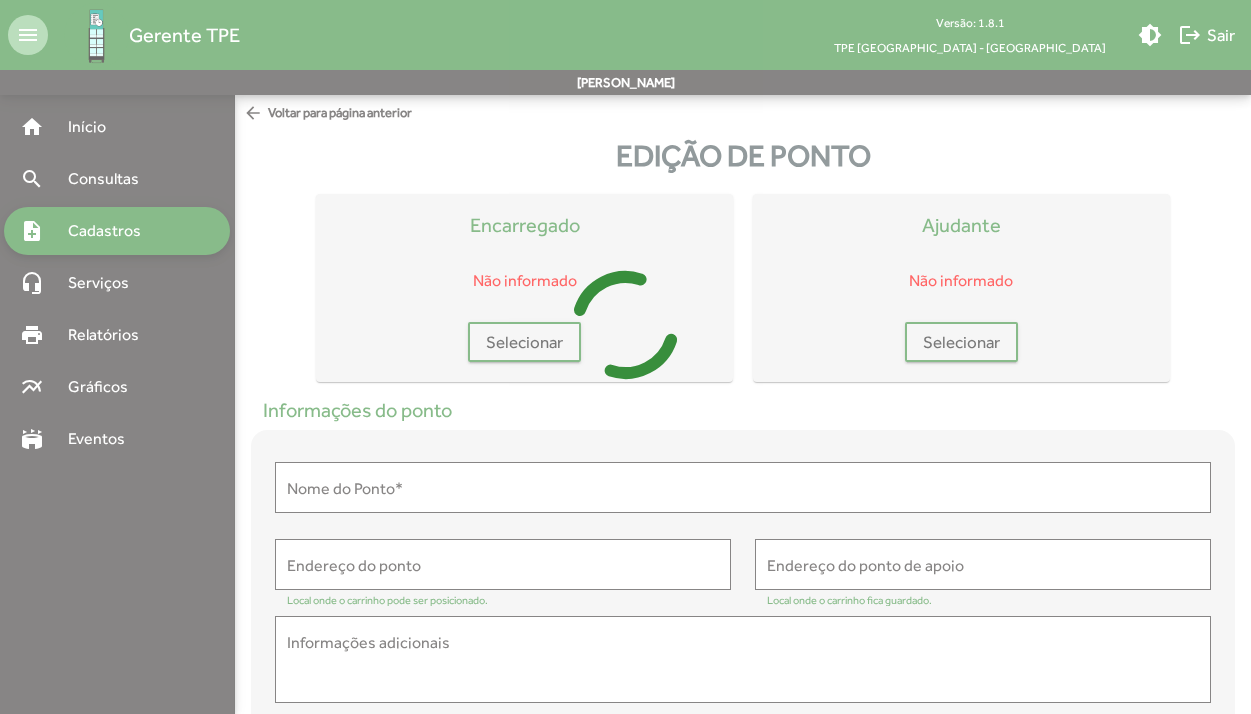 type on "**********" 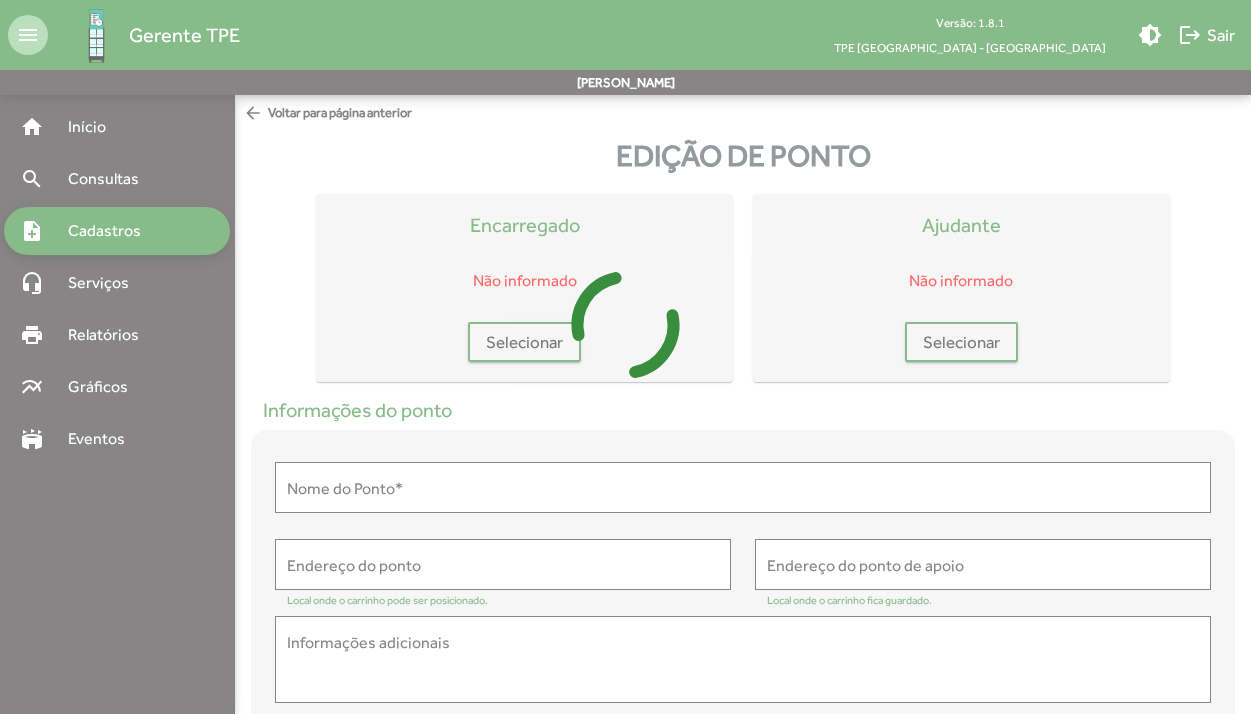 type on "**********" 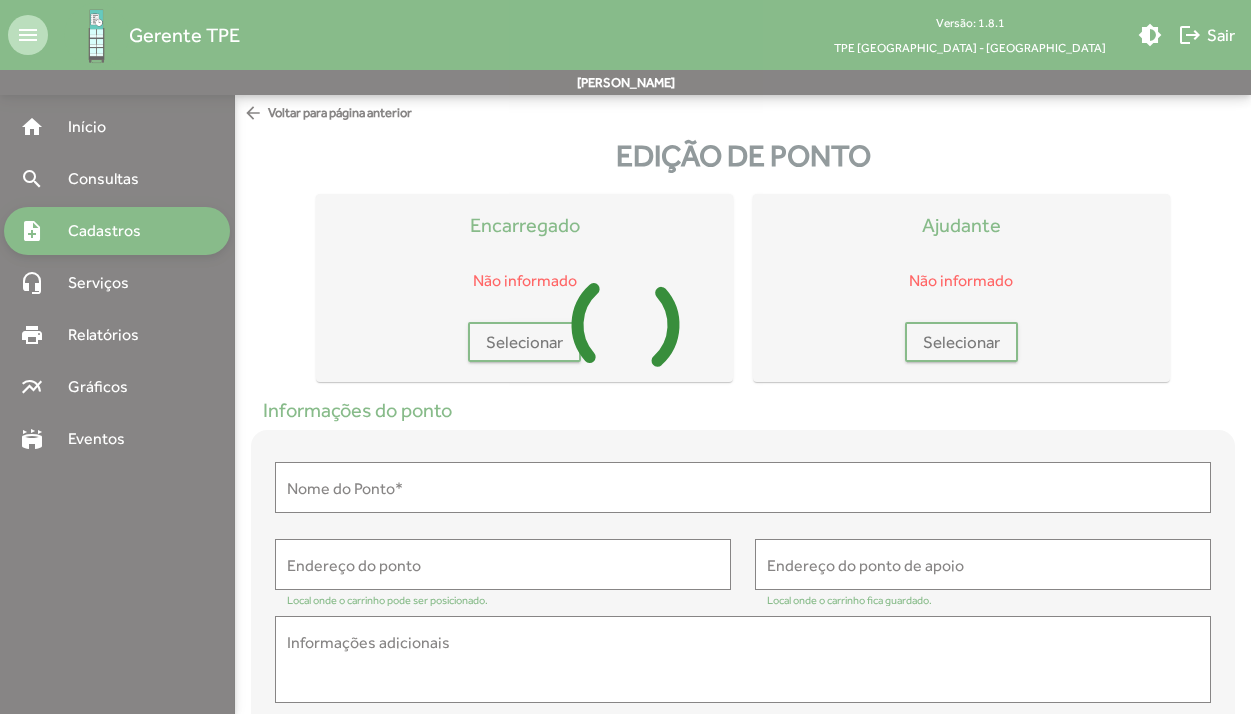 type on "**********" 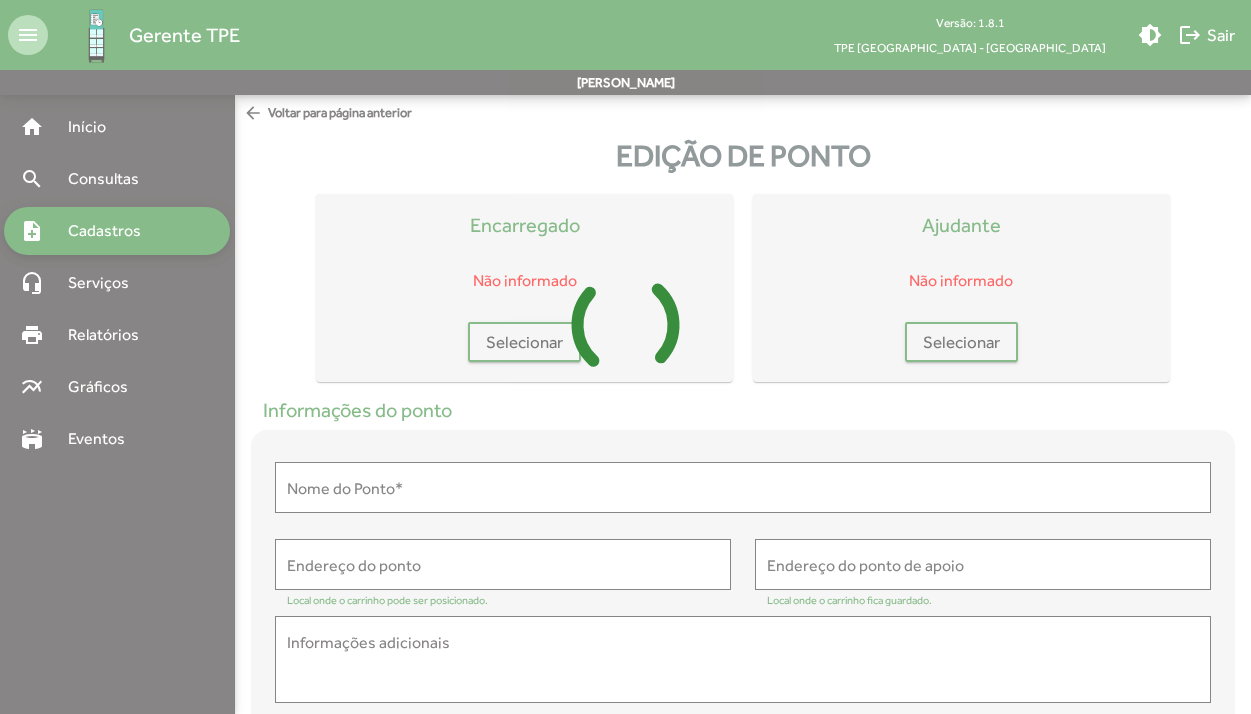 type on "**********" 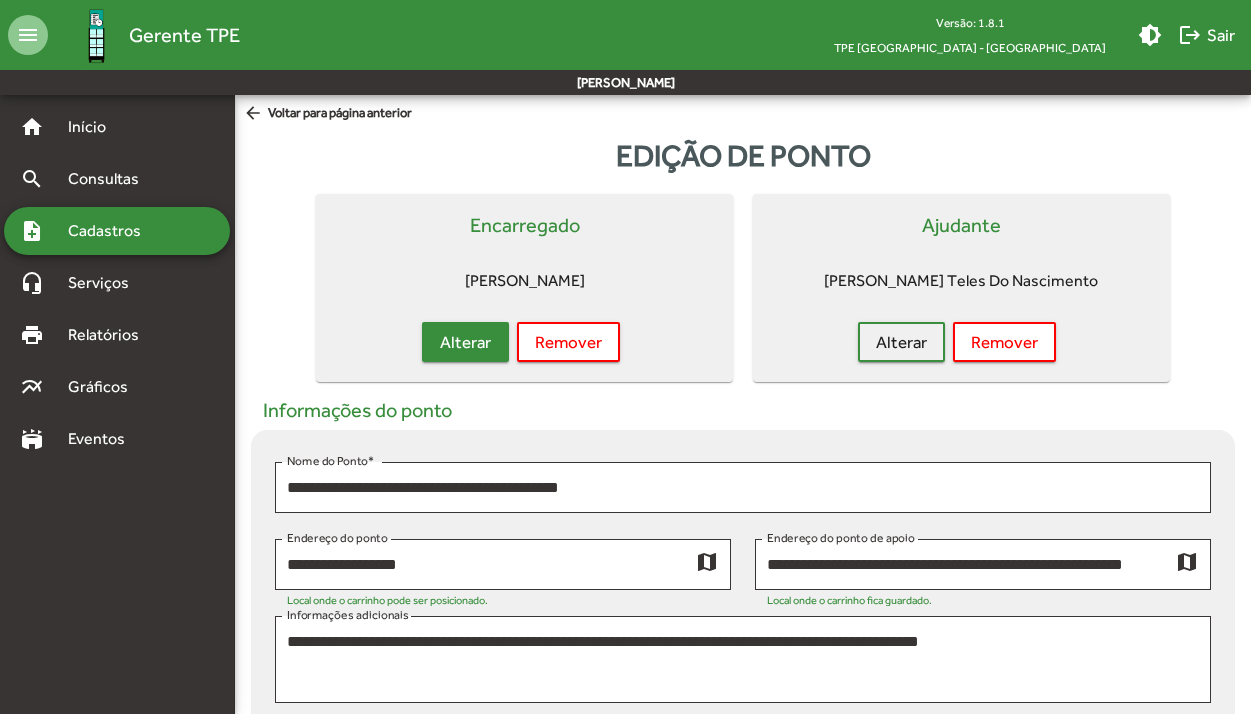 click on "Alterar" 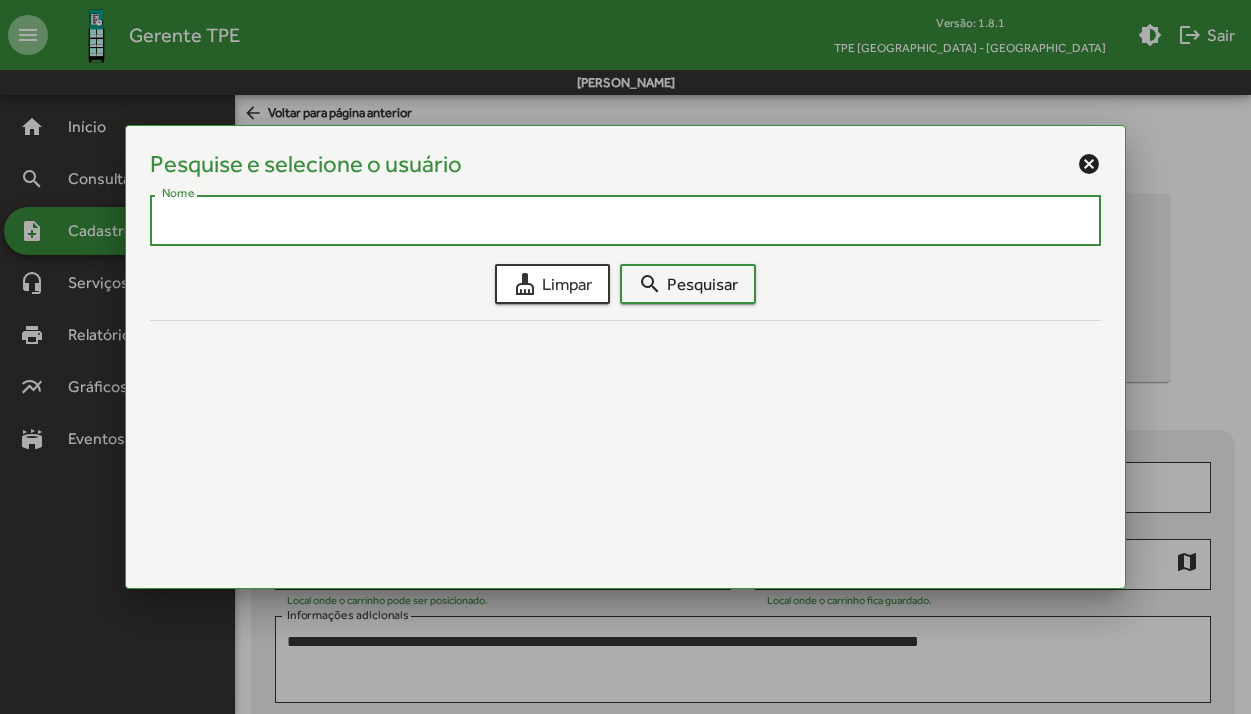 click on "Nome" at bounding box center (625, 218) 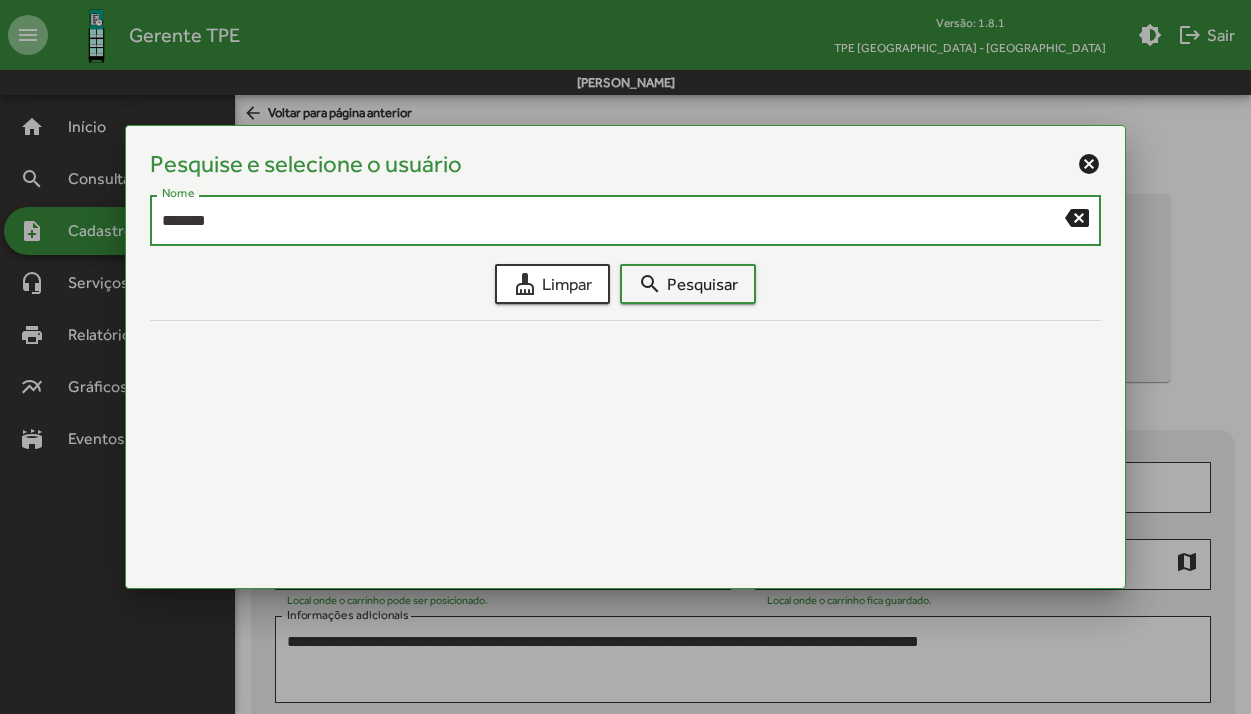 type on "*******" 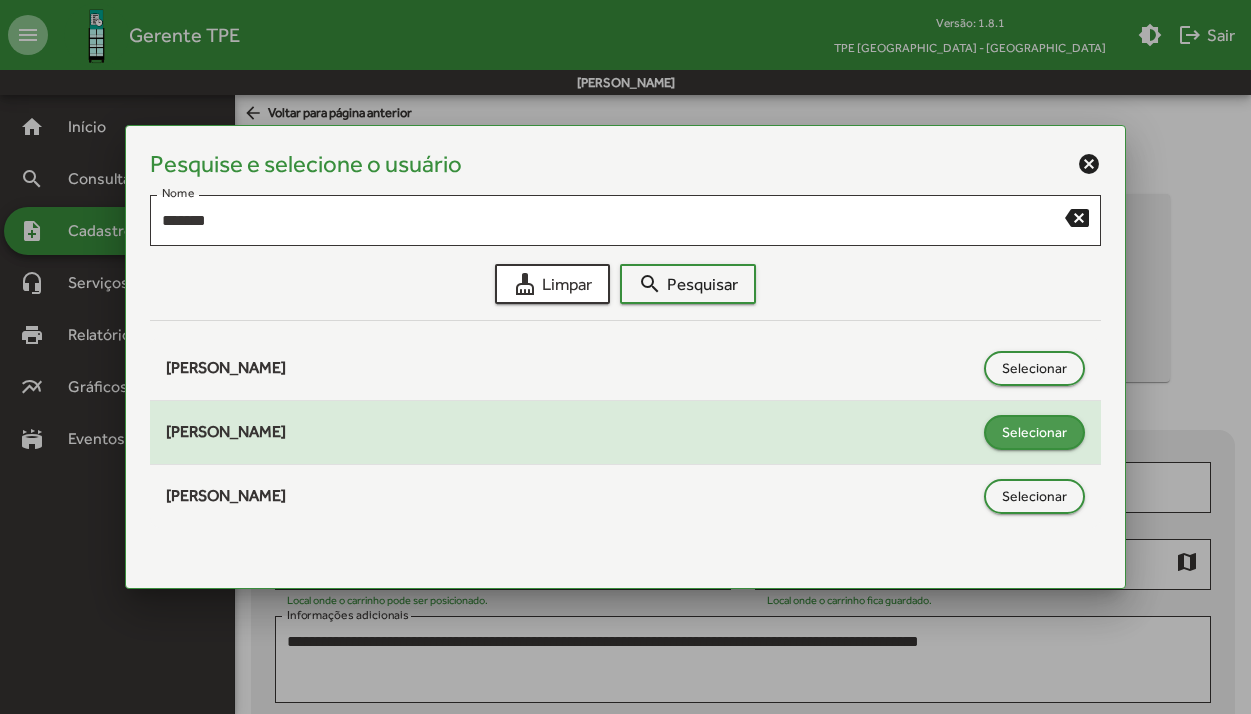 click on "Selecionar" 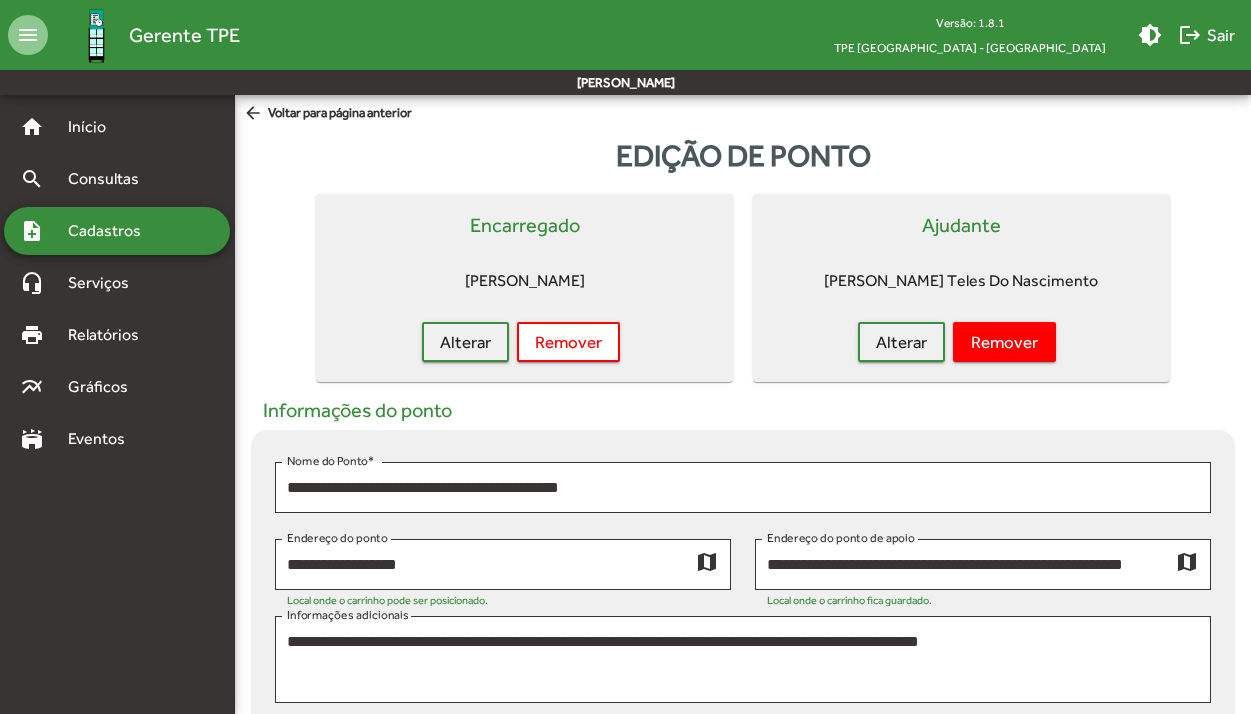 click on "Remover" 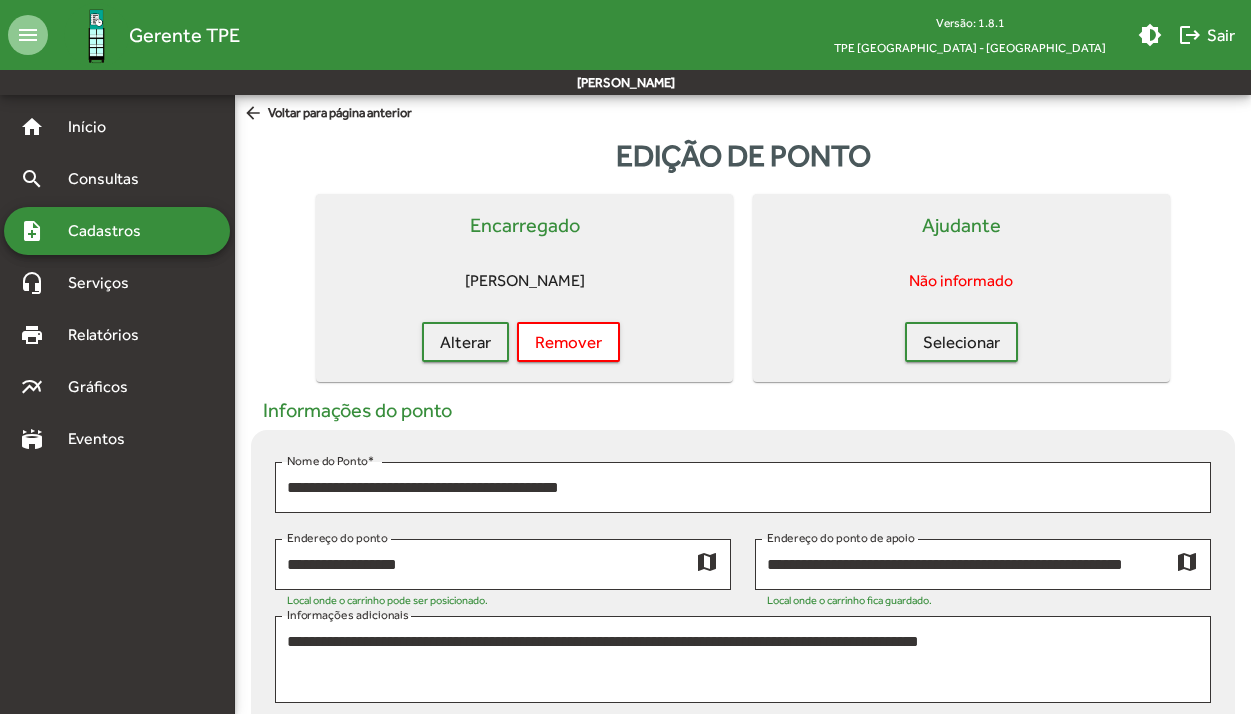 click on "note_add Cadastros" at bounding box center [117, 231] 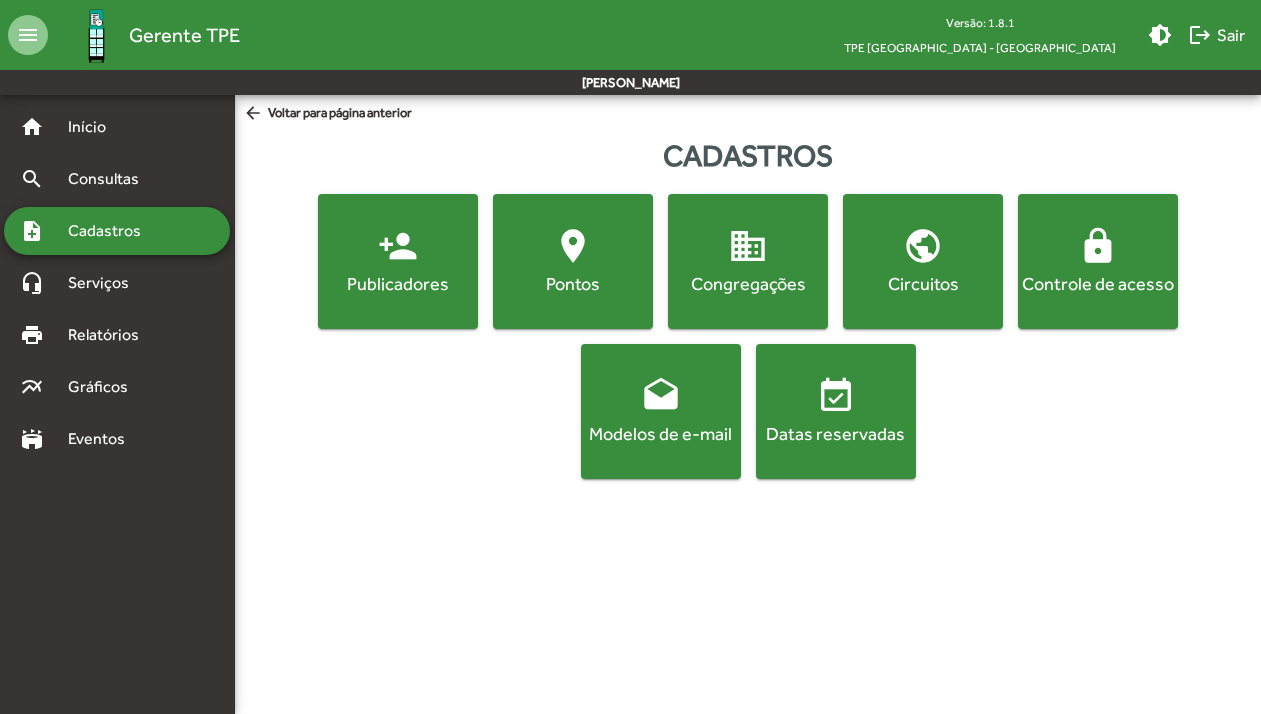 click on "Pontos" 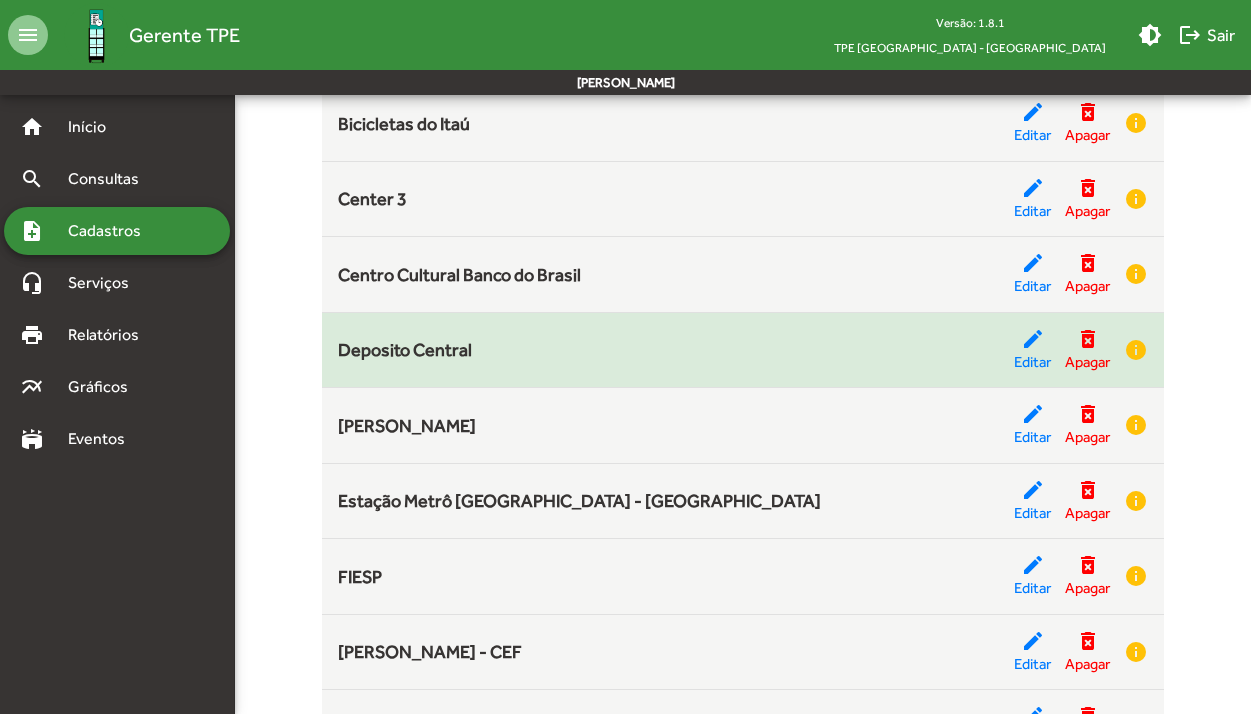 scroll, scrollTop: 1349, scrollLeft: 0, axis: vertical 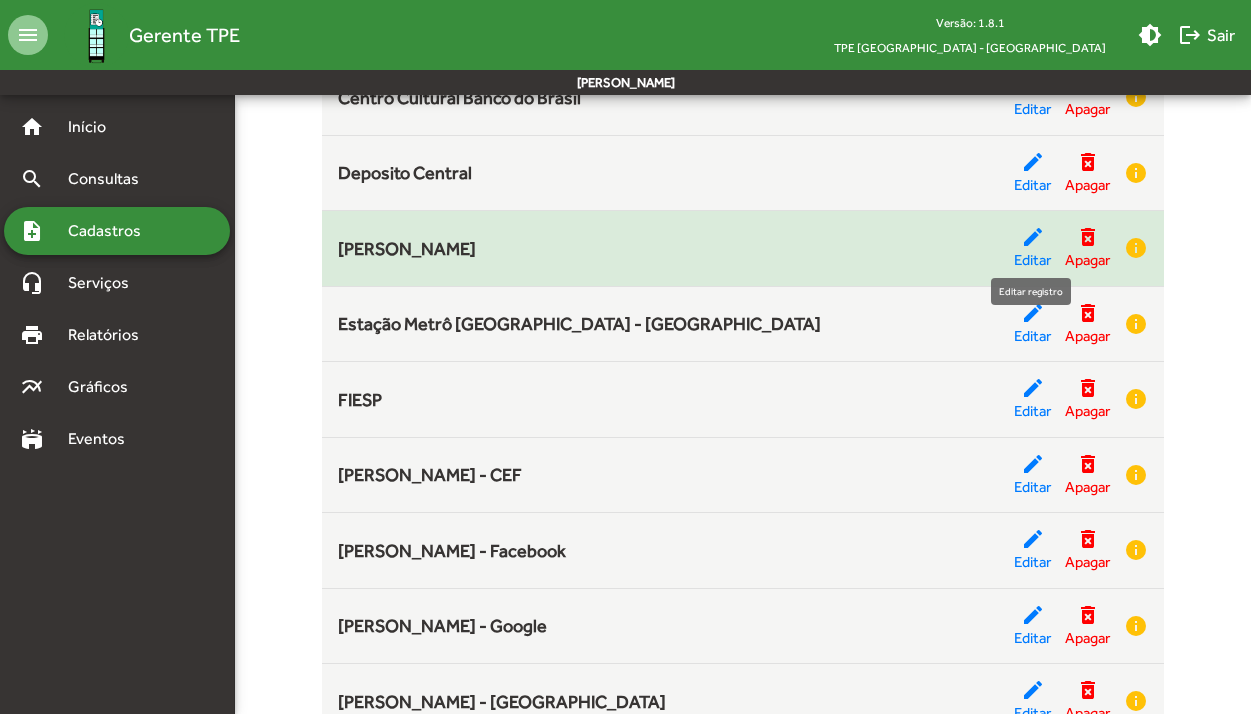 click on "edit" 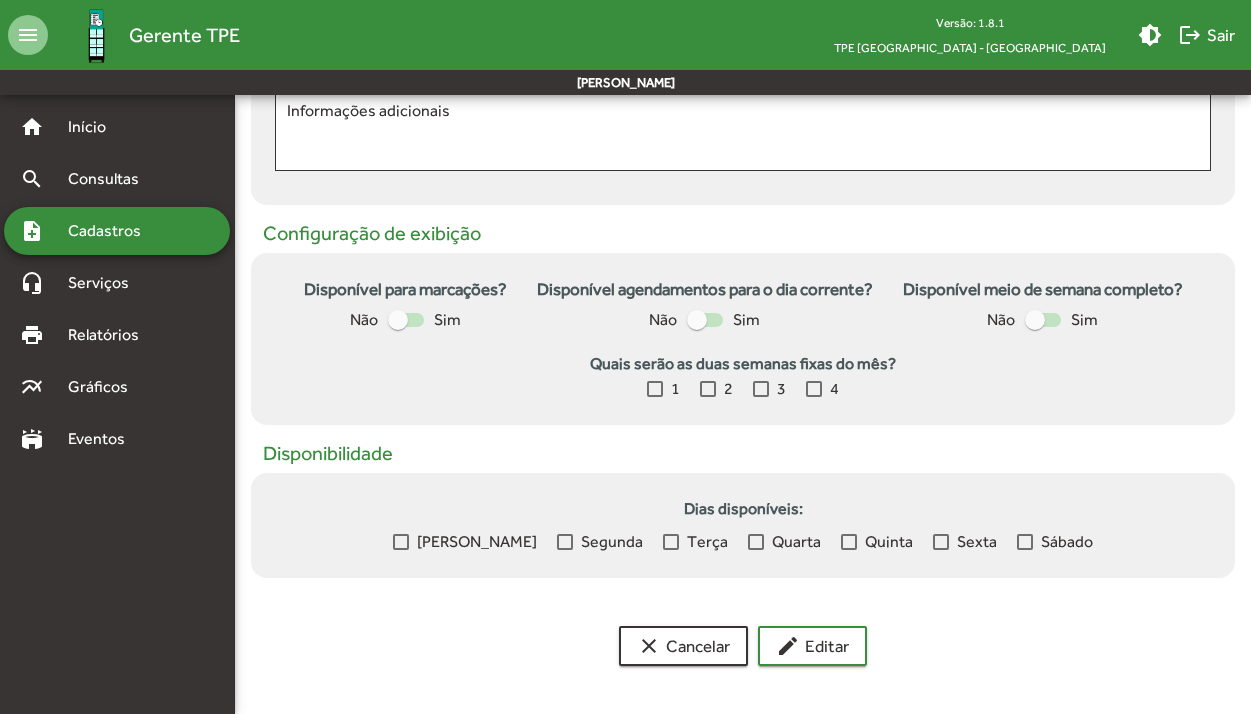 scroll, scrollTop: 624, scrollLeft: 0, axis: vertical 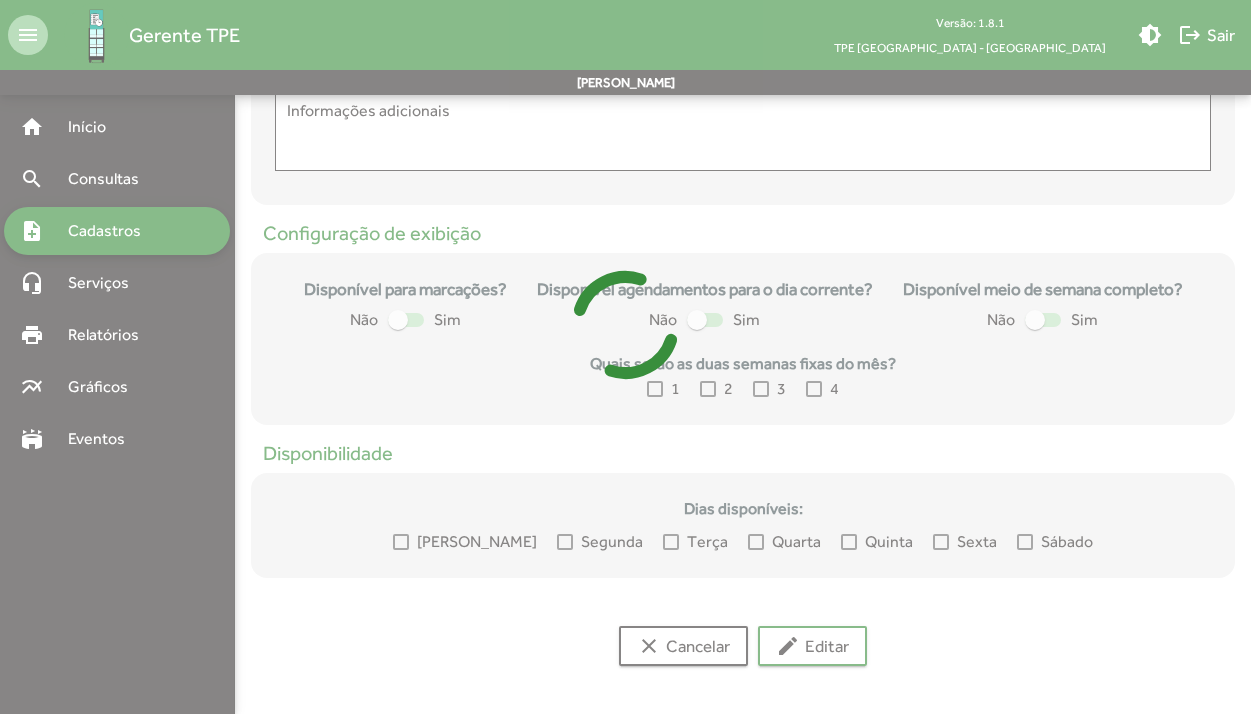 type on "**********" 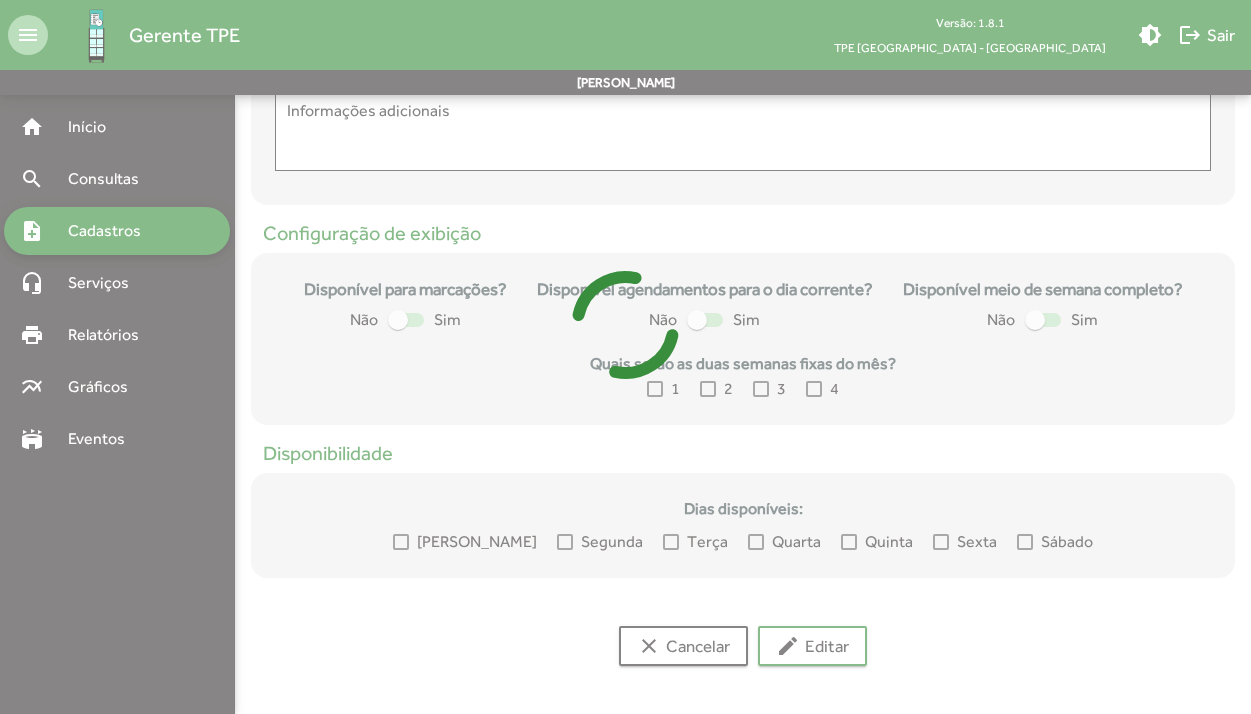 type on "**********" 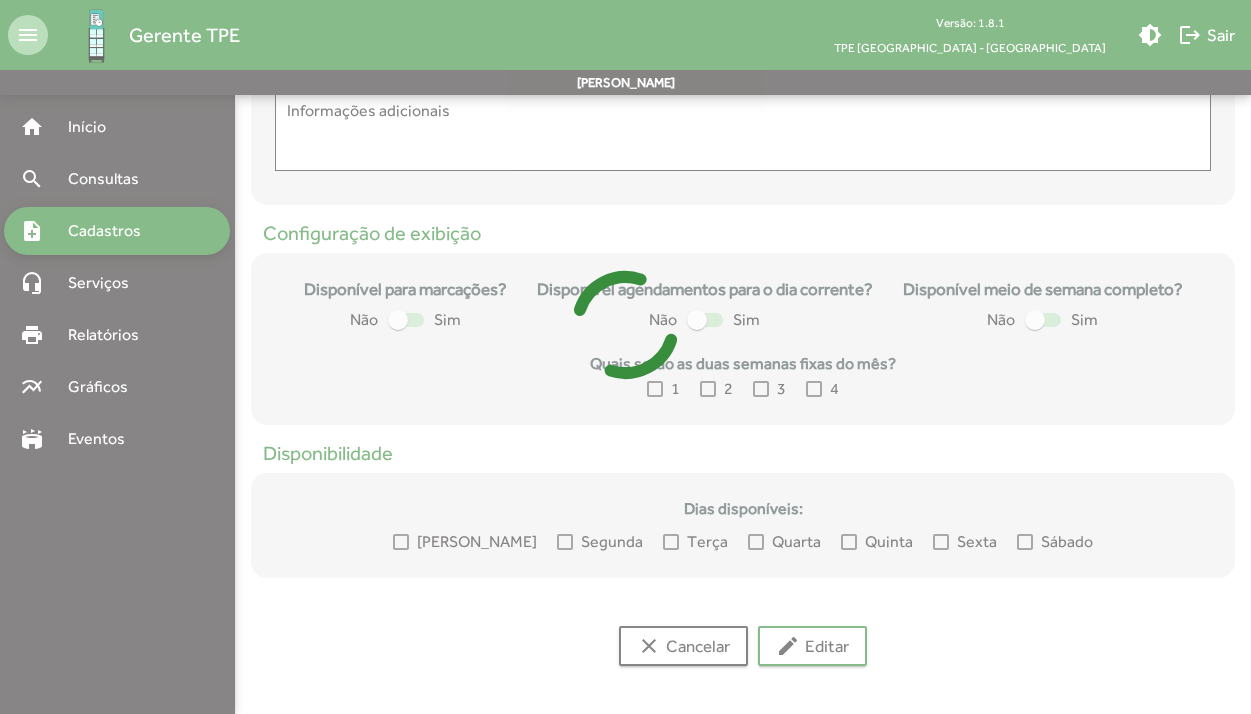 type on "**********" 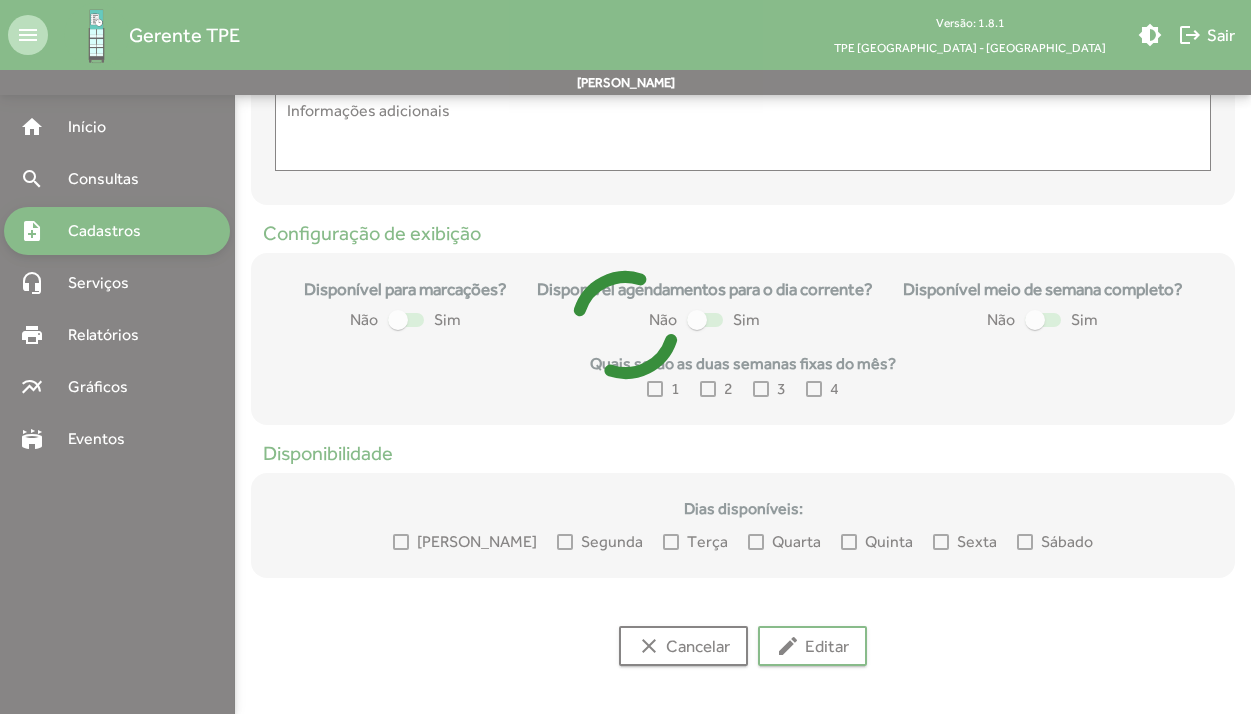 type on "**********" 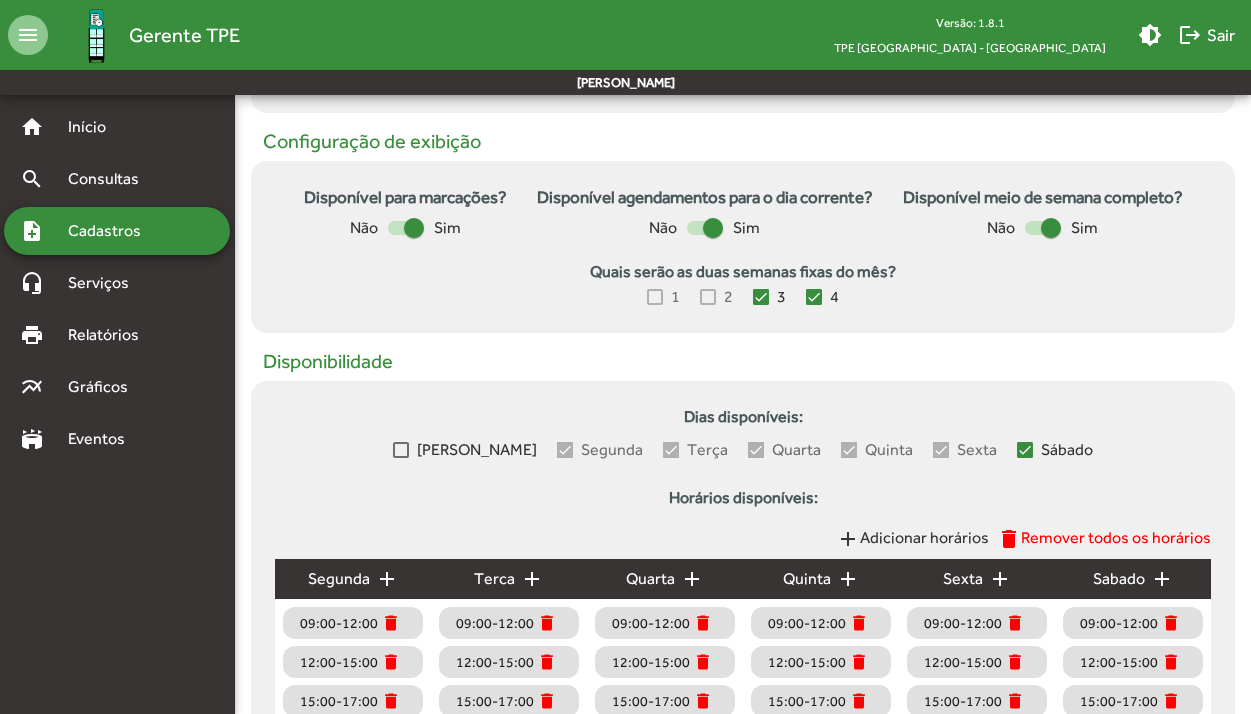 scroll, scrollTop: 0, scrollLeft: 0, axis: both 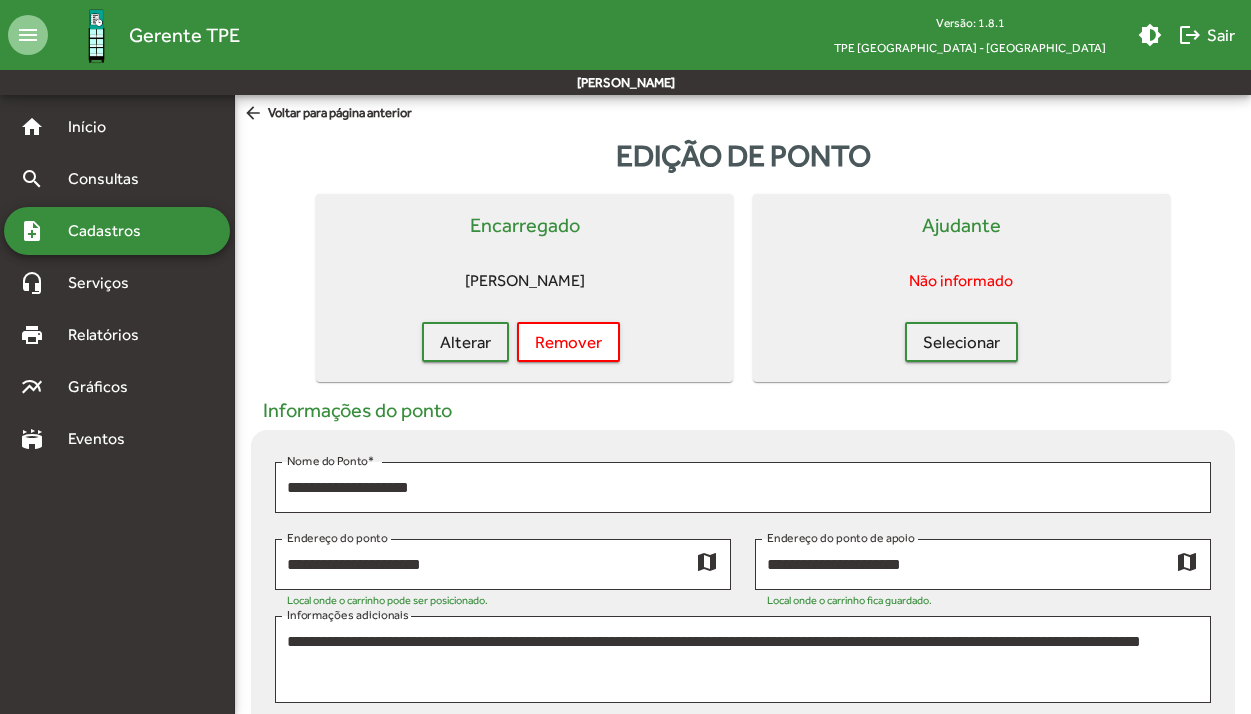 click on "arrow_back" 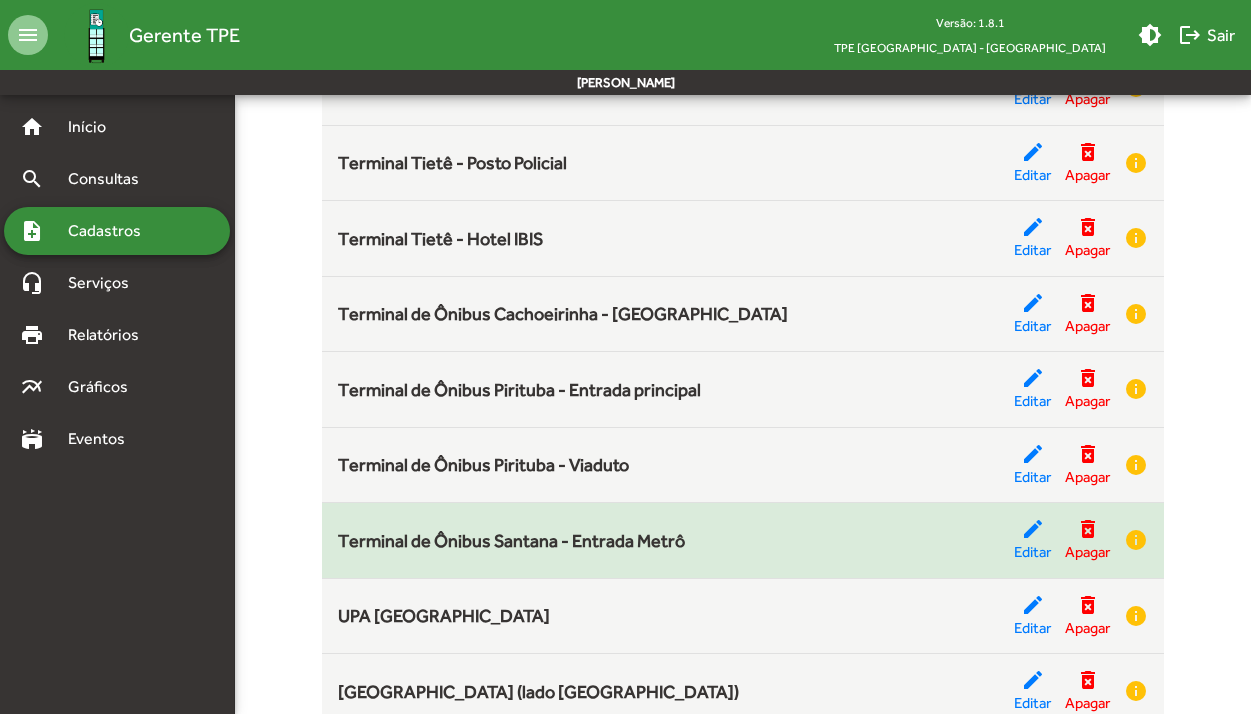 scroll, scrollTop: 6907, scrollLeft: 0, axis: vertical 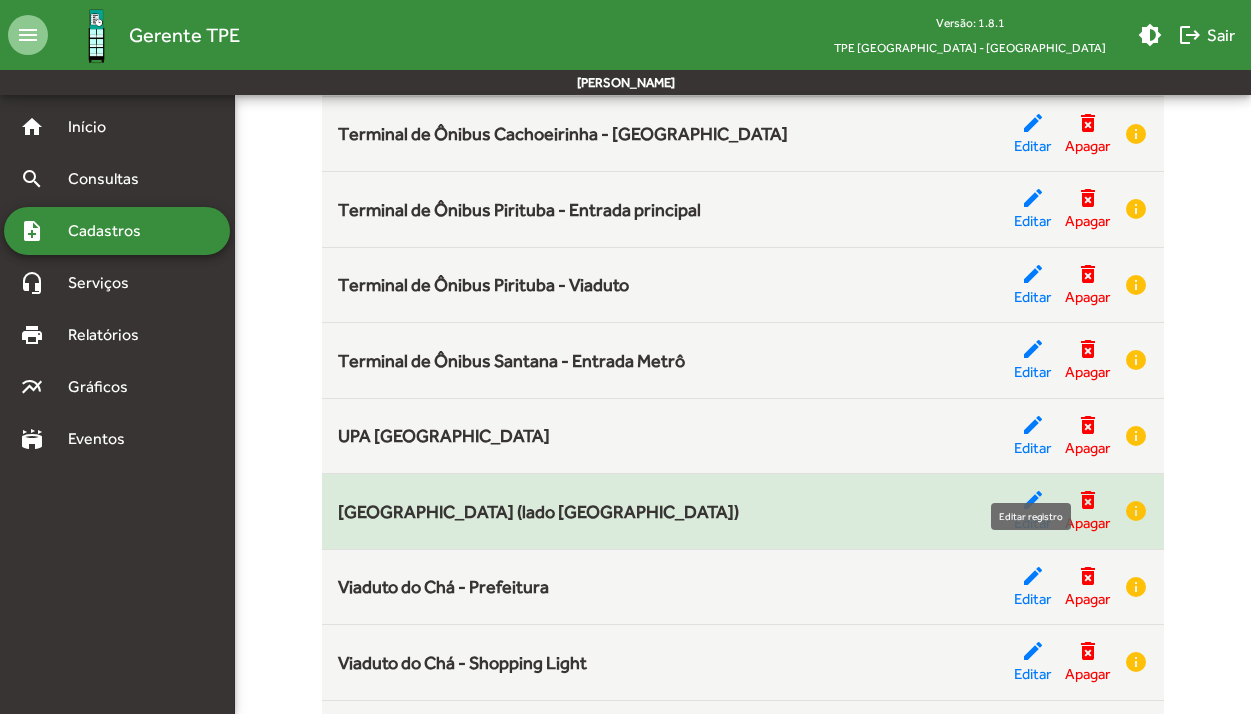 click on "edit" 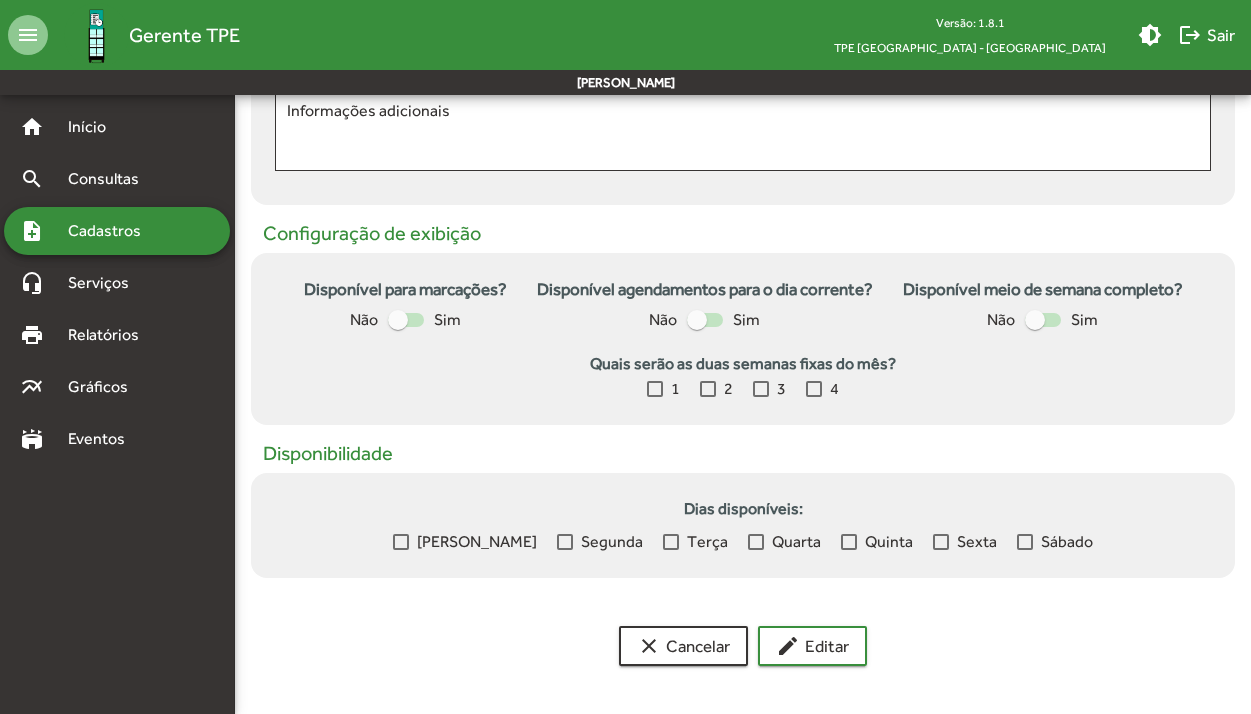 scroll, scrollTop: 624, scrollLeft: 0, axis: vertical 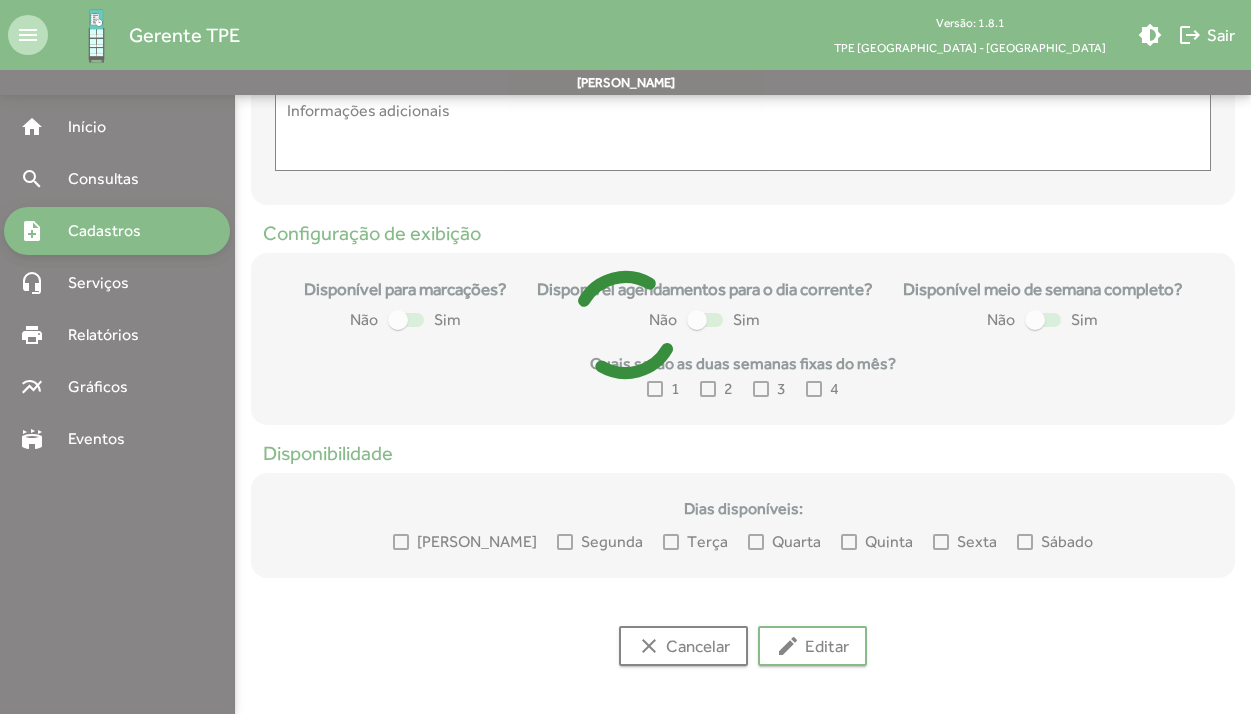 type on "**********" 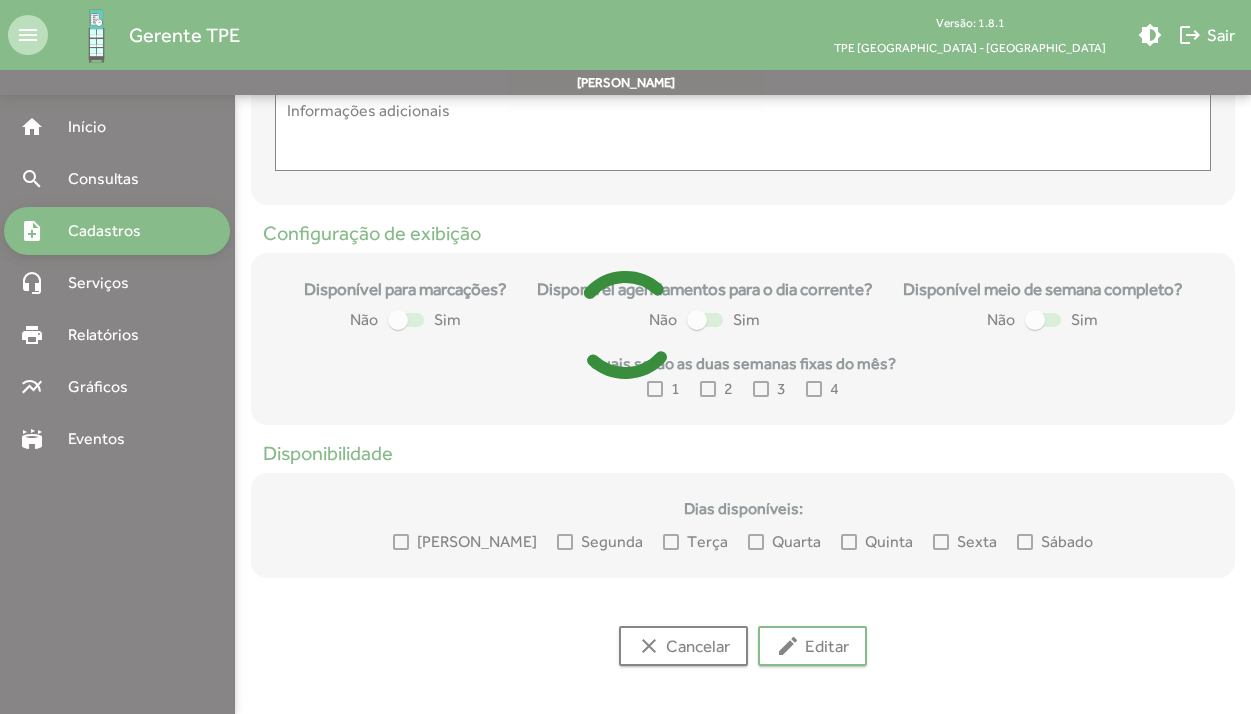 type on "**********" 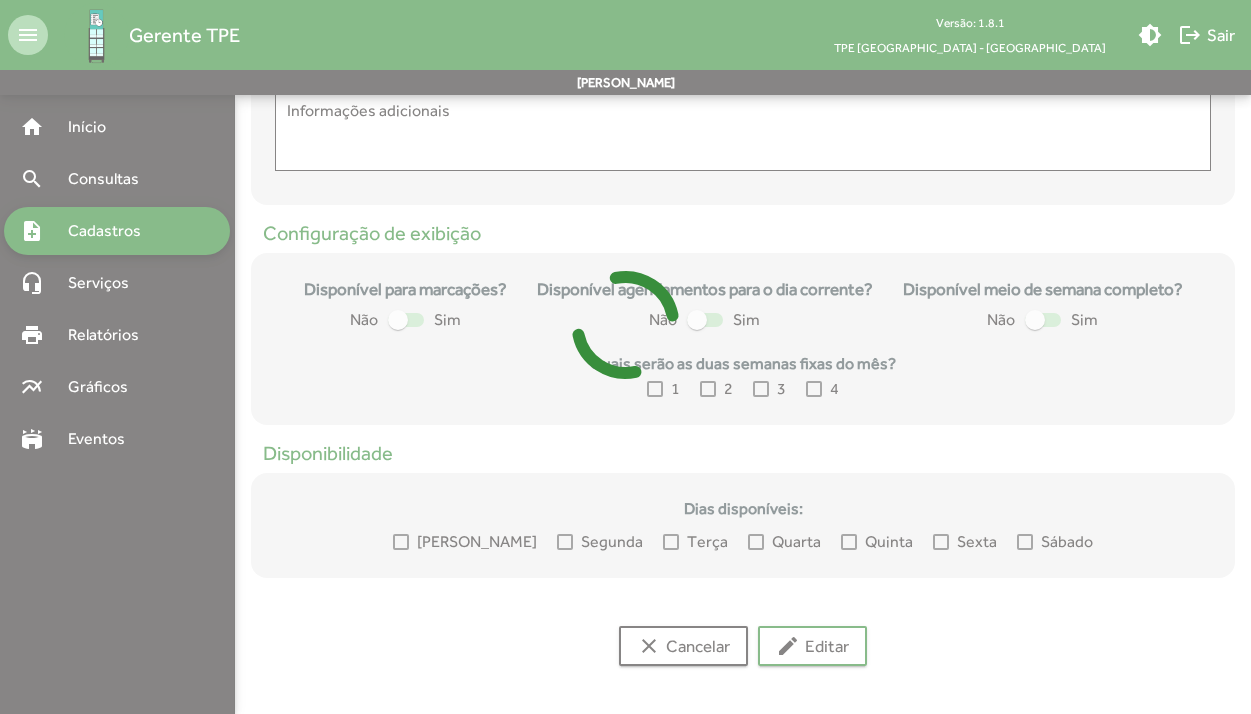 type on "**********" 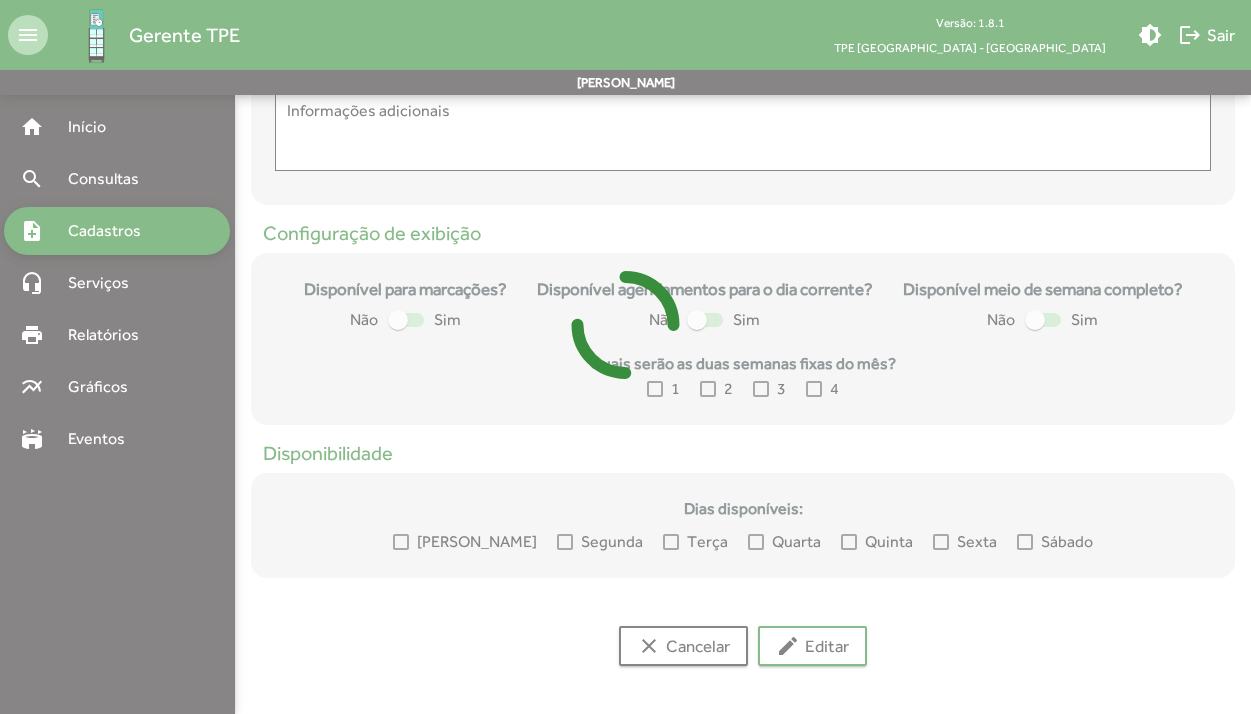 type on "**********" 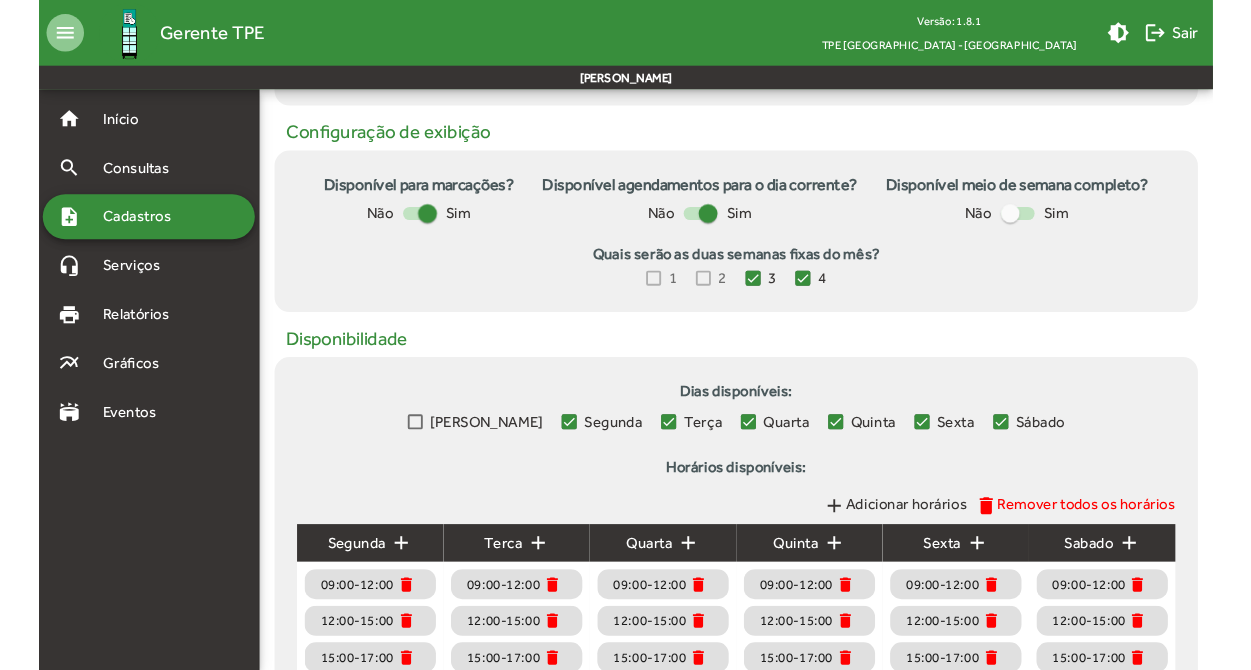 scroll, scrollTop: 0, scrollLeft: 0, axis: both 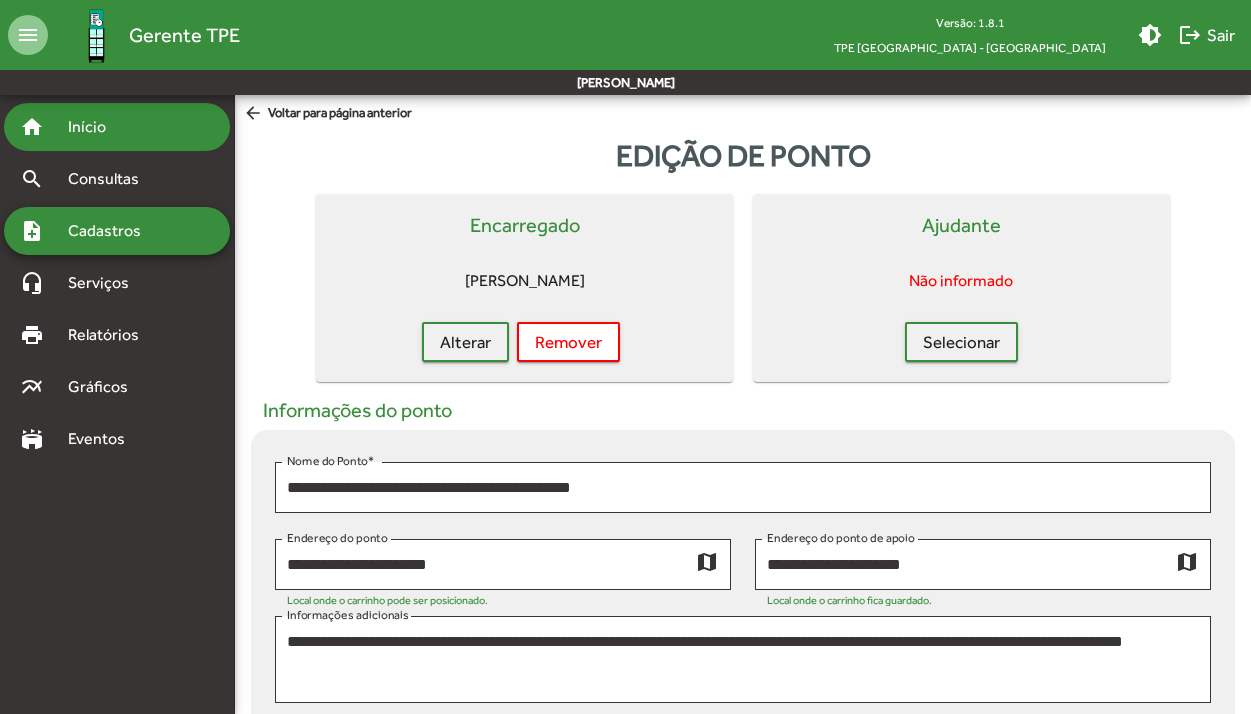 click on "home Início" at bounding box center (117, 127) 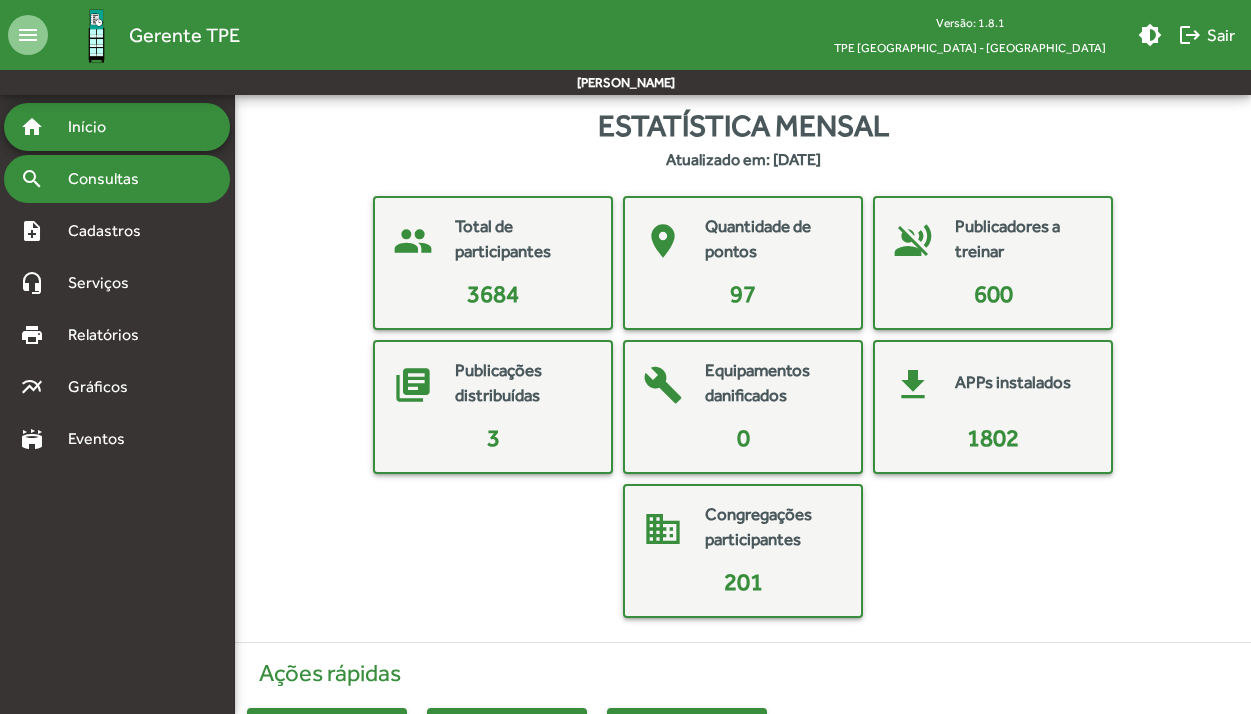 click on "Consultas" at bounding box center (110, 179) 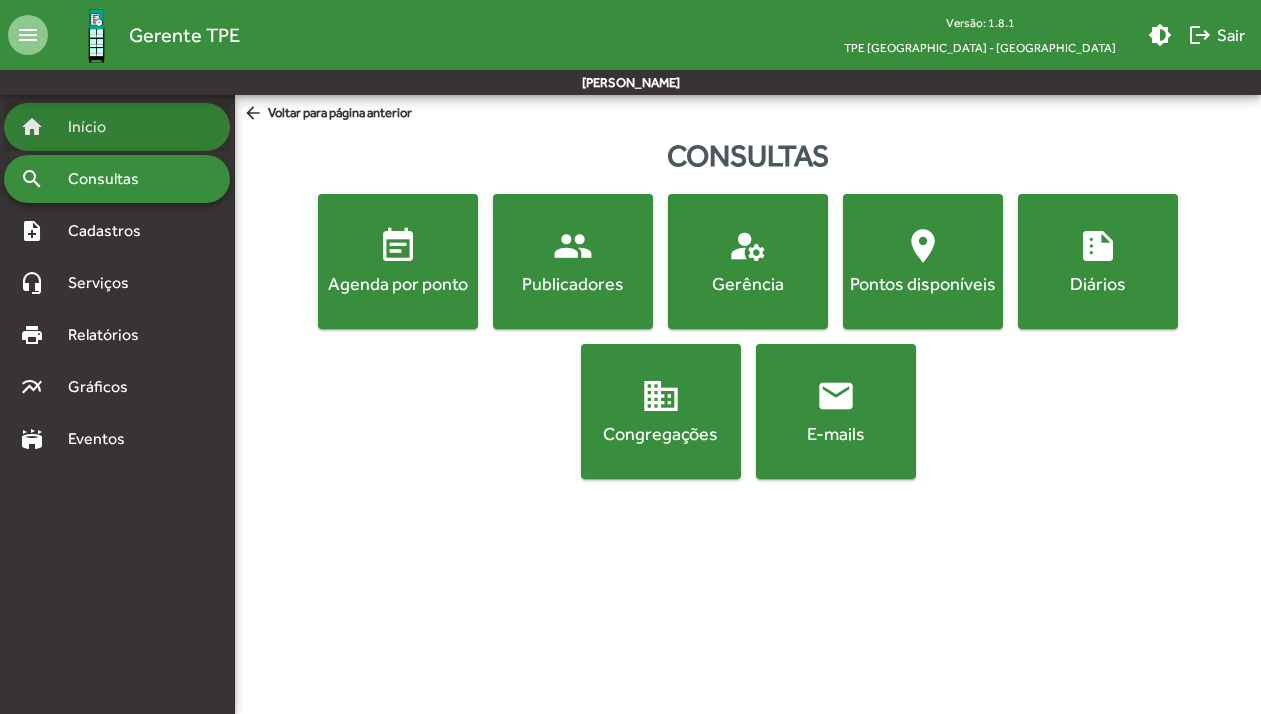 click on "Início" at bounding box center (95, 127) 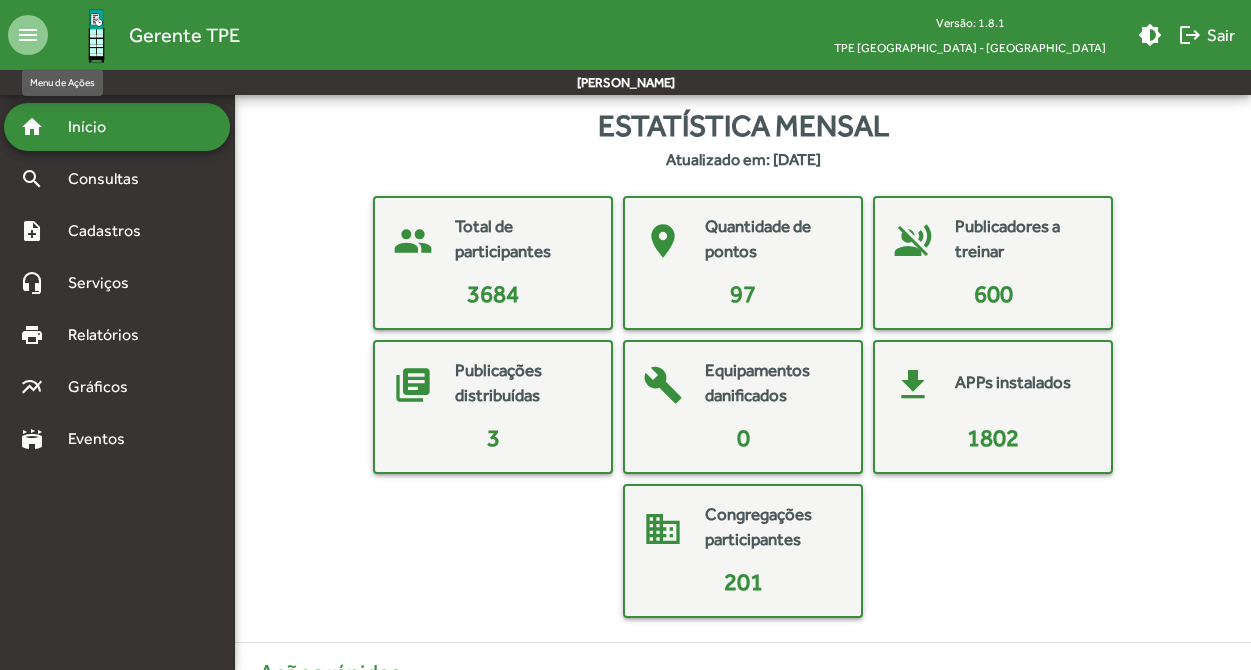 click on "menu" 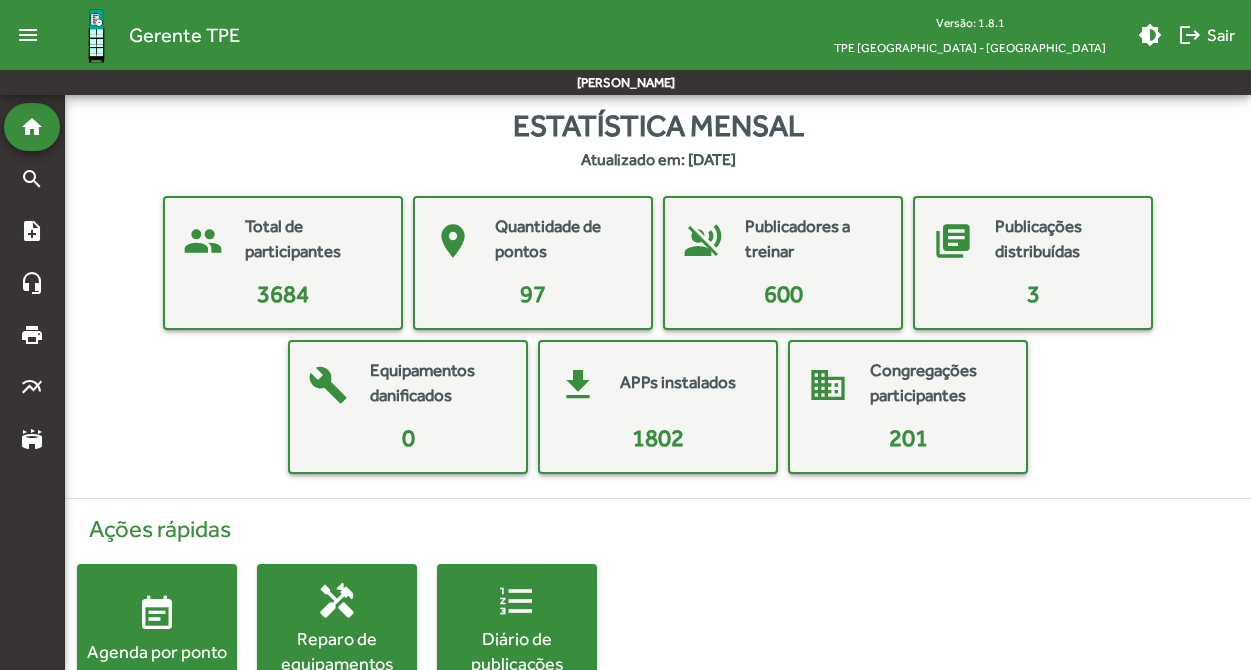 click on "menu" 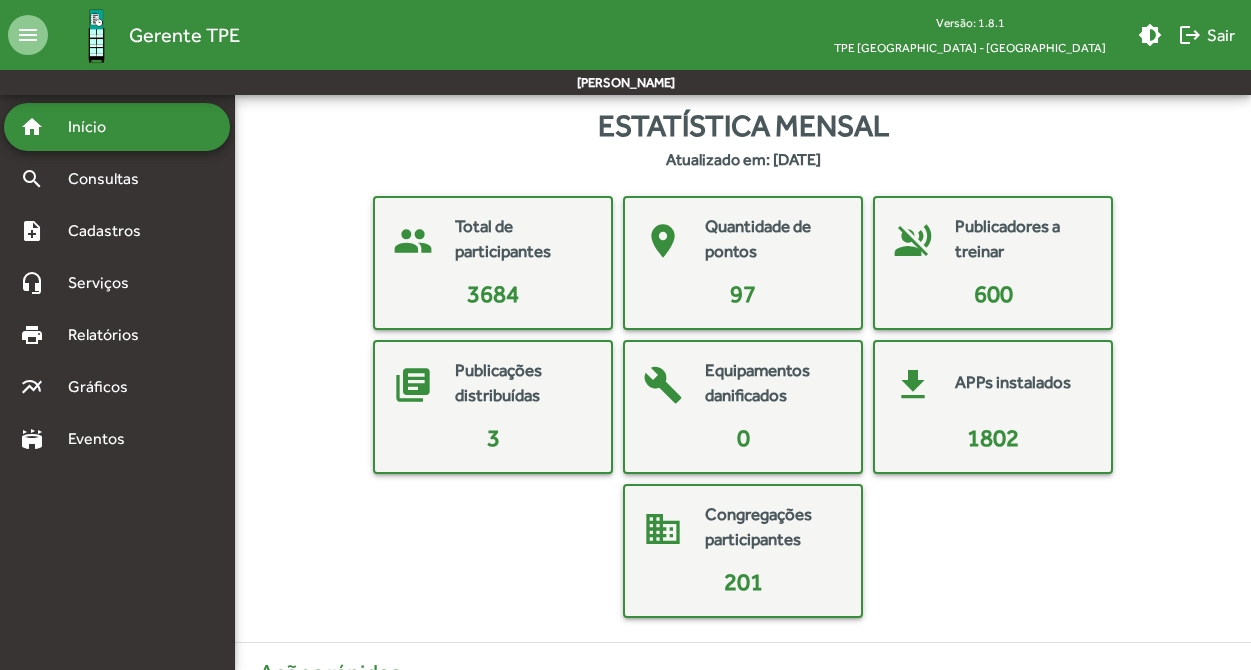 click on "menu" 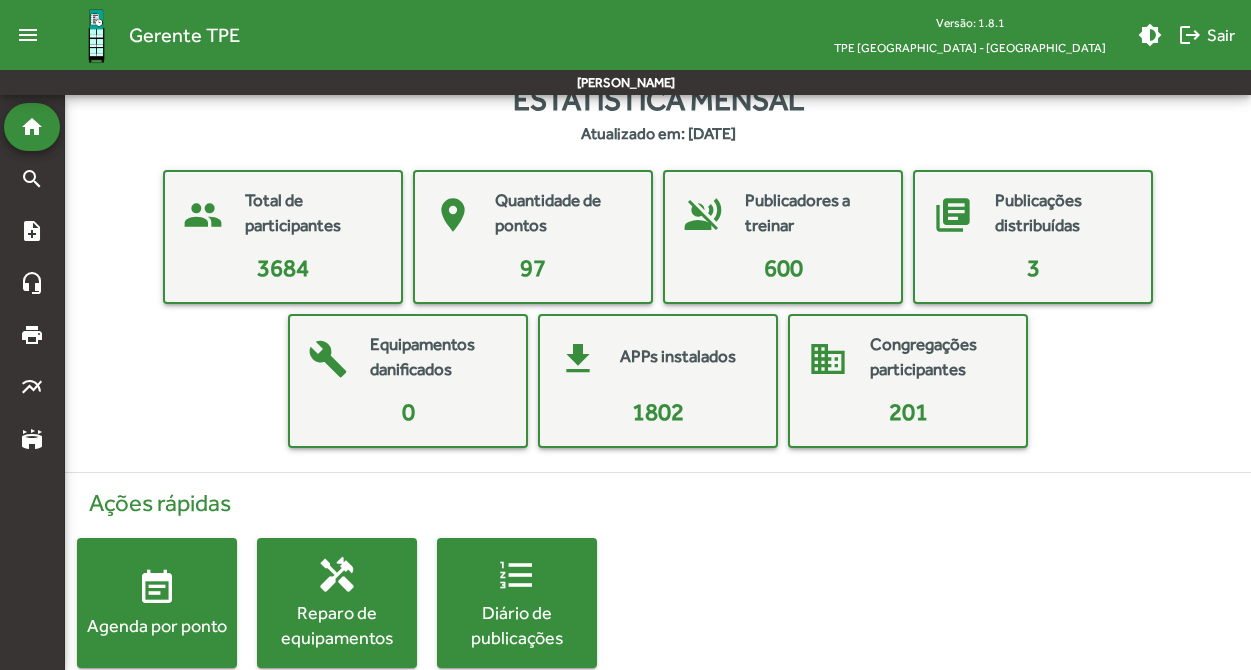 scroll, scrollTop: 63, scrollLeft: 0, axis: vertical 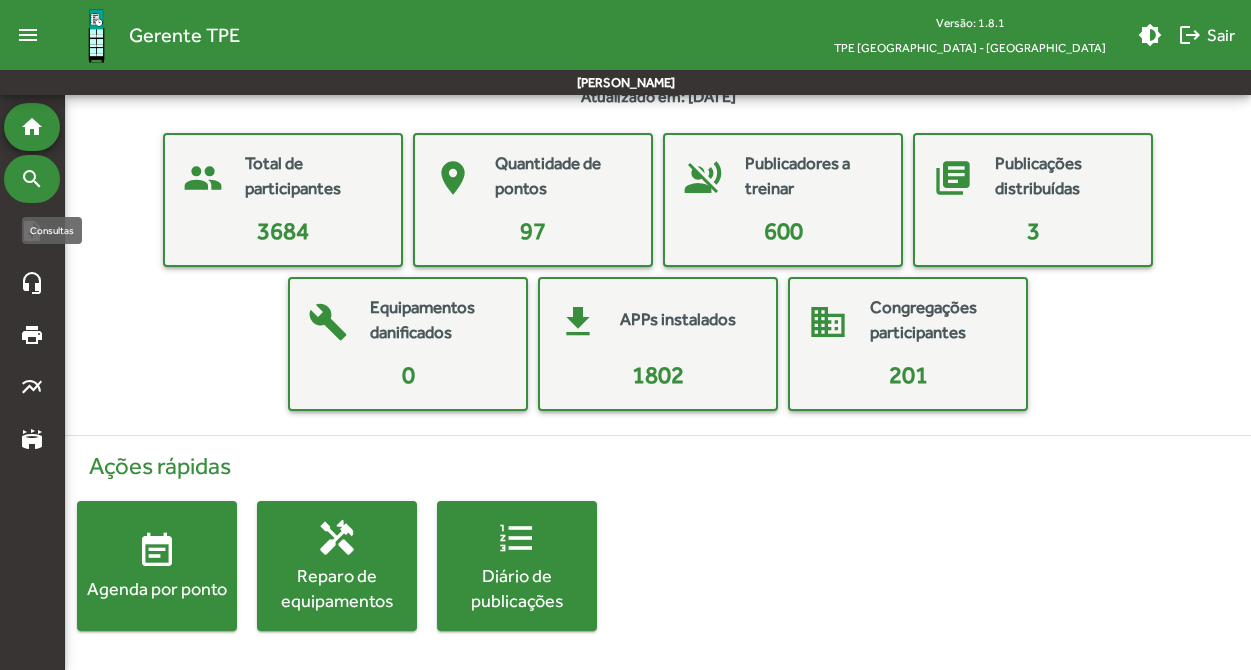 click on "search" at bounding box center [32, 179] 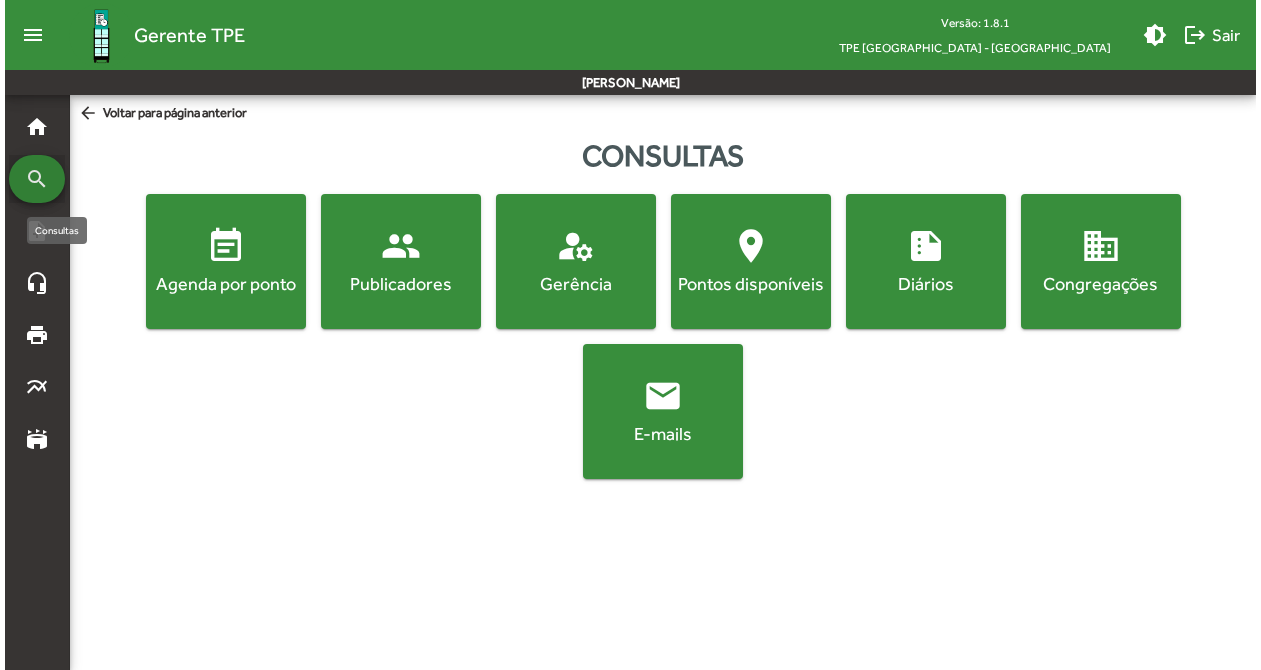 scroll, scrollTop: 0, scrollLeft: 0, axis: both 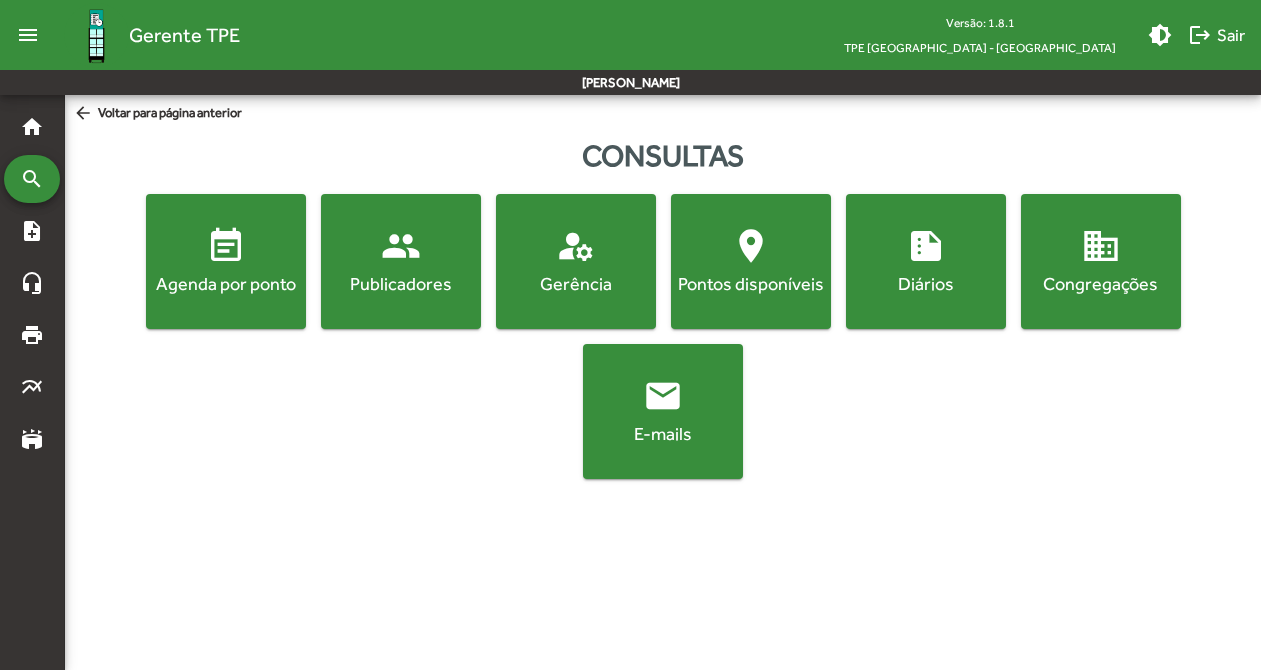 click on "email" 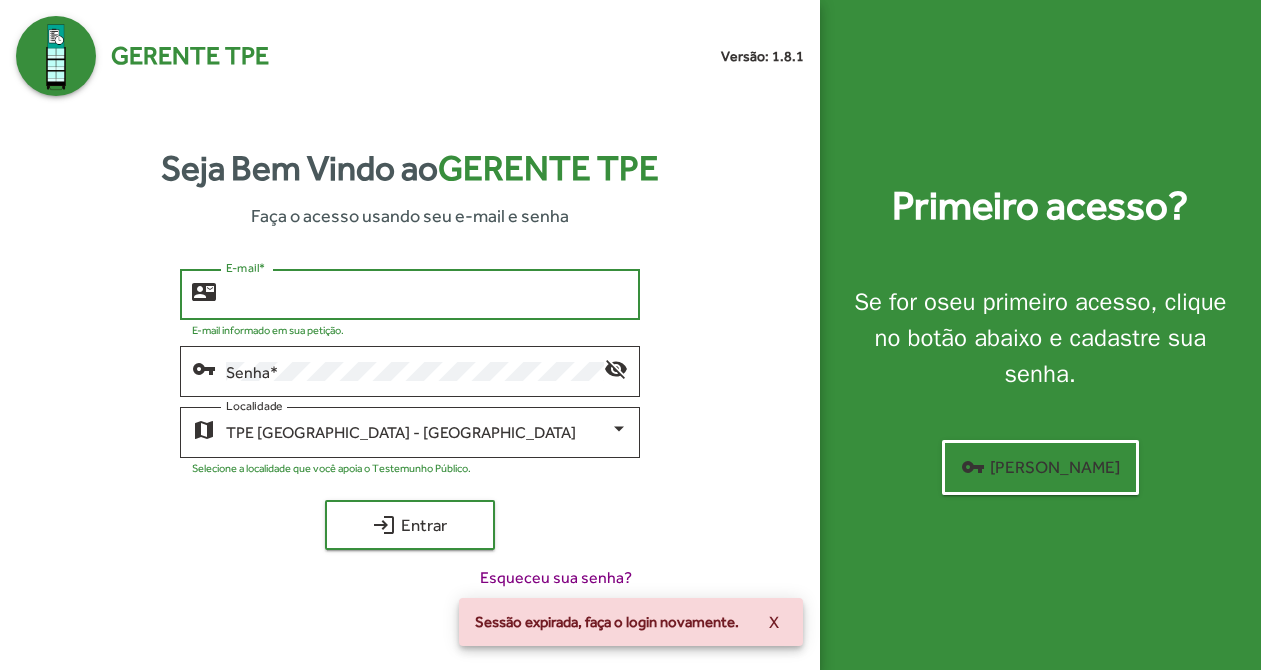 type on "**********" 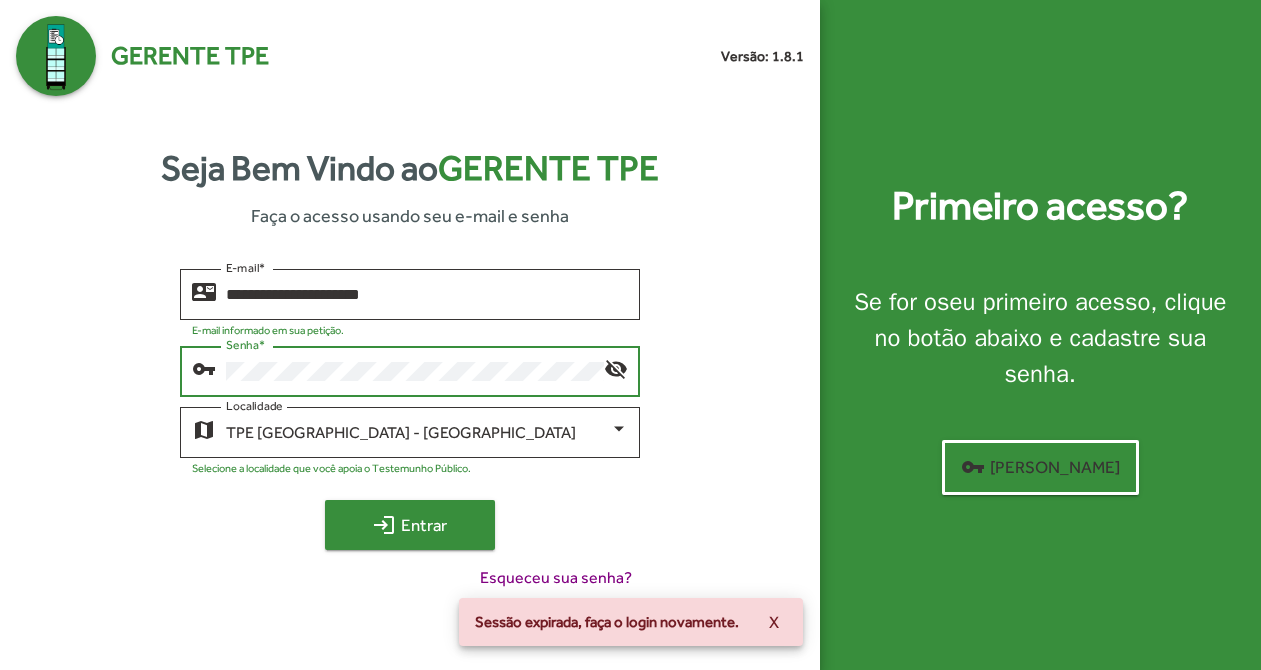 click on "login  Entrar" 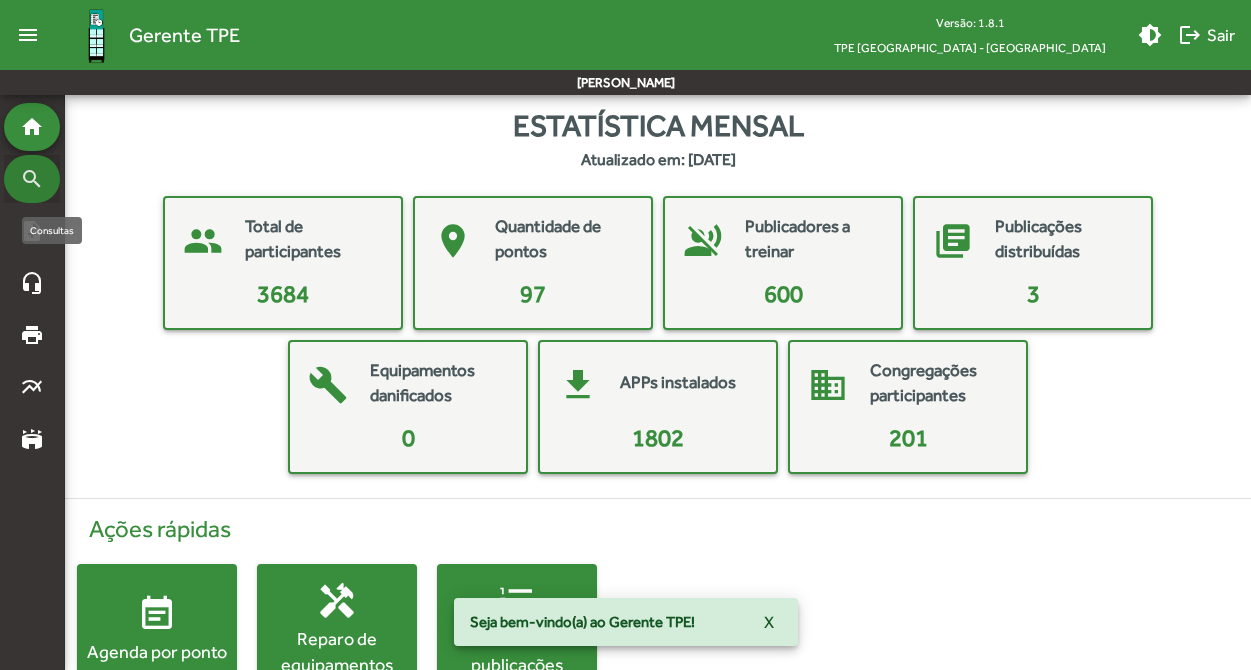 click on "search" at bounding box center (32, 179) 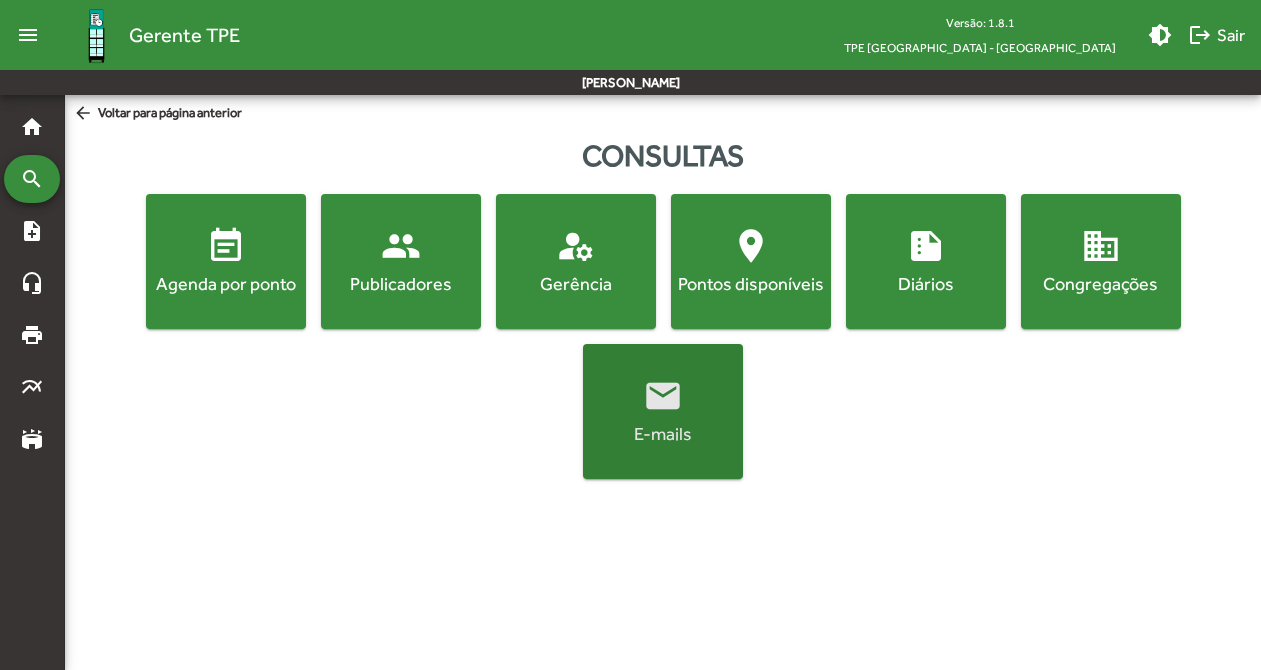 click on "email" 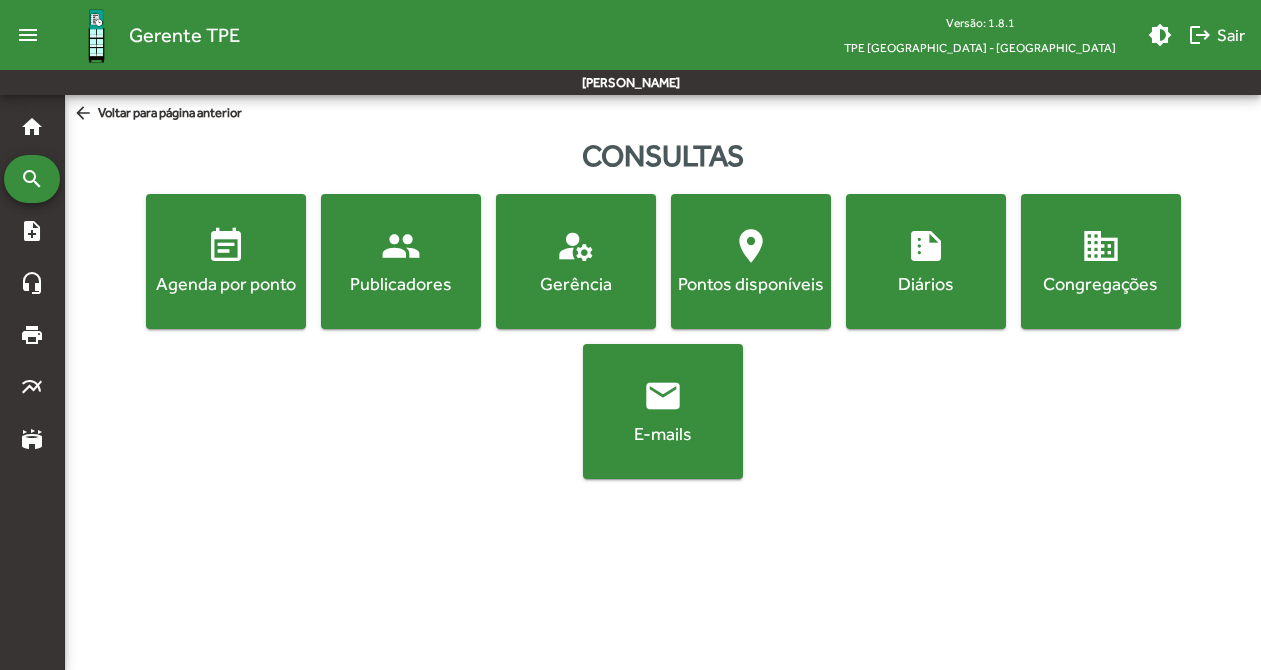 click on "Diários" 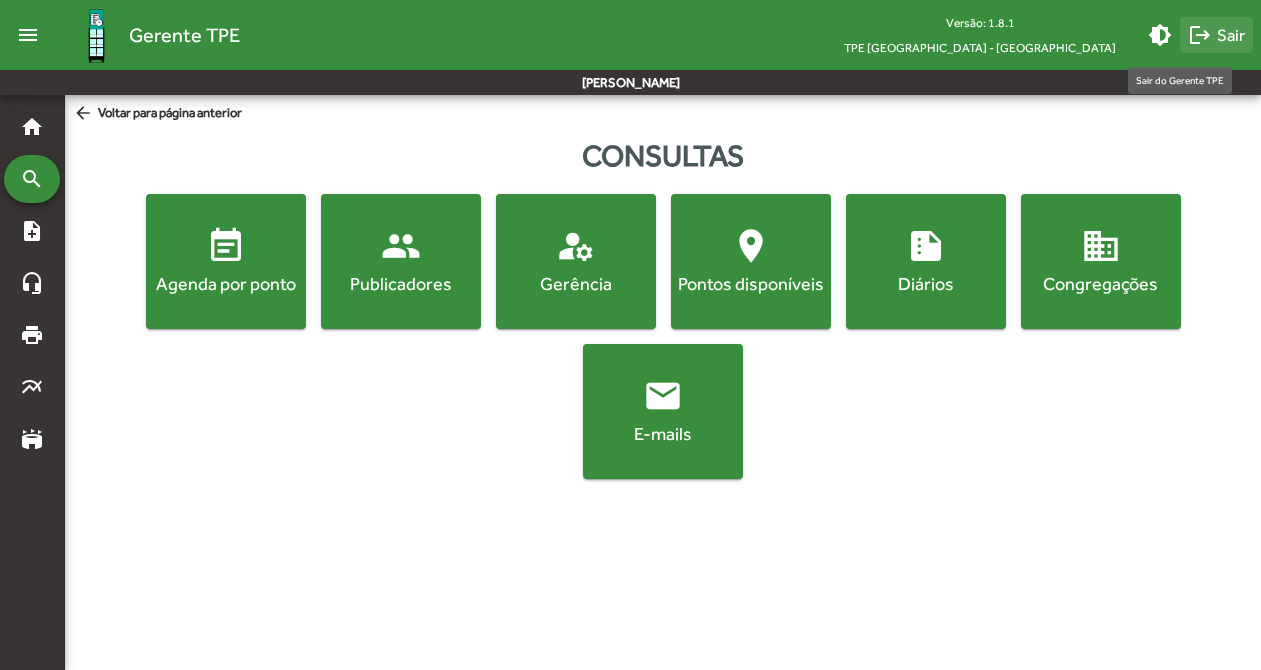 click on "logout  Sair" 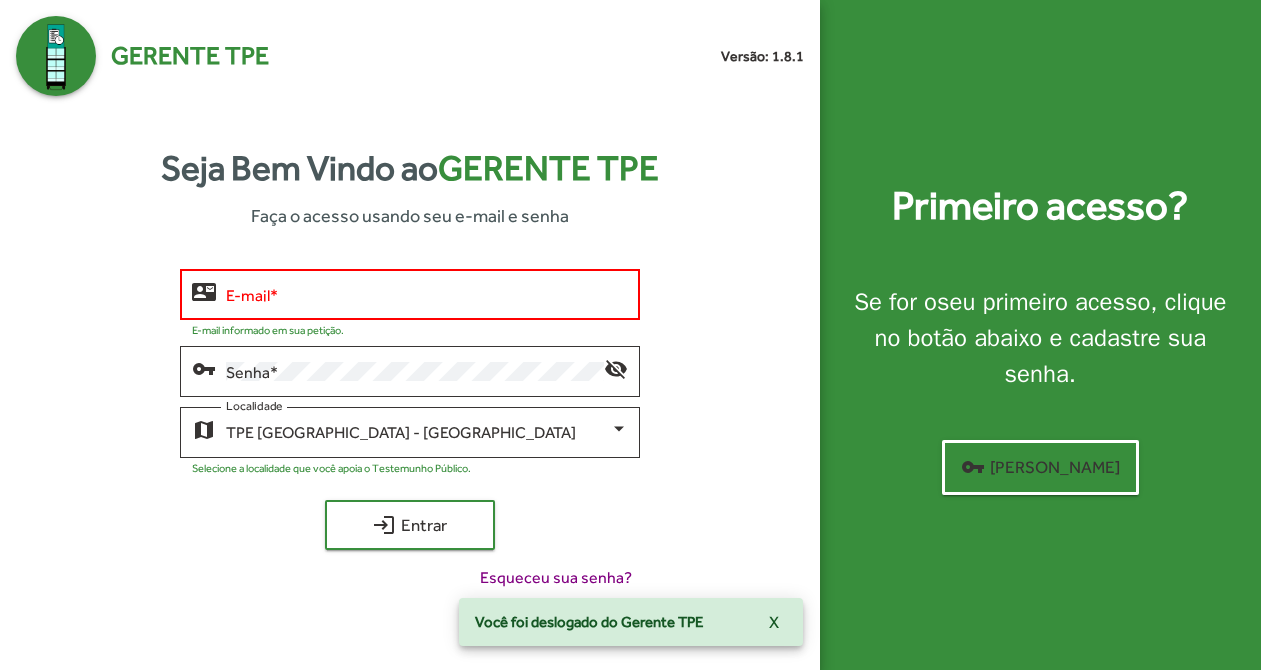 click on "E-mail   *" 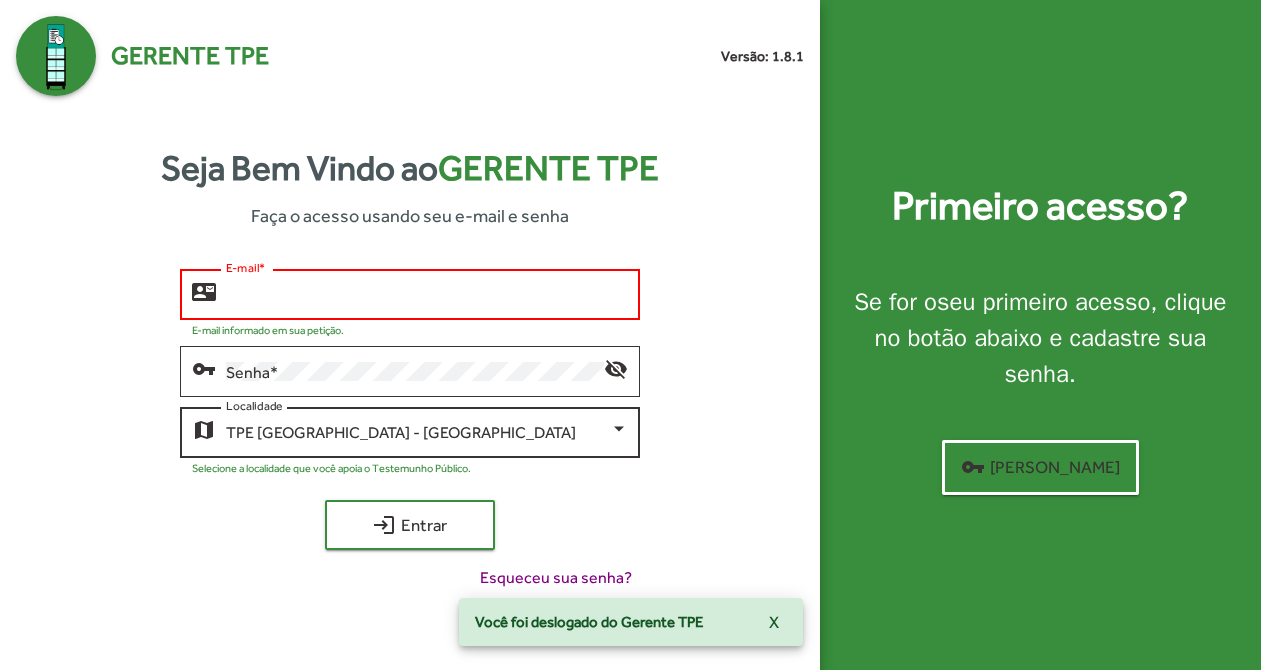 click on "TPE [GEOGRAPHIC_DATA] - [GEOGRAPHIC_DATA]" at bounding box center (417, 433) 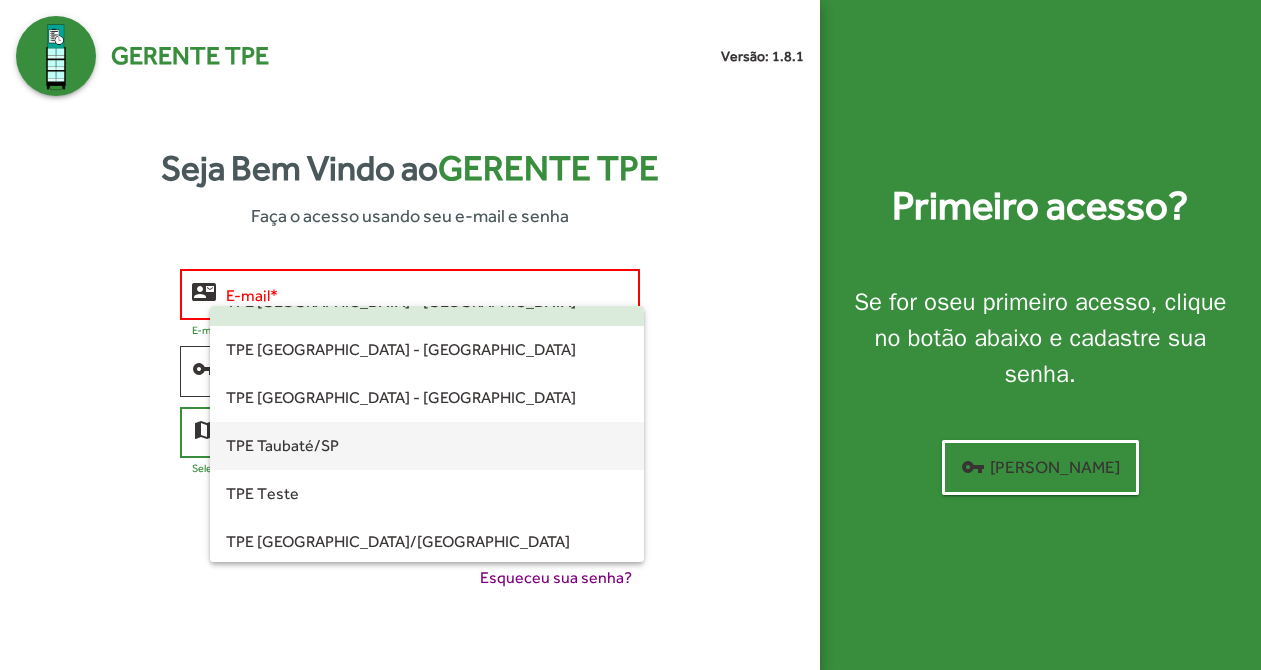 scroll, scrollTop: 560, scrollLeft: 0, axis: vertical 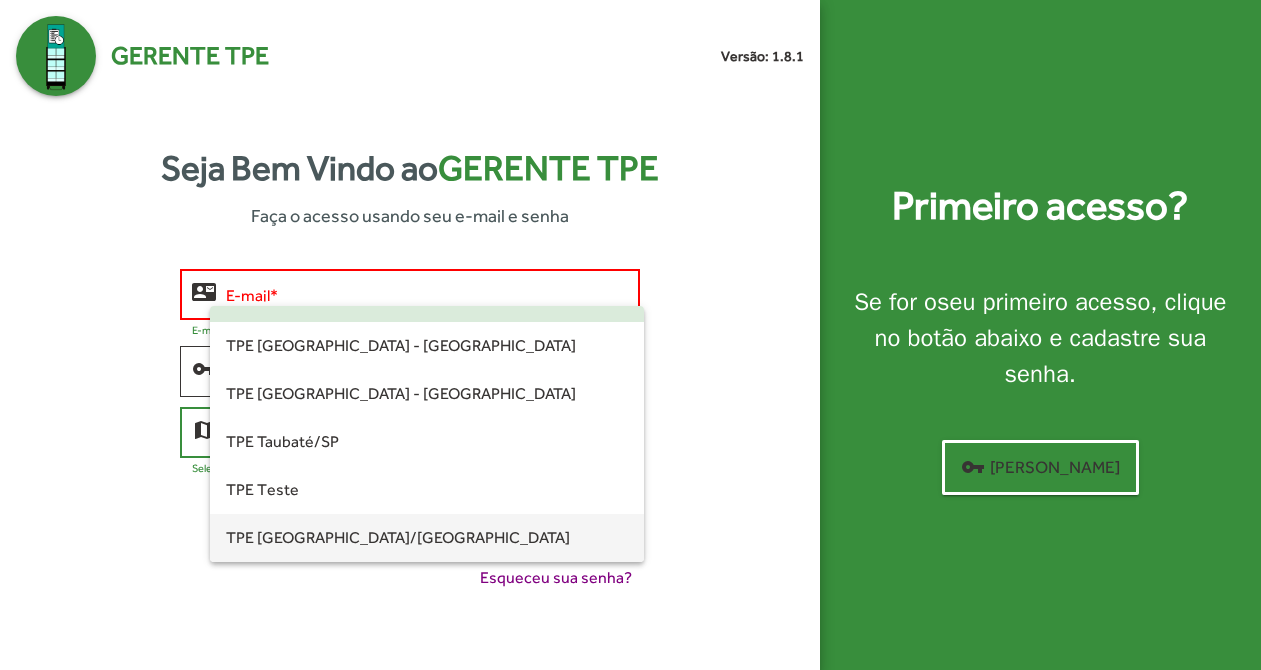 click on "TPE [GEOGRAPHIC_DATA]/[GEOGRAPHIC_DATA]" at bounding box center (426, 538) 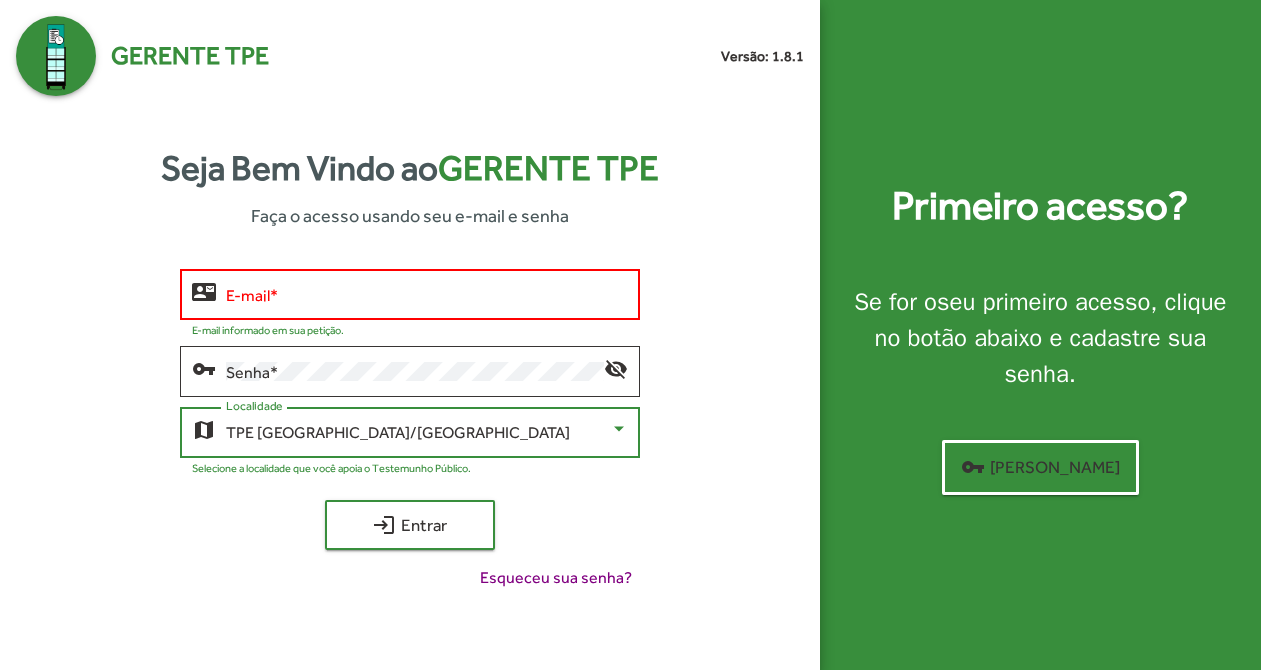 click on "E-mail   *" 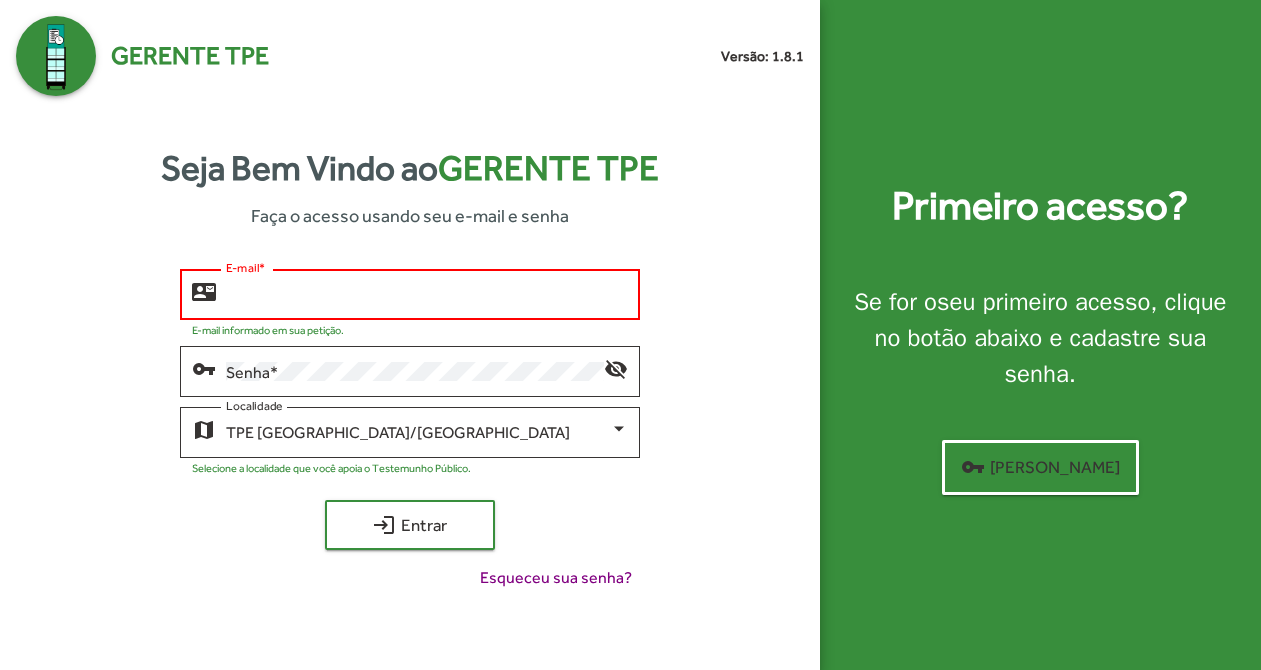type on "**********" 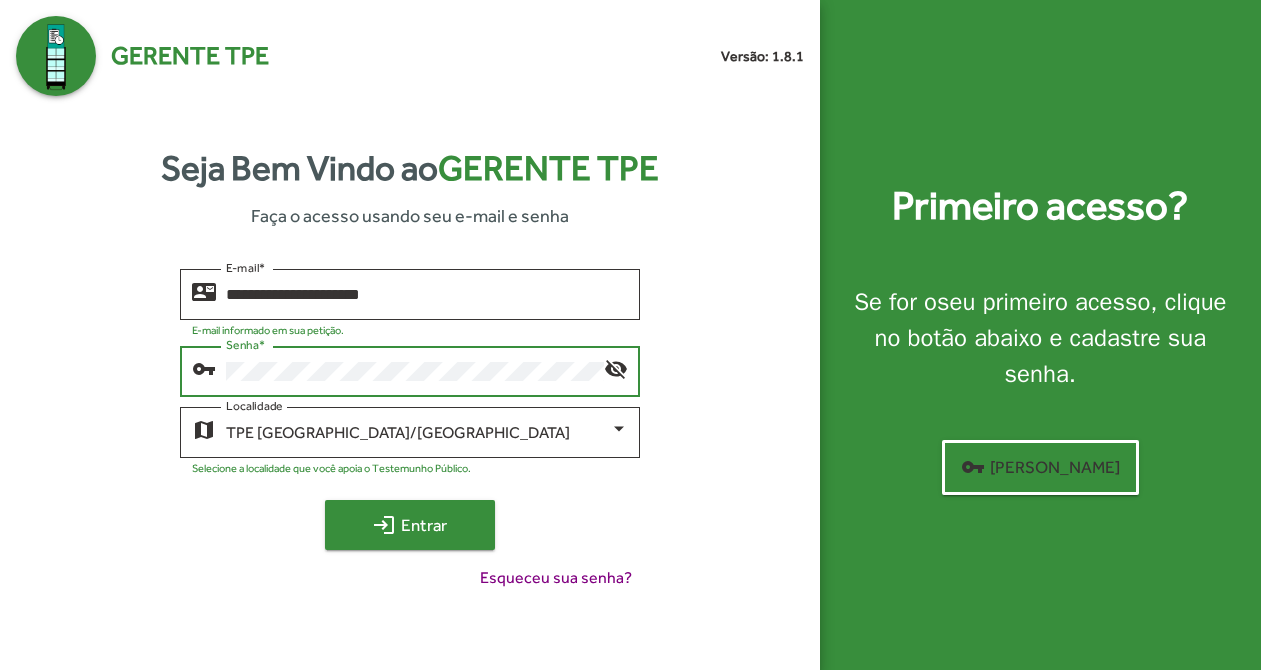 click on "login  Entrar" 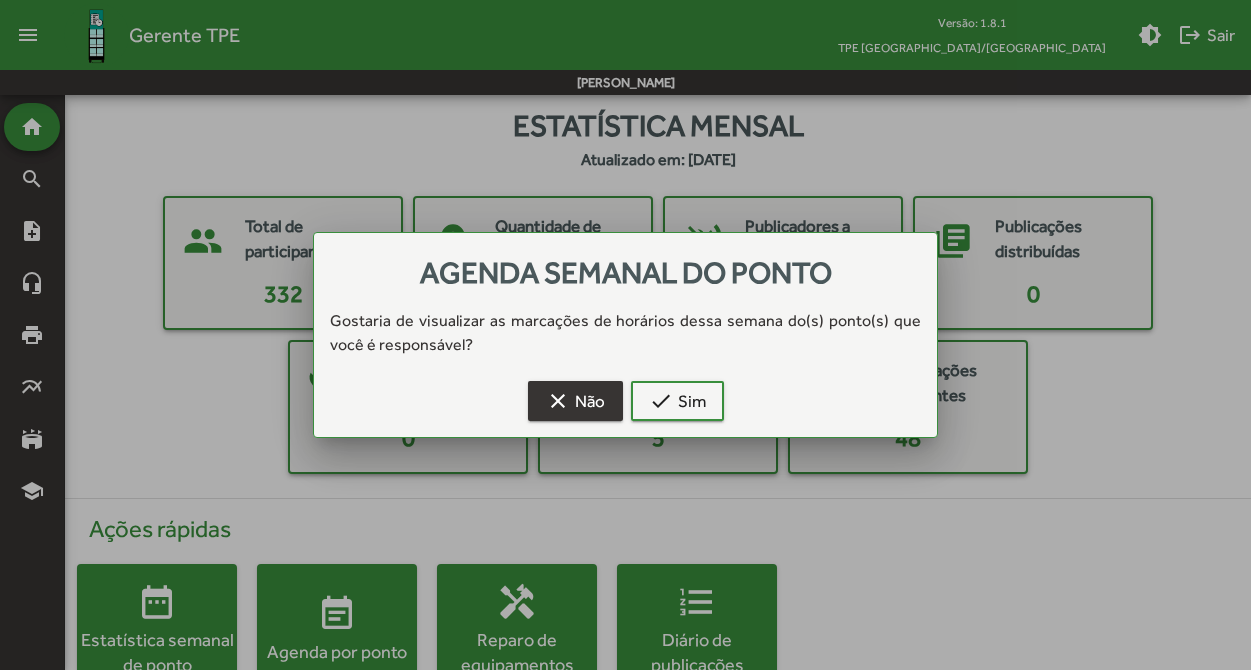 click on "clear  Não" at bounding box center (575, 401) 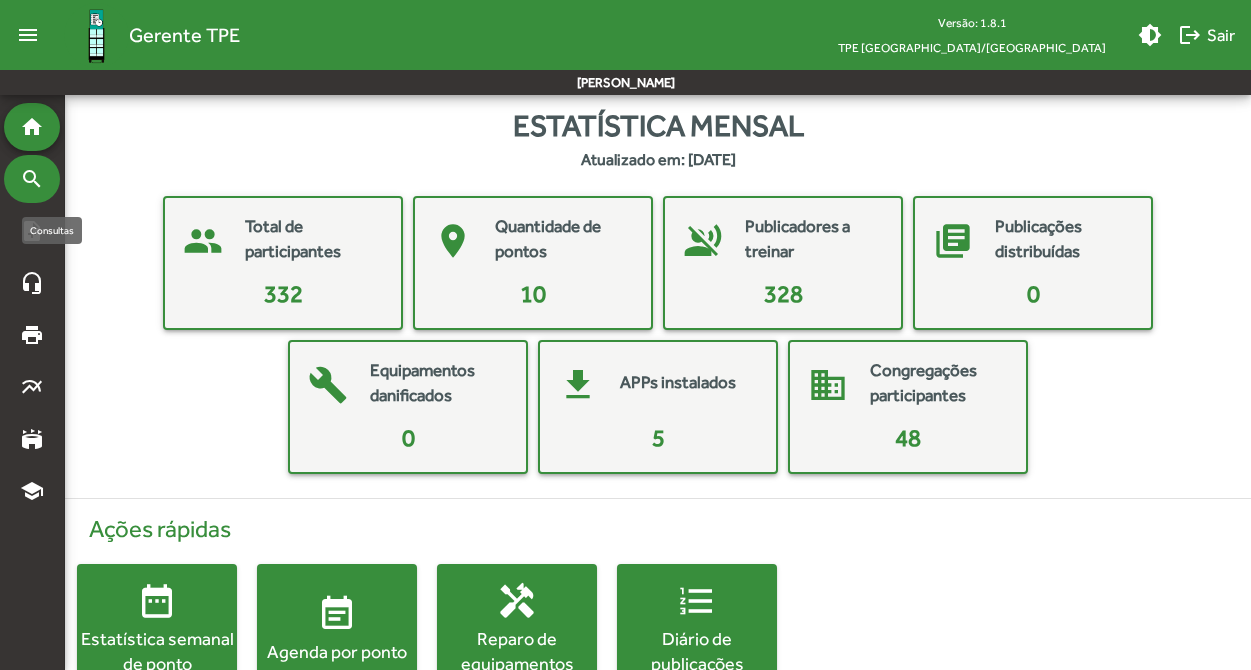 click on "search" at bounding box center [32, 179] 